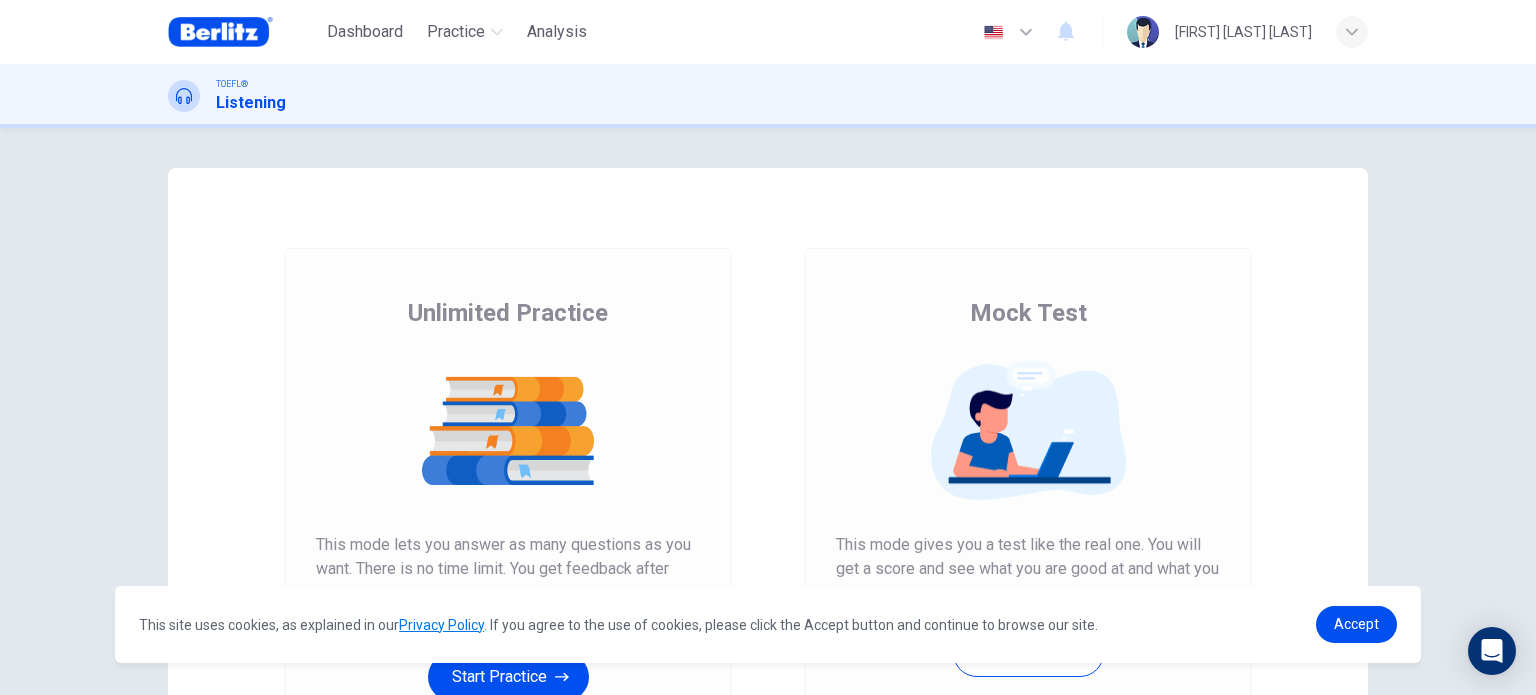 scroll, scrollTop: 0, scrollLeft: 0, axis: both 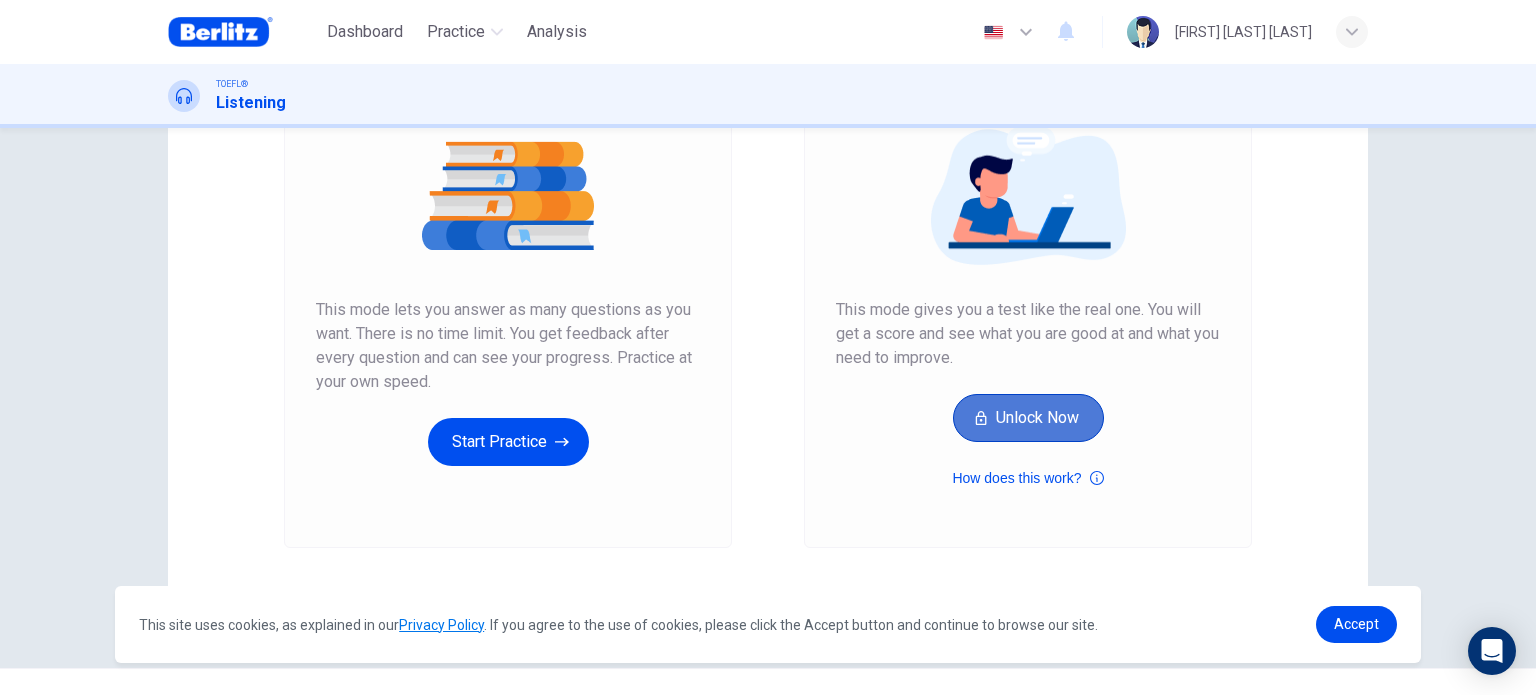 click on "Unlock Now" at bounding box center (1028, 418) 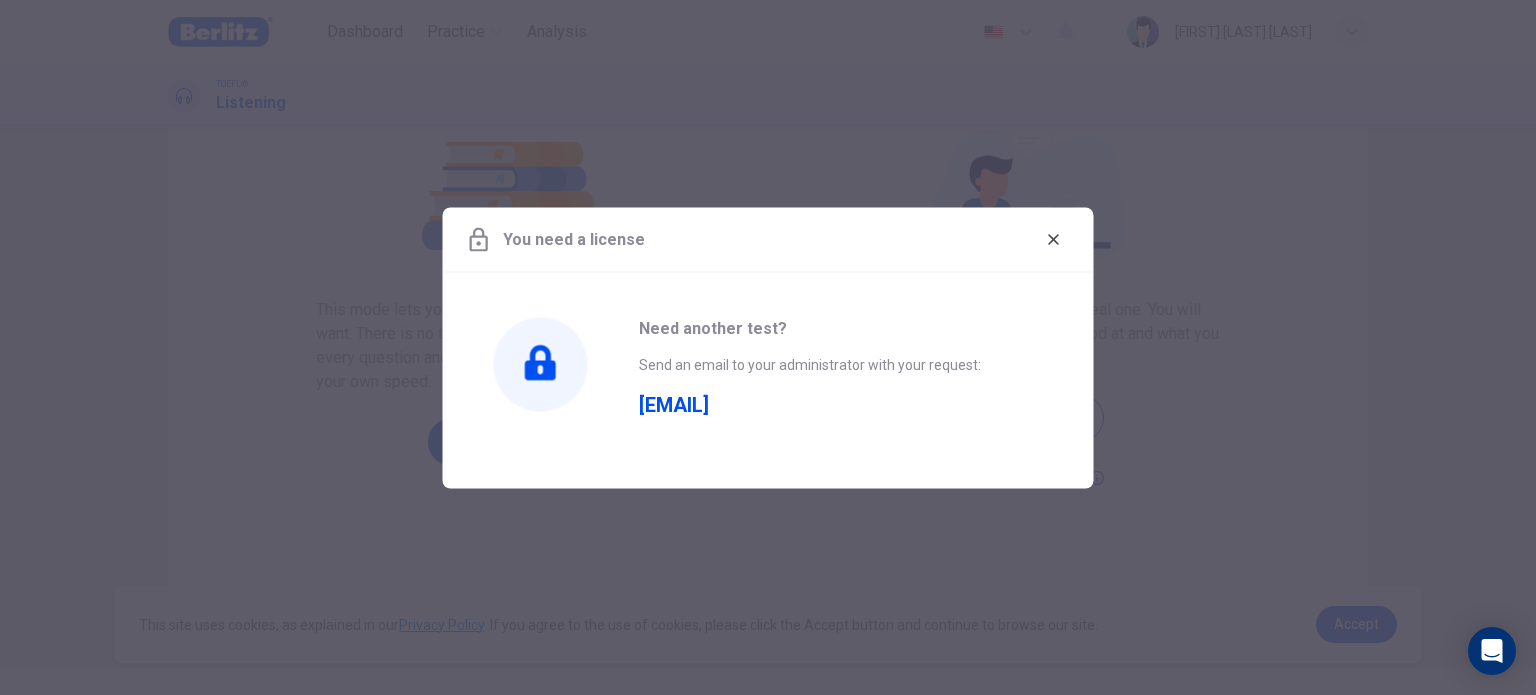 click at bounding box center (1054, 239) 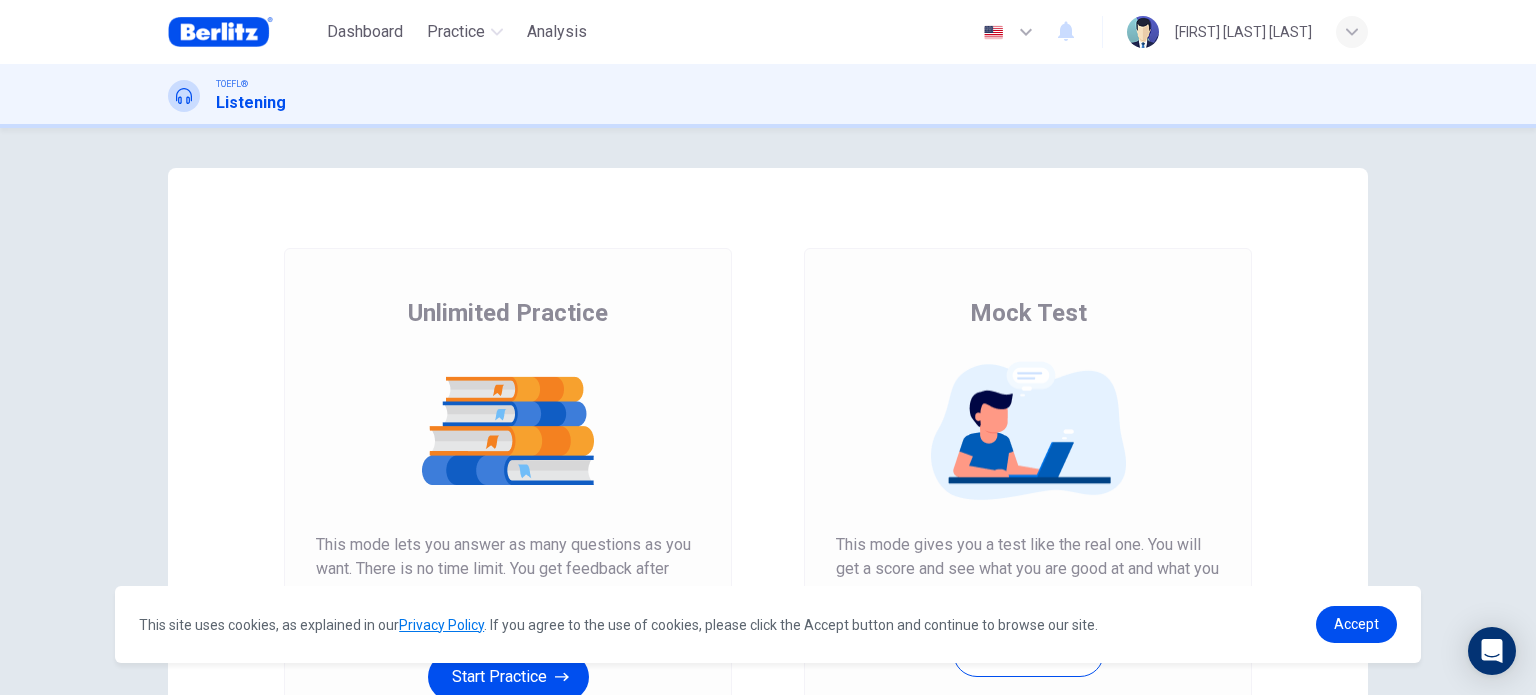 scroll, scrollTop: 272, scrollLeft: 0, axis: vertical 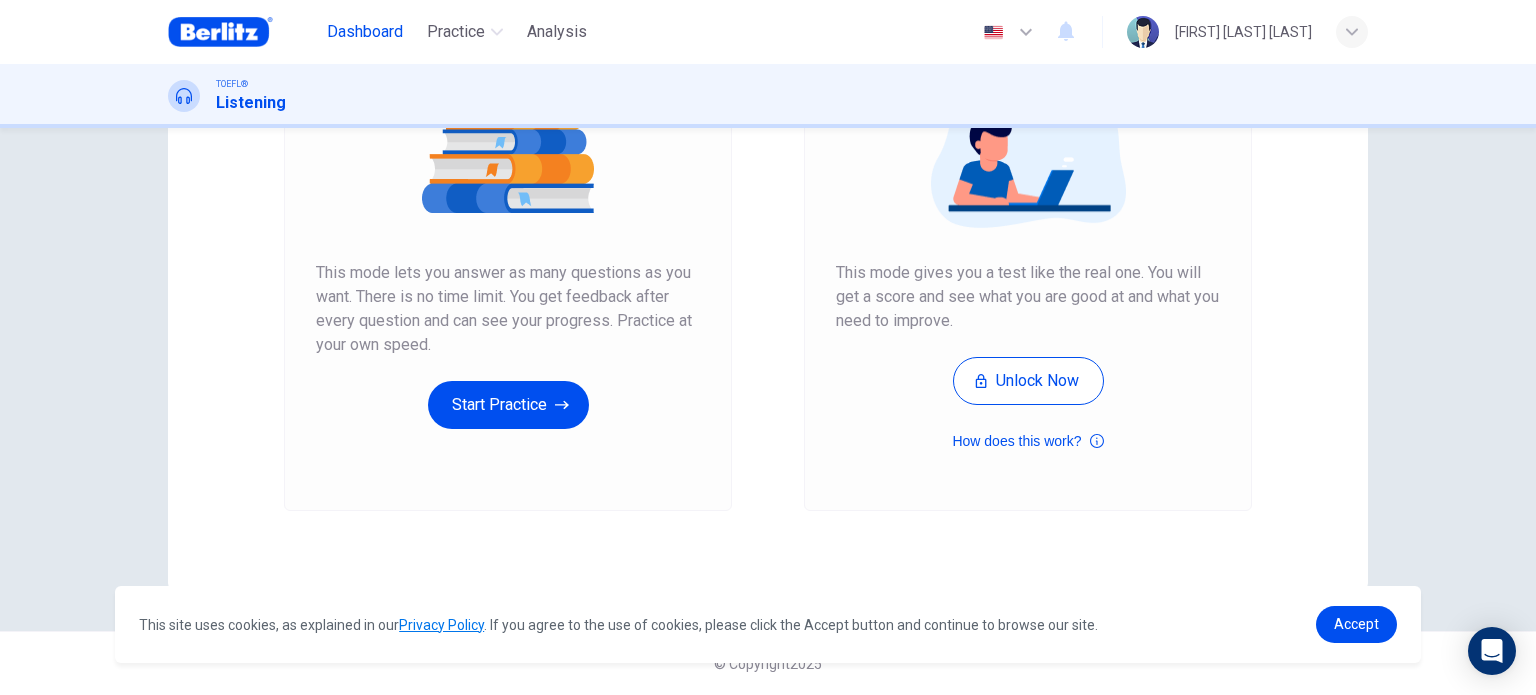 click on "Dashboard" at bounding box center (365, 32) 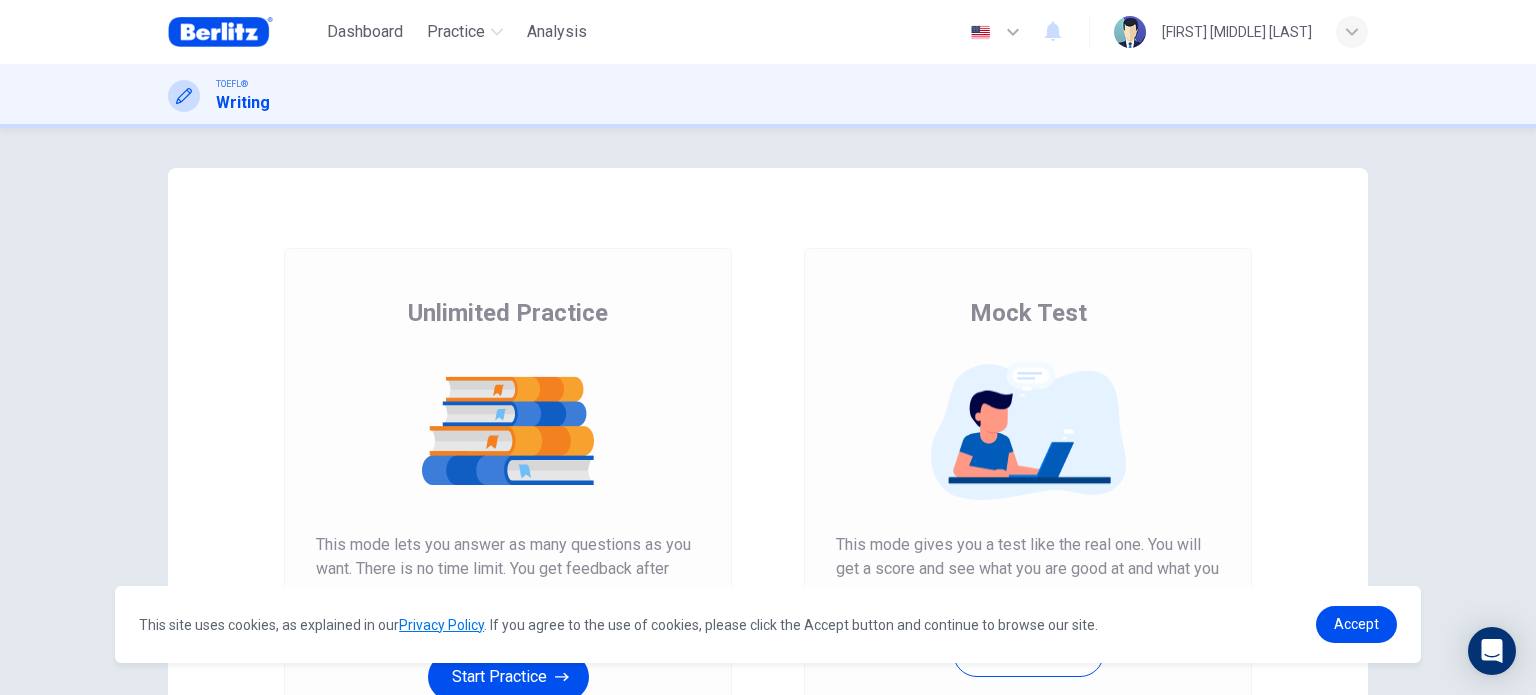 scroll, scrollTop: 0, scrollLeft: 0, axis: both 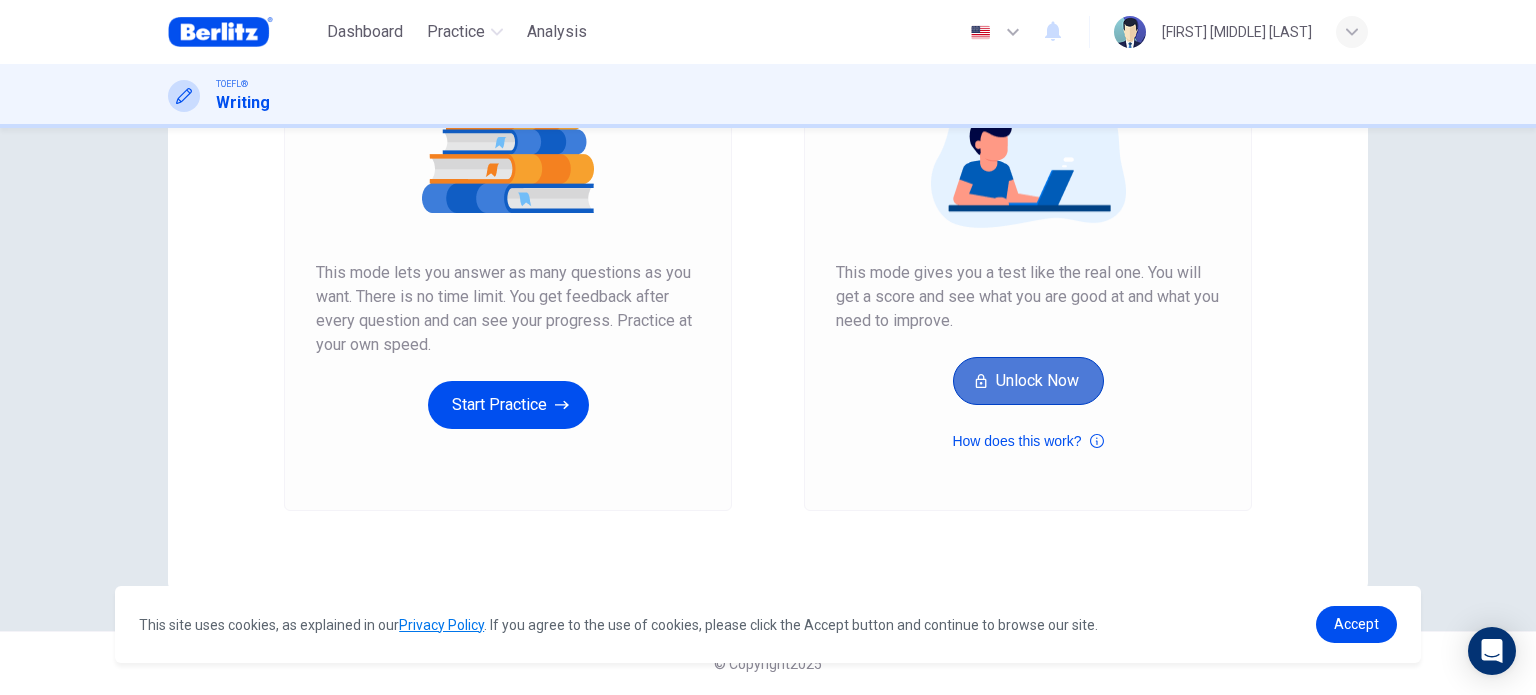 click on "Unlock Now" at bounding box center [1028, 381] 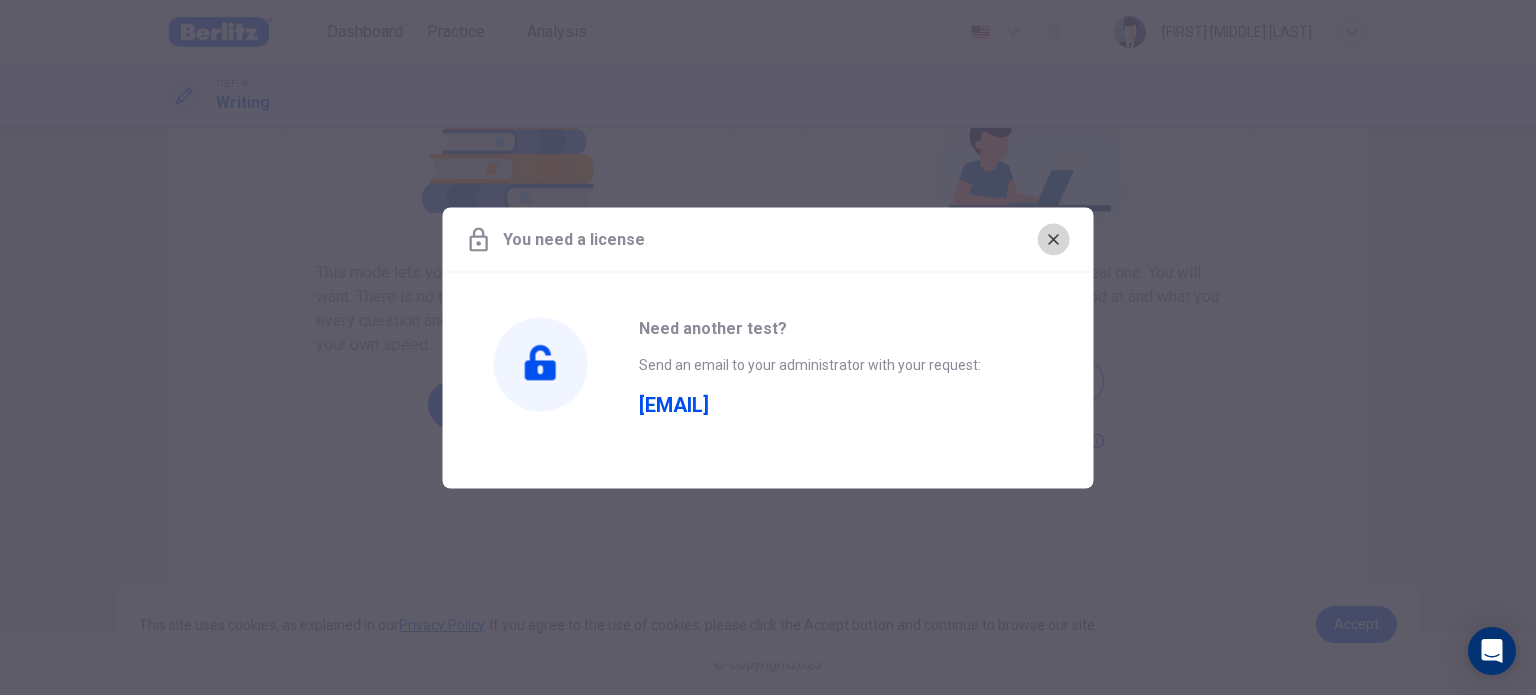 click at bounding box center (1054, 239) 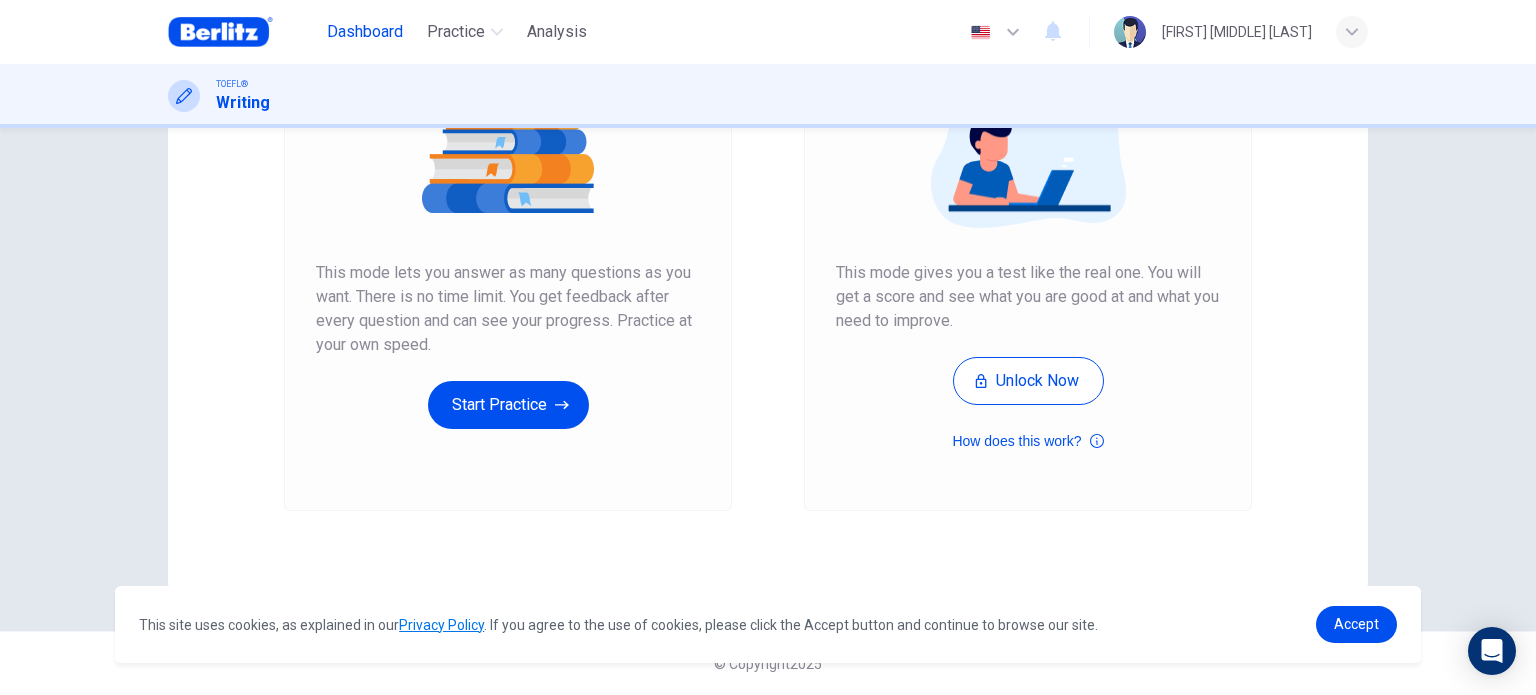 click on "Dashboard" at bounding box center [365, 32] 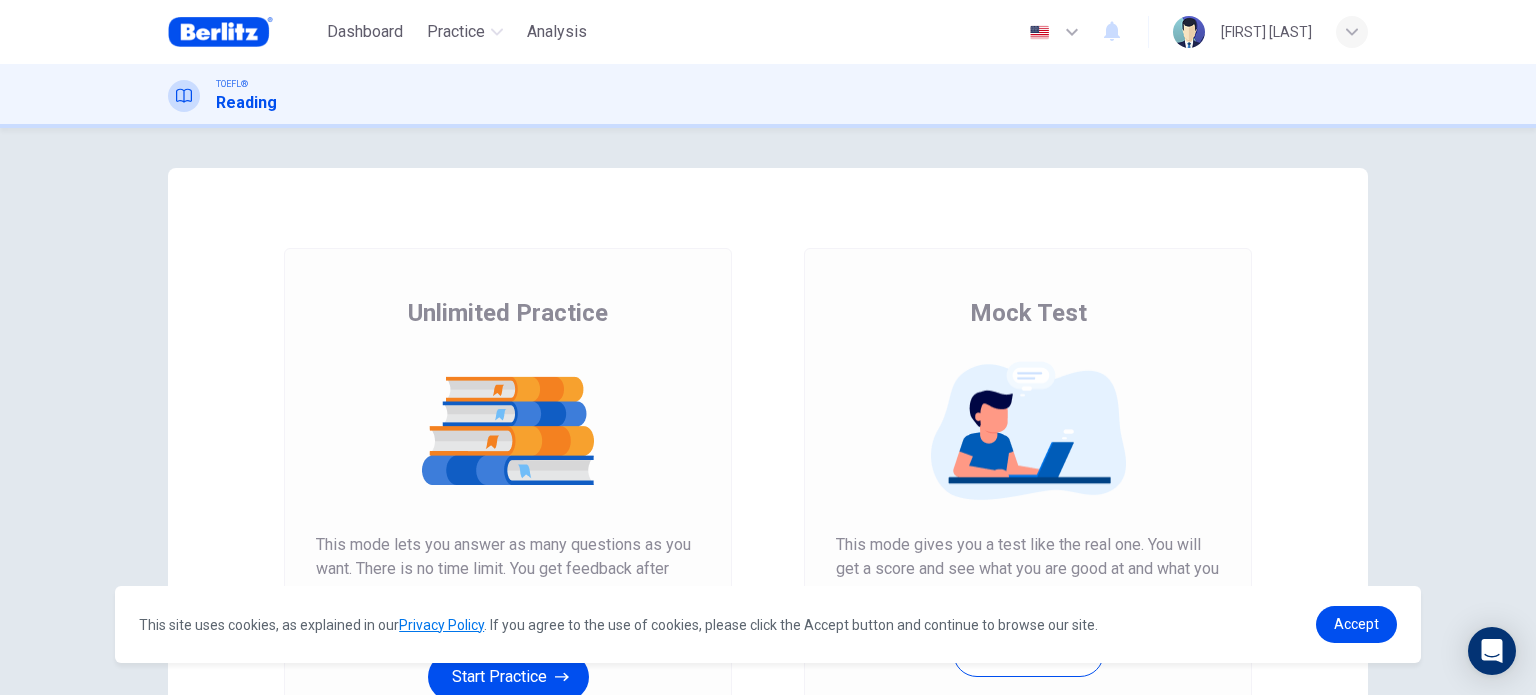 scroll, scrollTop: 0, scrollLeft: 0, axis: both 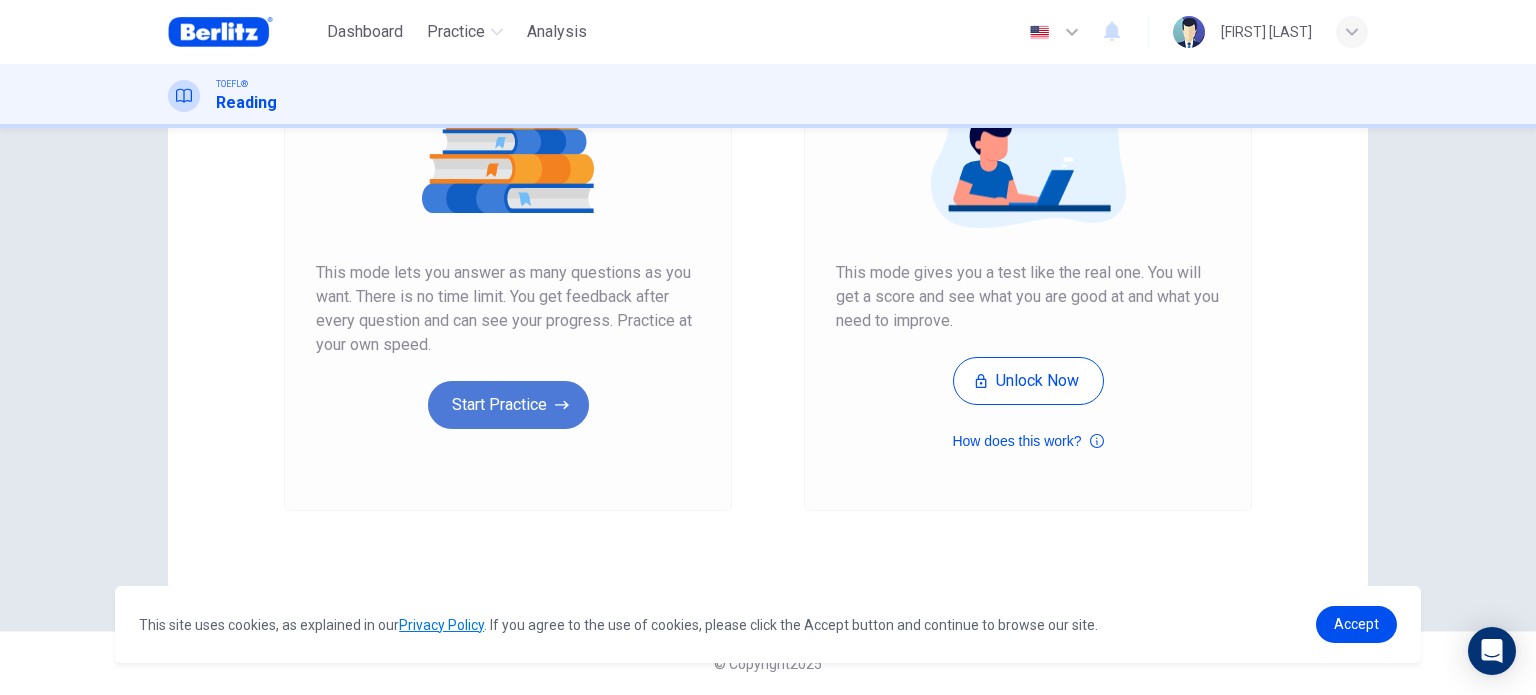 click on "Start Practice" at bounding box center [508, 405] 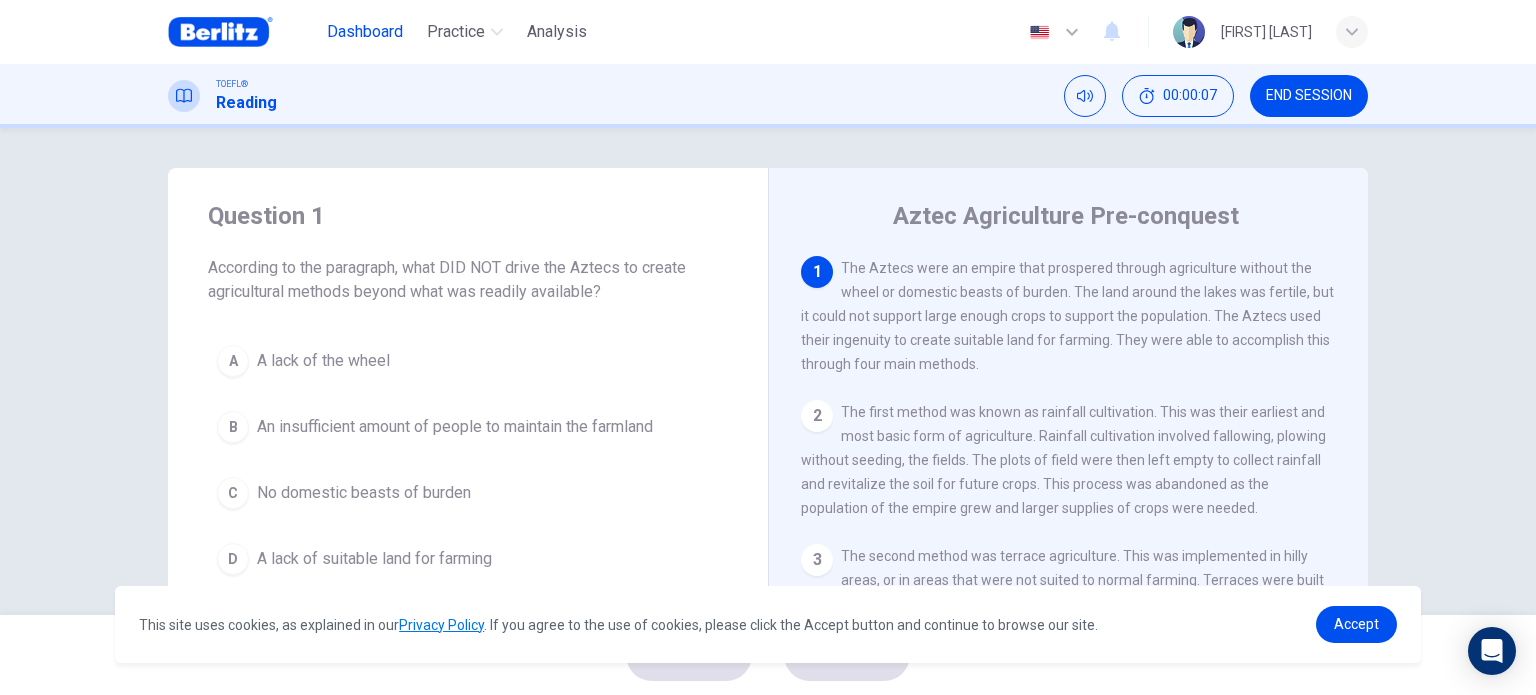 click on "Dashboard" at bounding box center [365, 32] 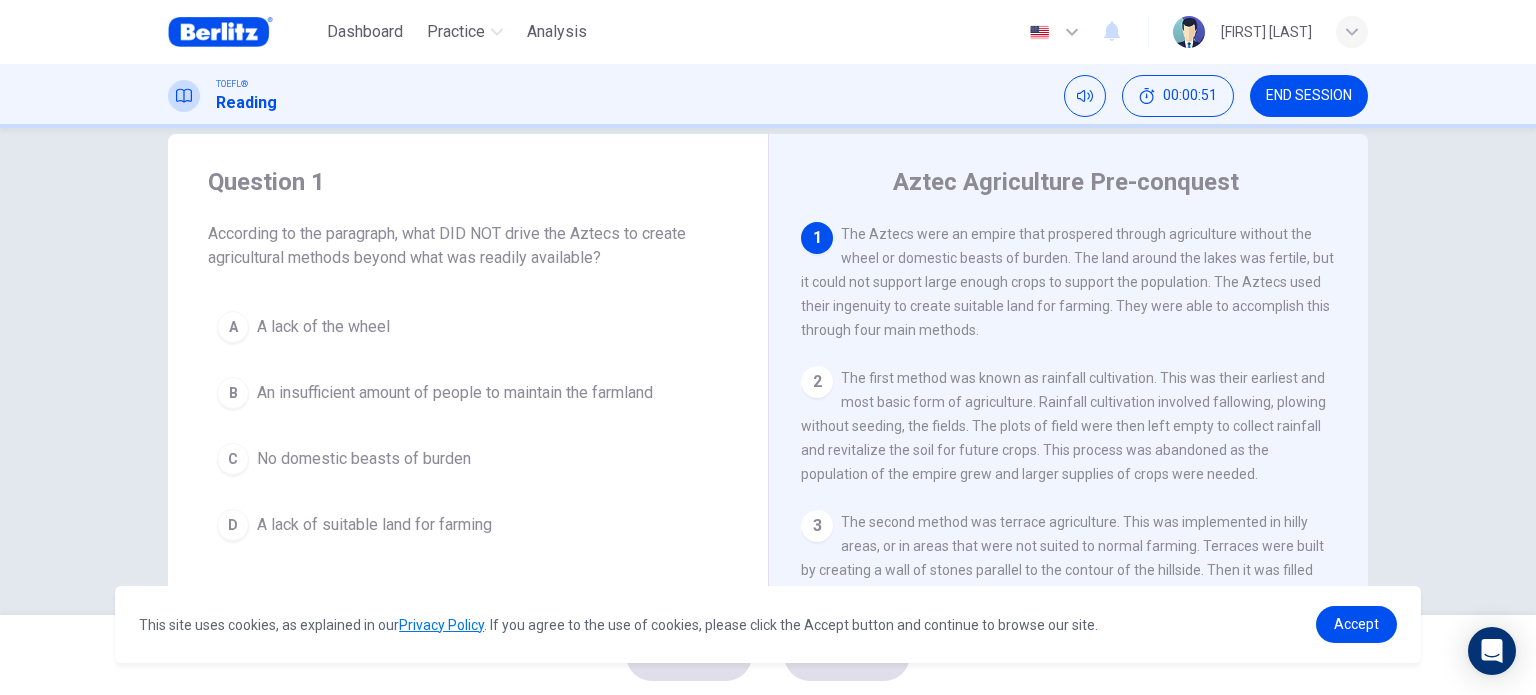 scroll, scrollTop: 32, scrollLeft: 0, axis: vertical 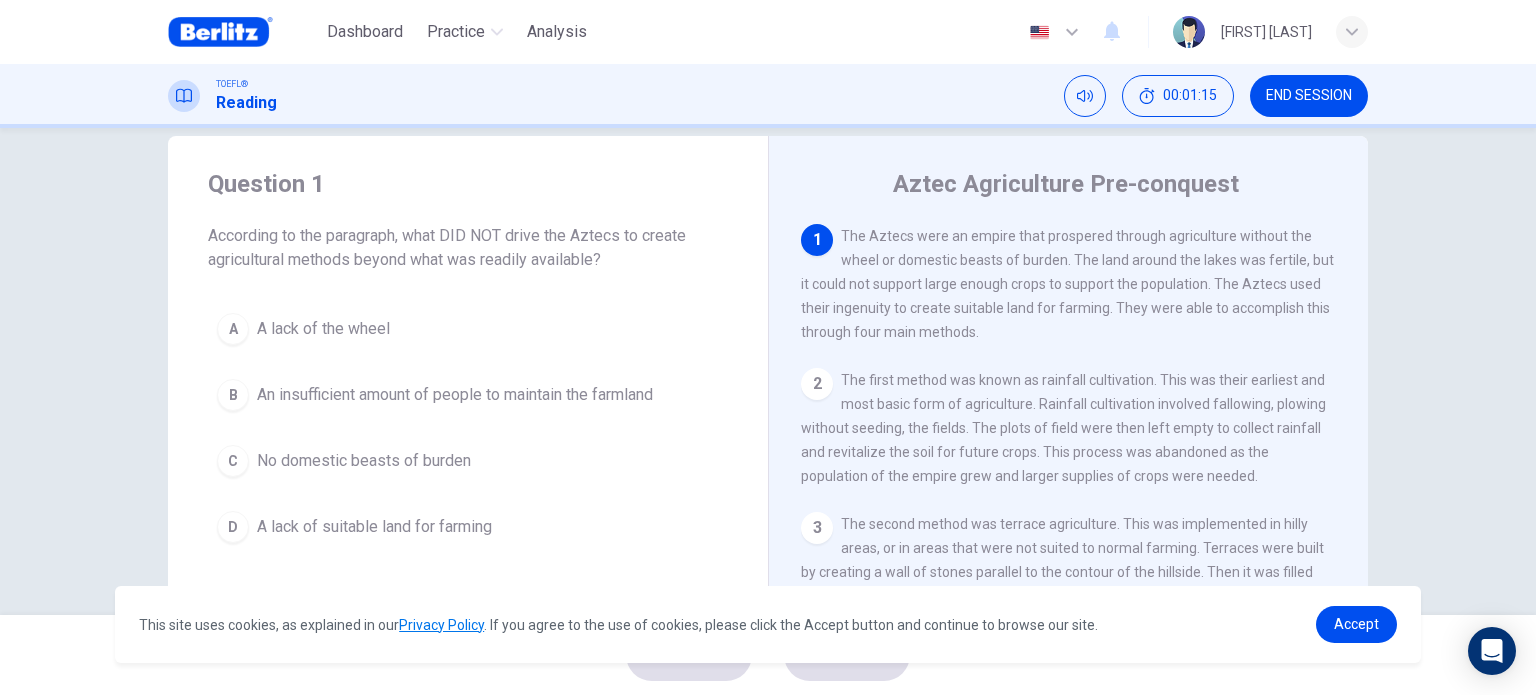 drag, startPoint x: 615, startPoint y: 257, endPoint x: 337, endPoint y: 238, distance: 278.64853 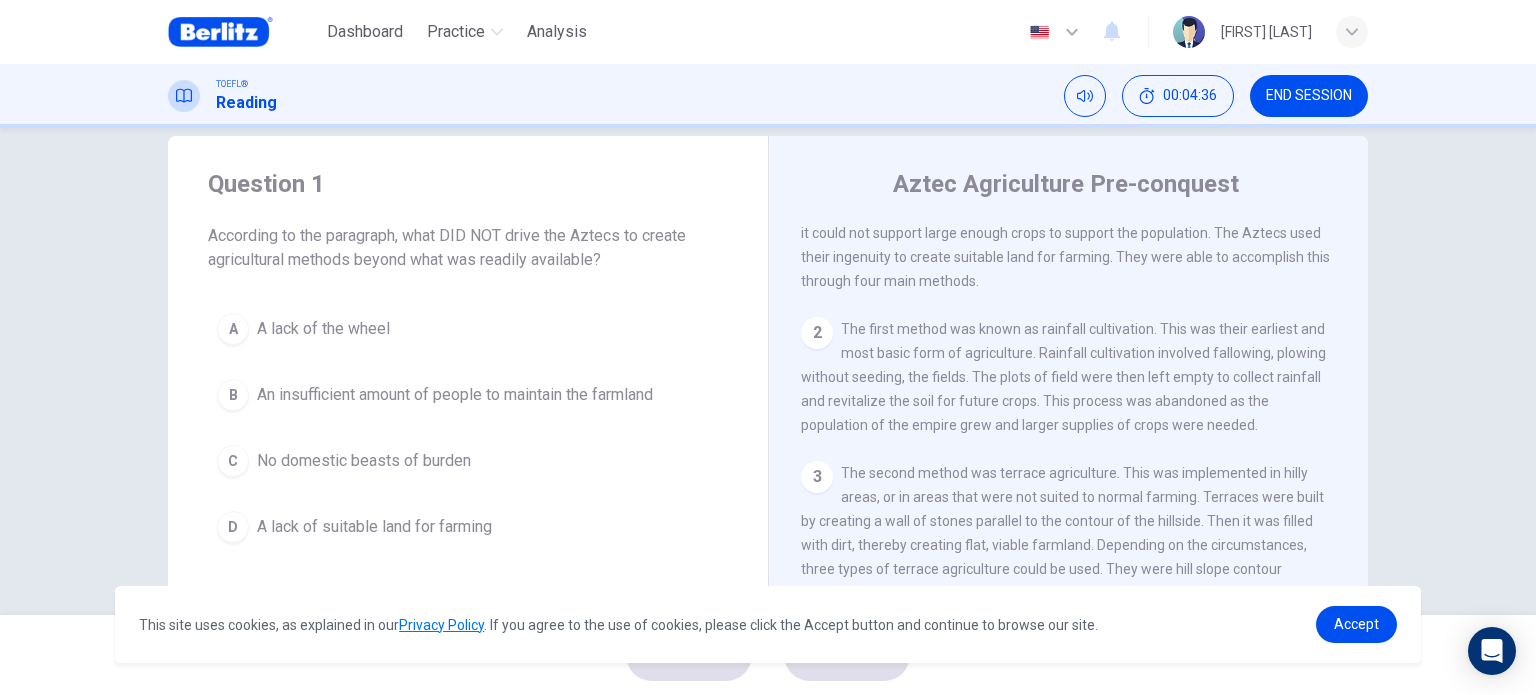 scroll, scrollTop: 0, scrollLeft: 0, axis: both 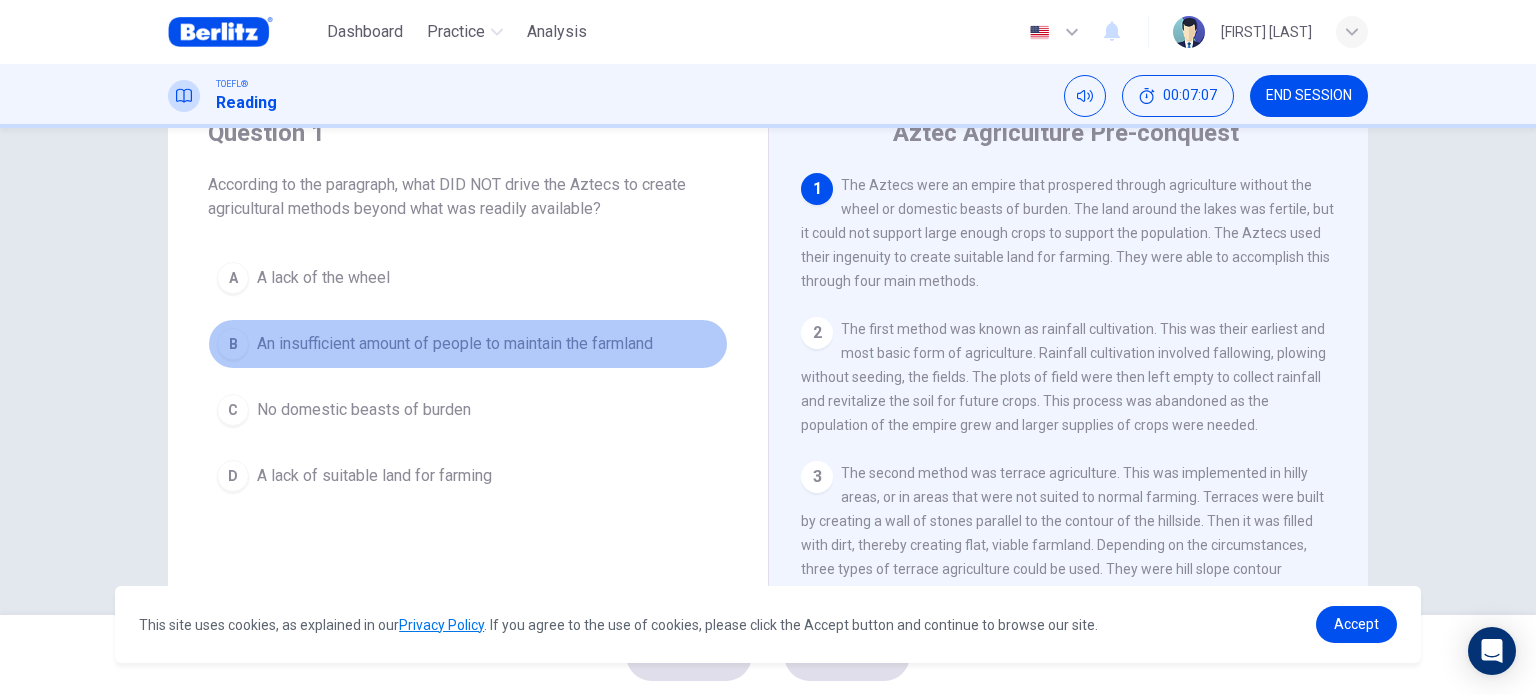 click on "An insufficient amount of people to maintain the farmland" at bounding box center (323, 278) 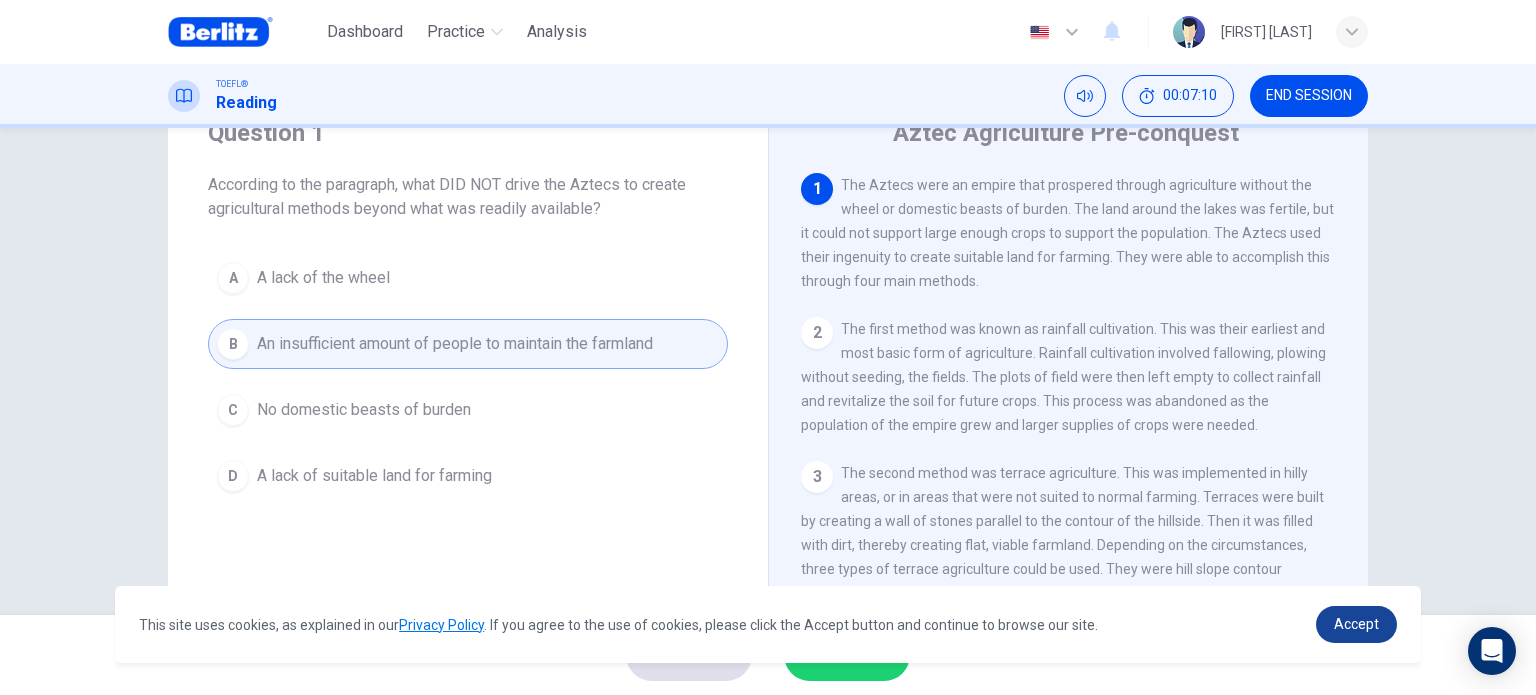 click on "Accept" at bounding box center [1356, 624] 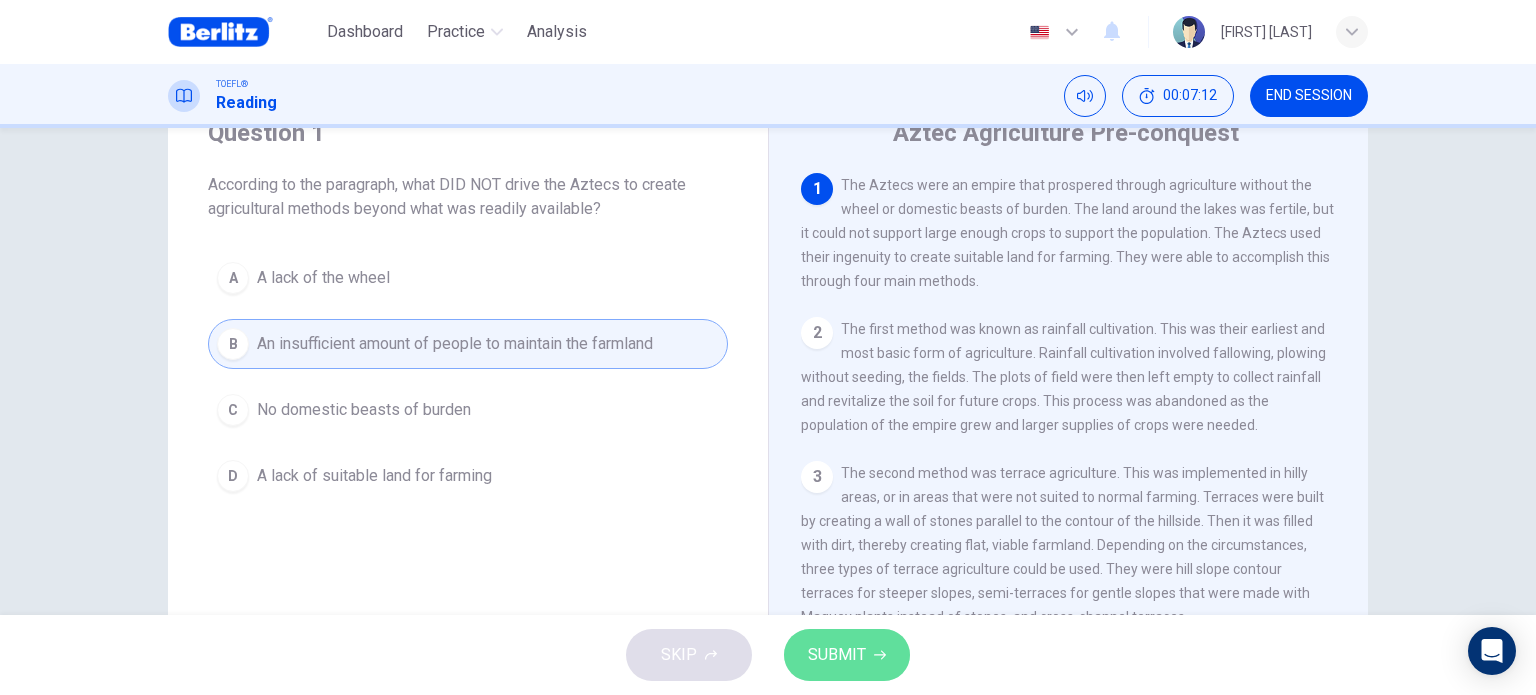 click on "SUBMIT" at bounding box center (837, 655) 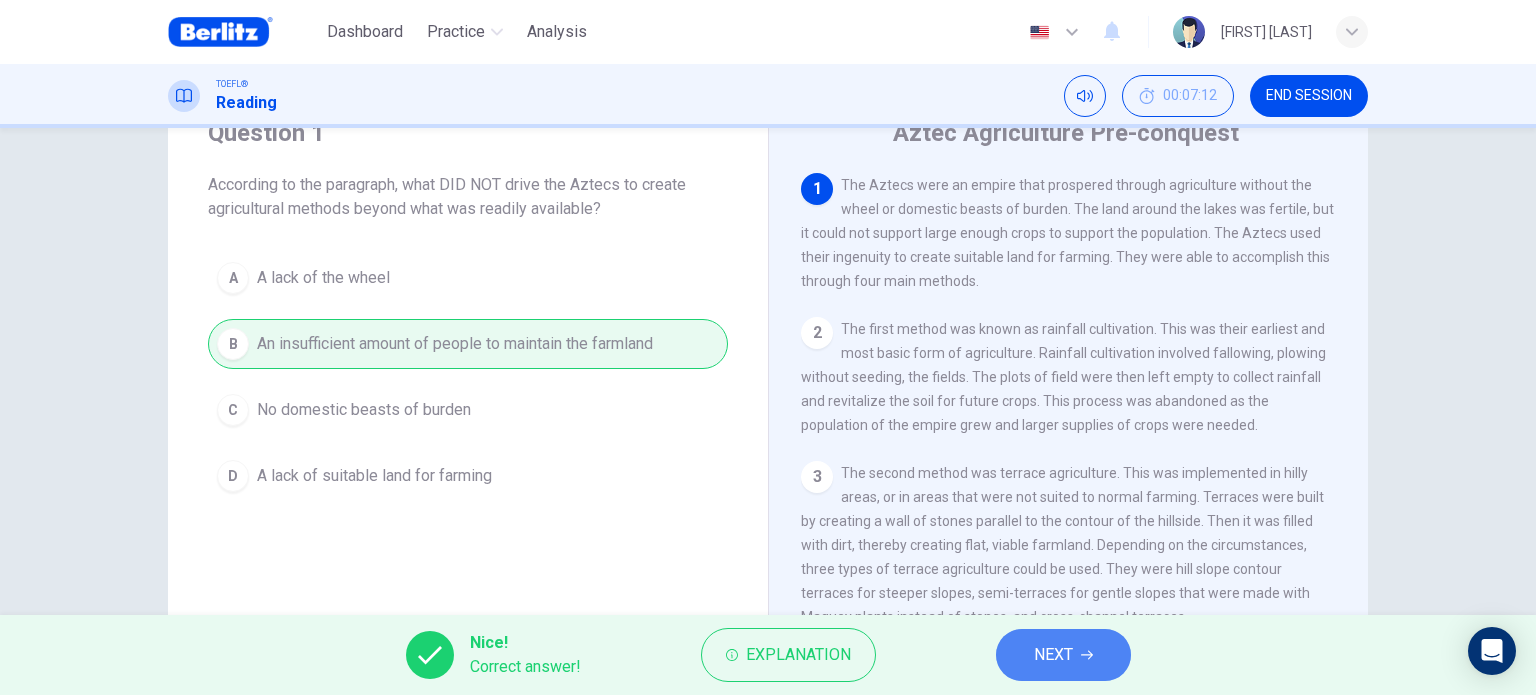 click on "NEXT" at bounding box center [1063, 655] 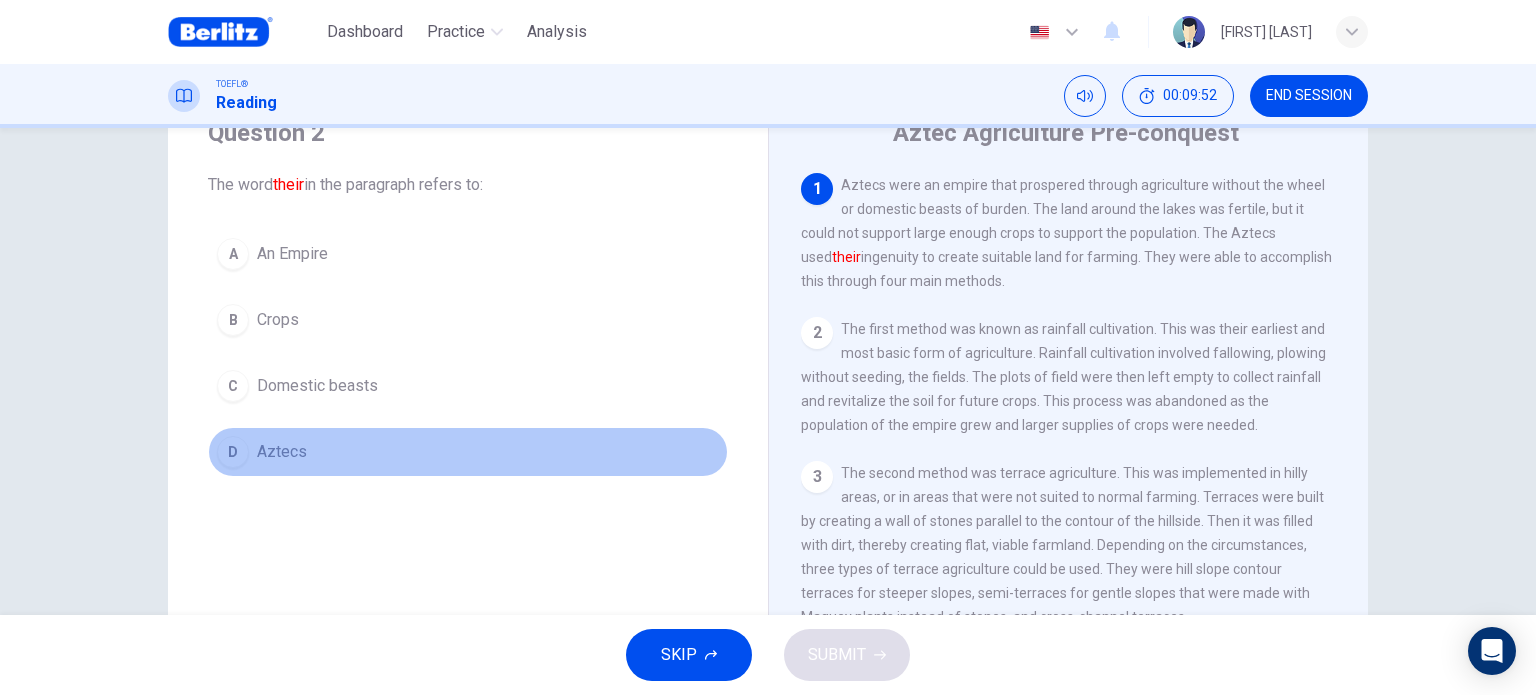 click on "Aztecs" at bounding box center (292, 254) 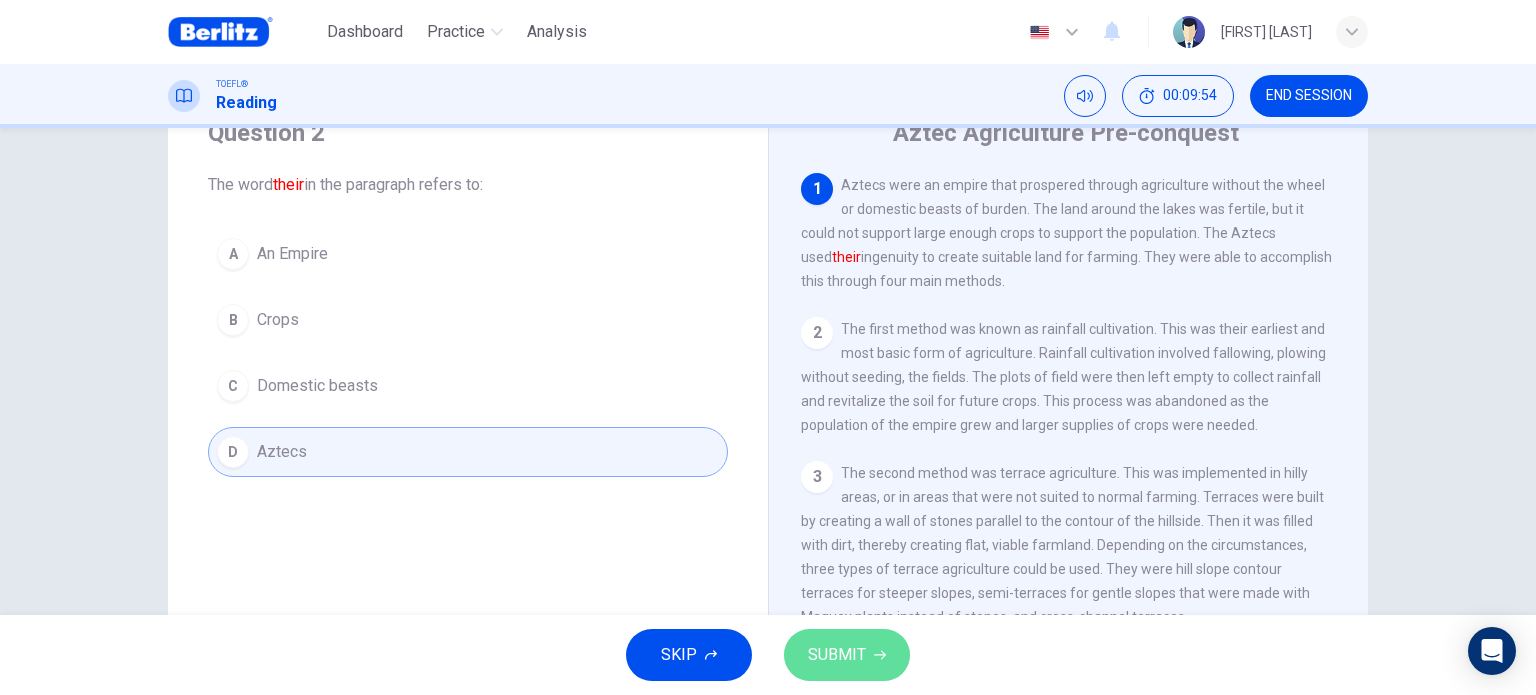 click on "SUBMIT" at bounding box center (837, 655) 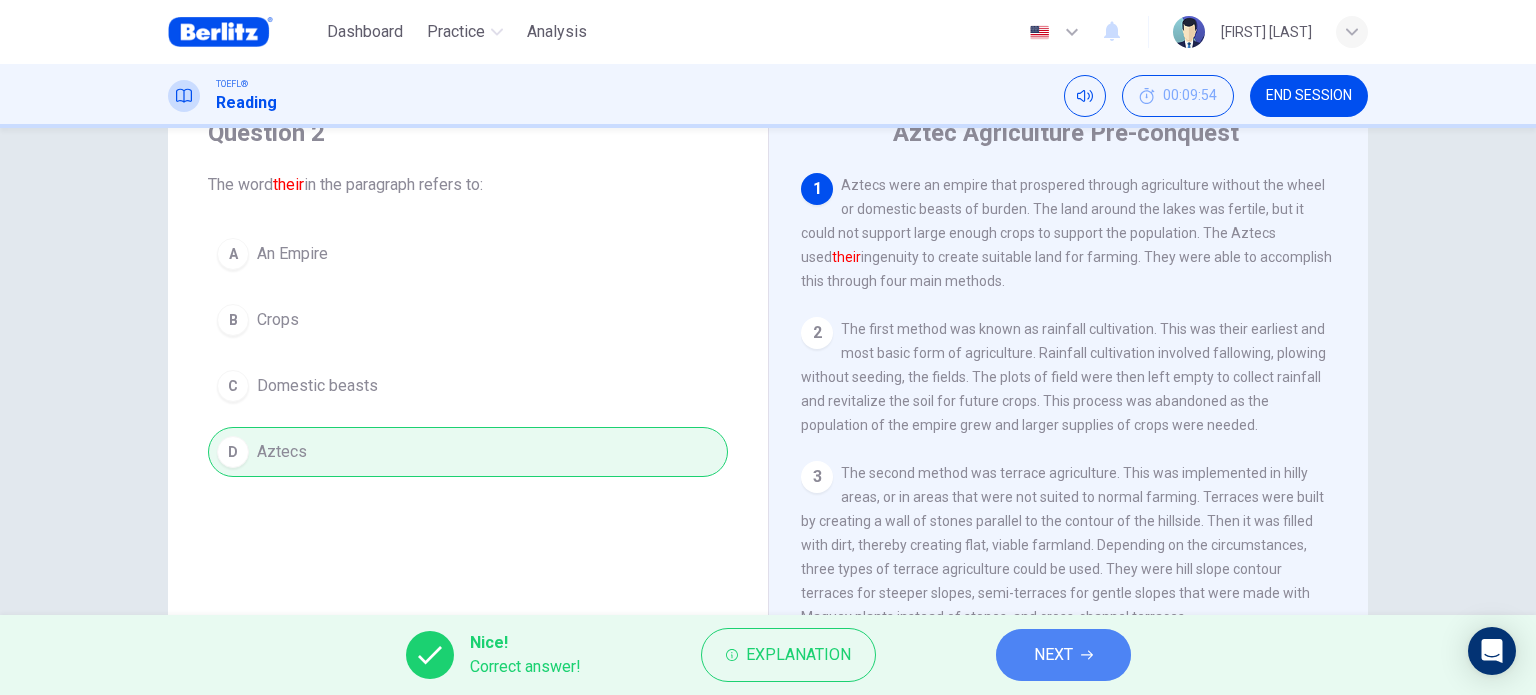 click on "NEXT" at bounding box center [1053, 655] 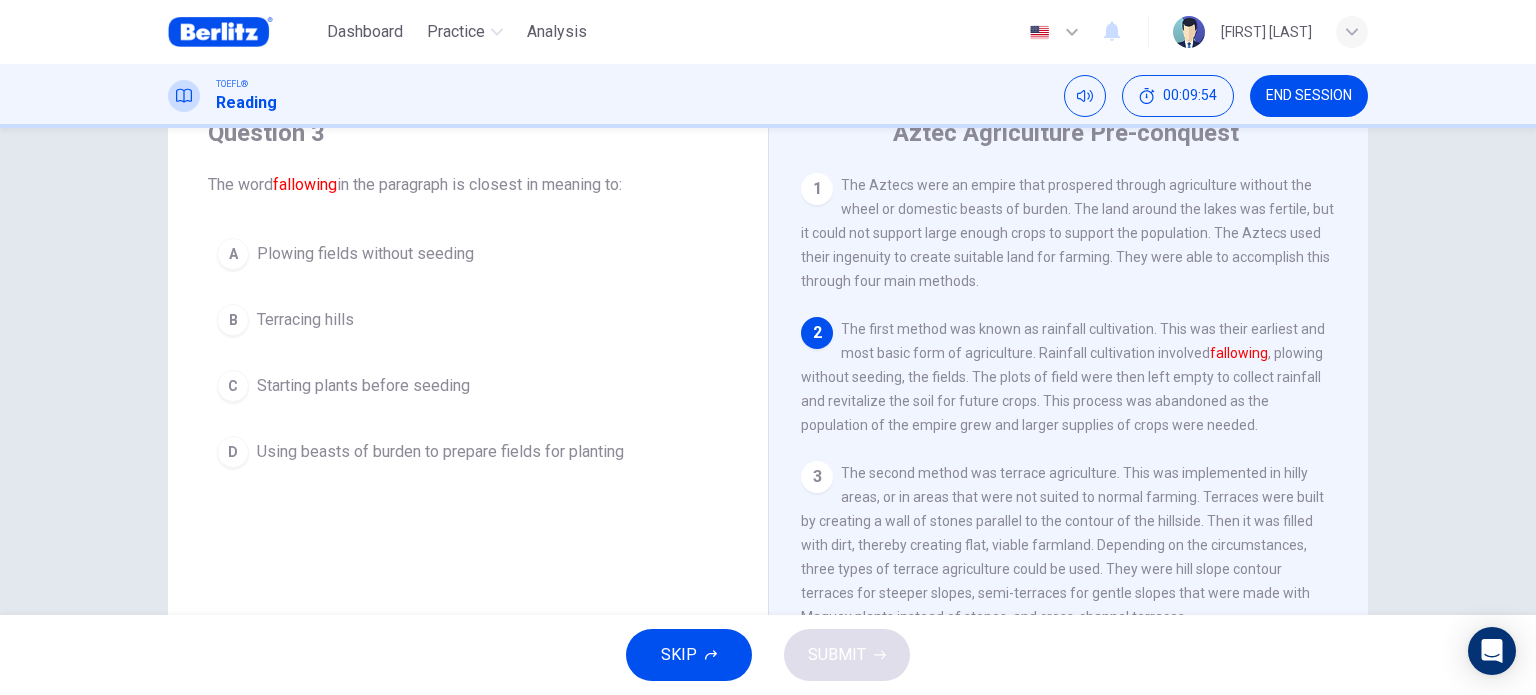 scroll, scrollTop: 148, scrollLeft: 0, axis: vertical 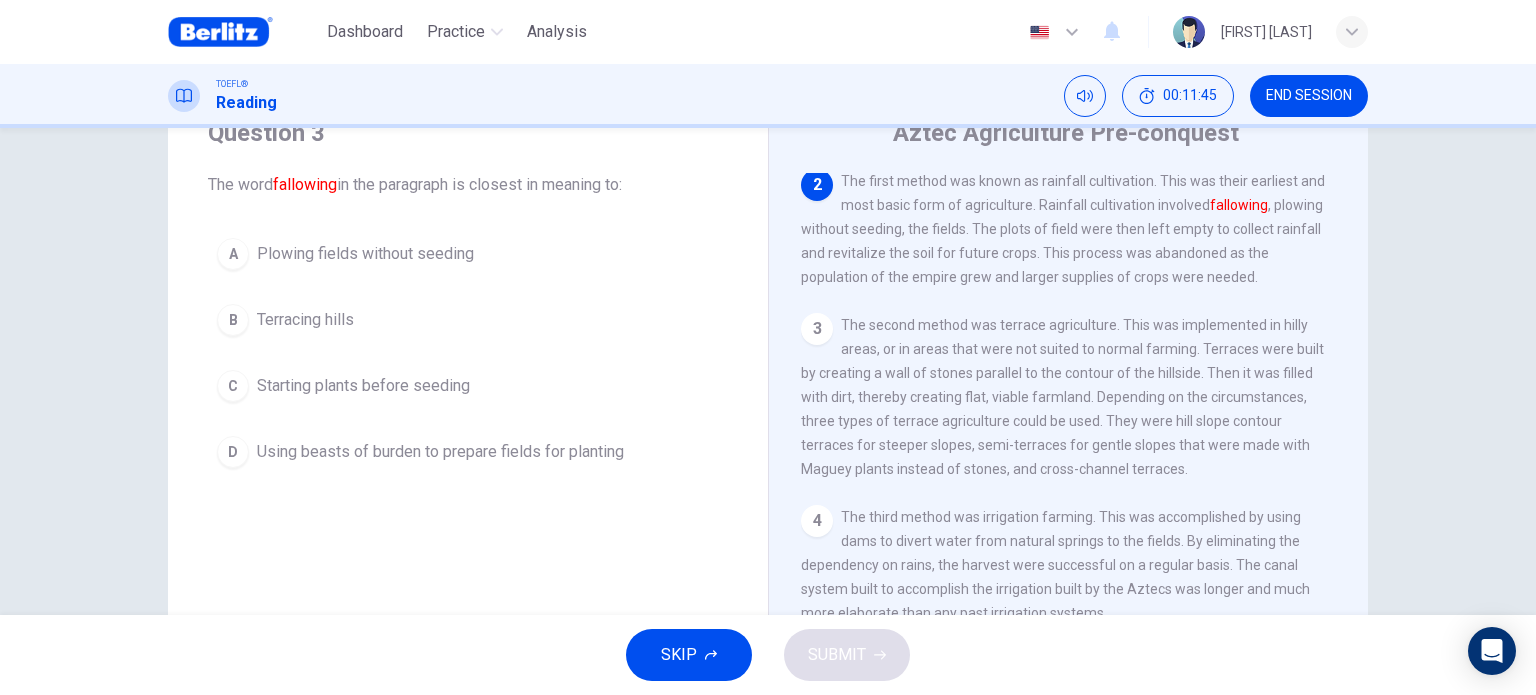 click on "Plowing fields without seeding" at bounding box center (365, 254) 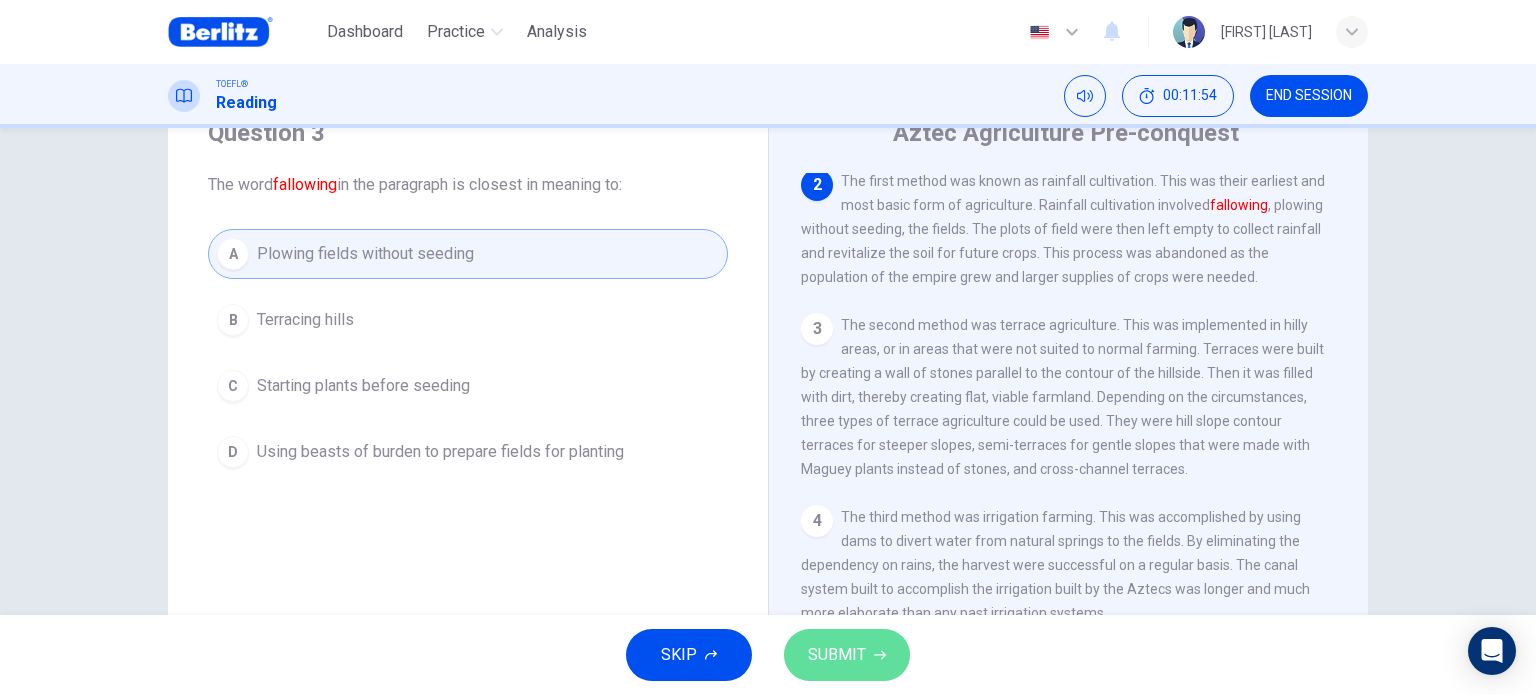 click on "SUBMIT" at bounding box center [847, 655] 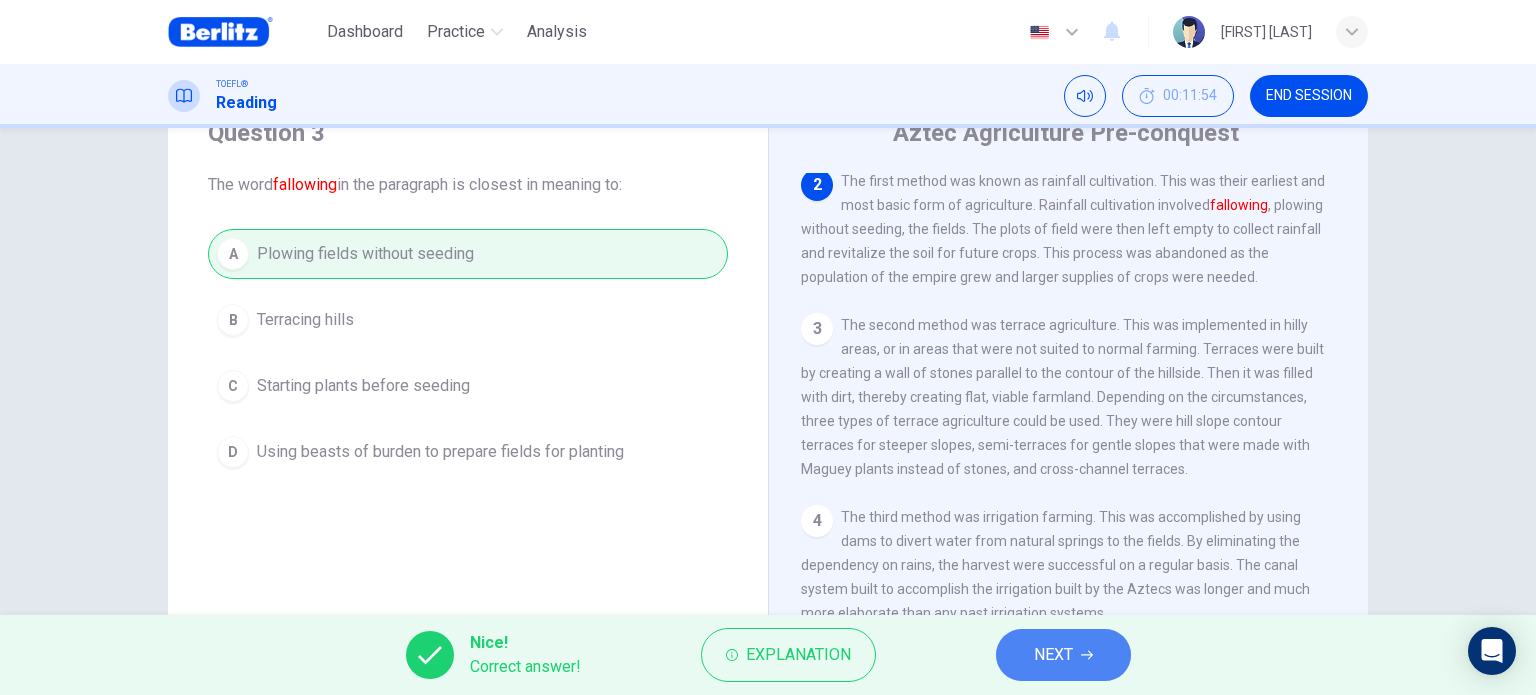 click on "NEXT" at bounding box center [1053, 655] 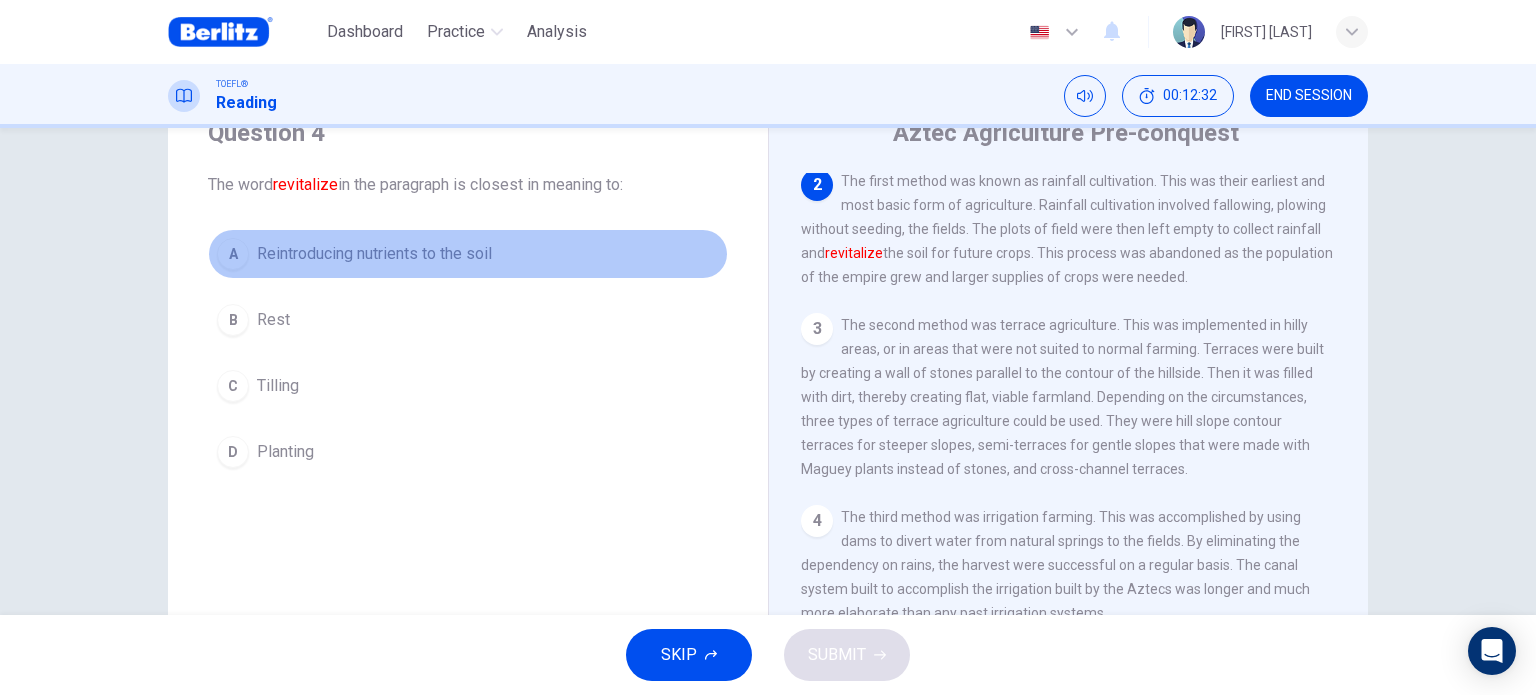 click on "Reintroducing nutrients to the soil" at bounding box center (374, 254) 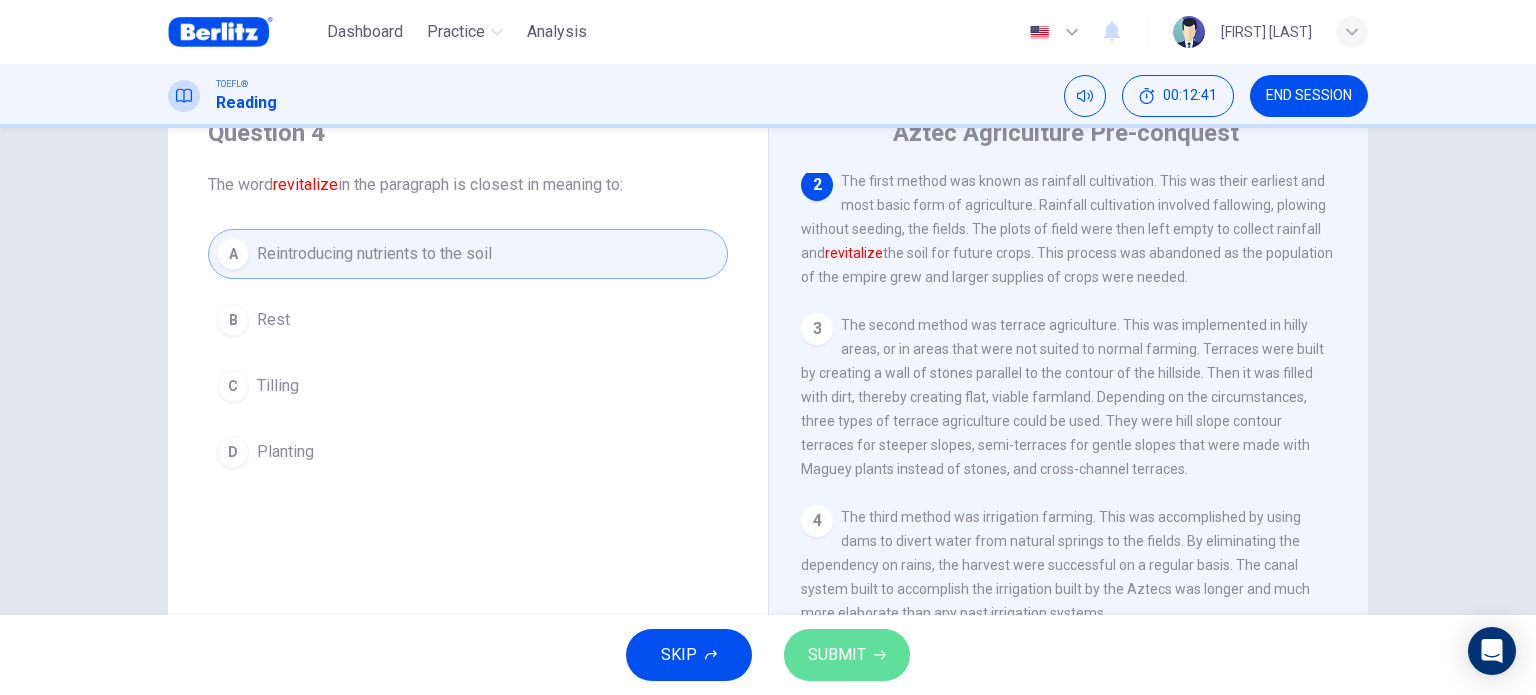 click on "SUBMIT" at bounding box center [847, 655] 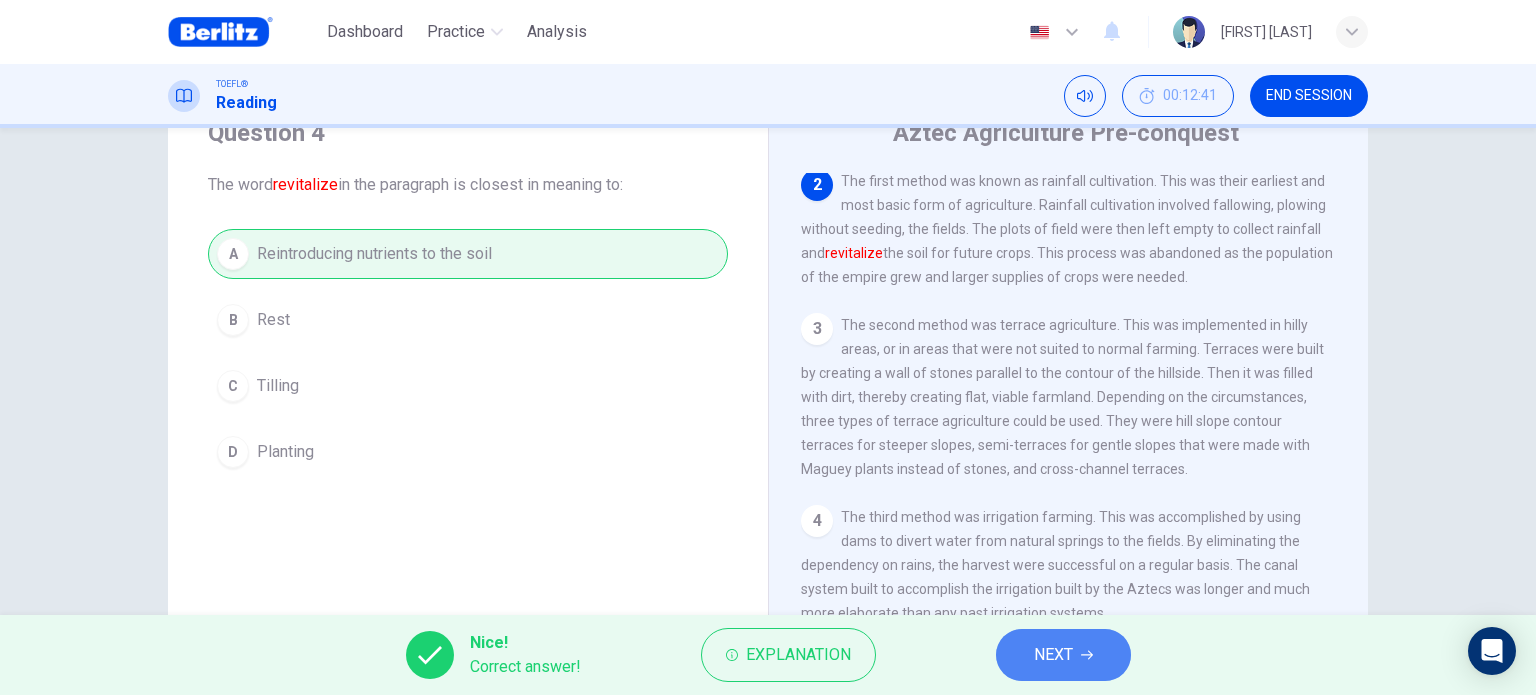 click on "NEXT" at bounding box center [1053, 655] 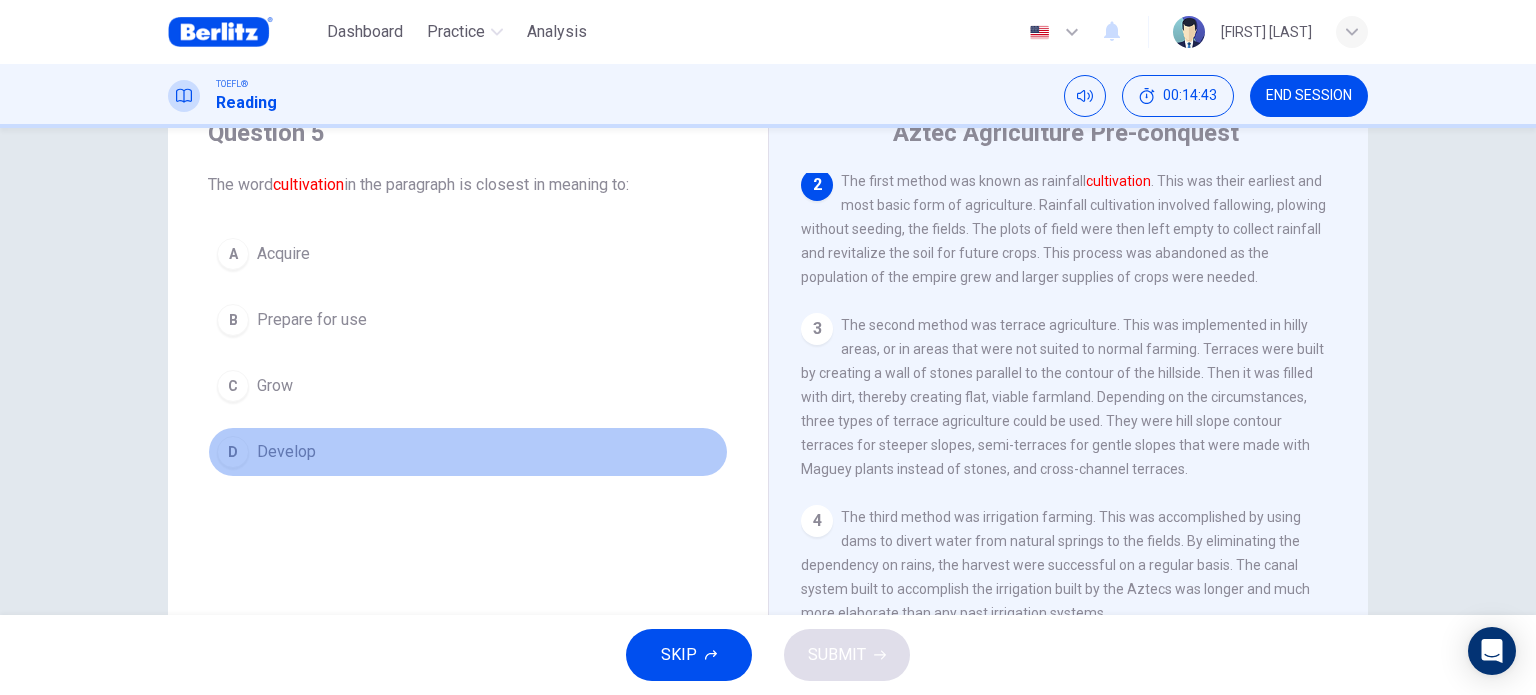 click on "Develop" at bounding box center (283, 254) 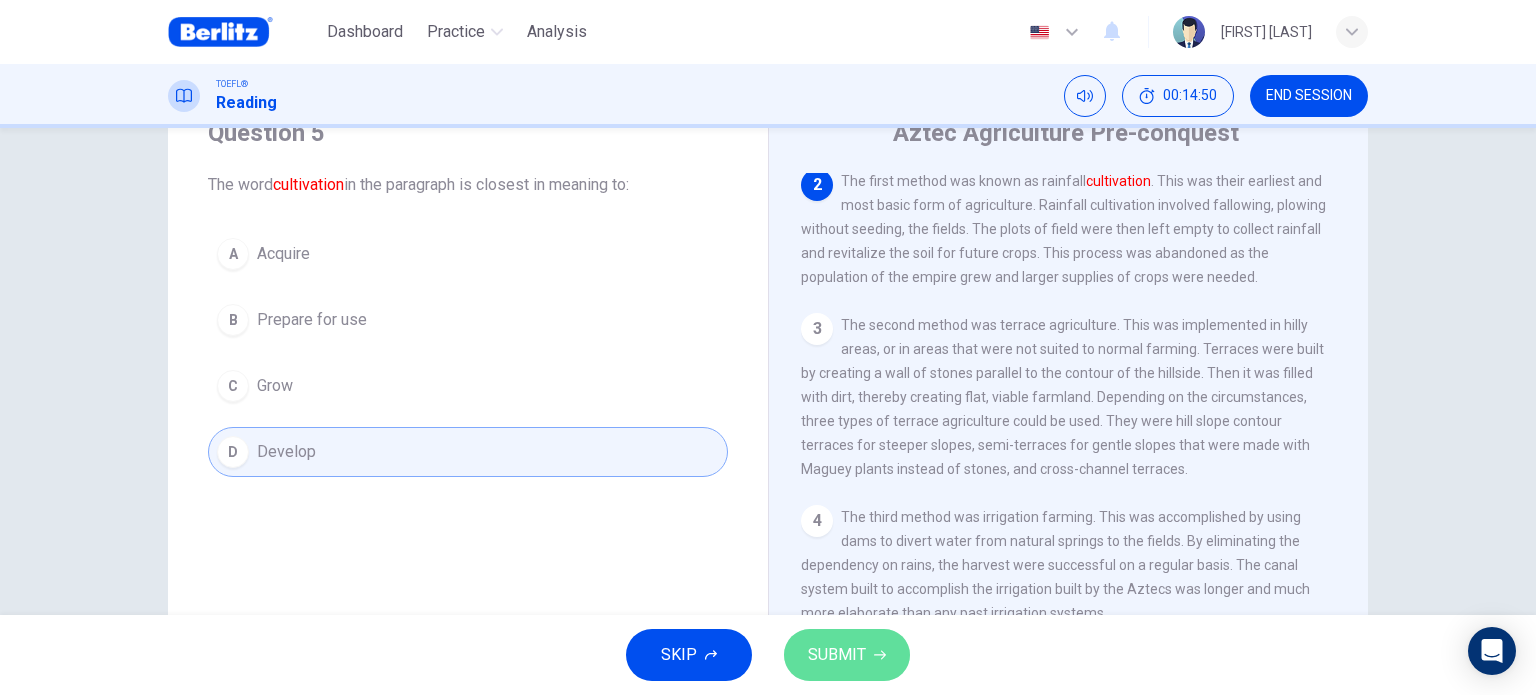 click on "SUBMIT" at bounding box center (837, 655) 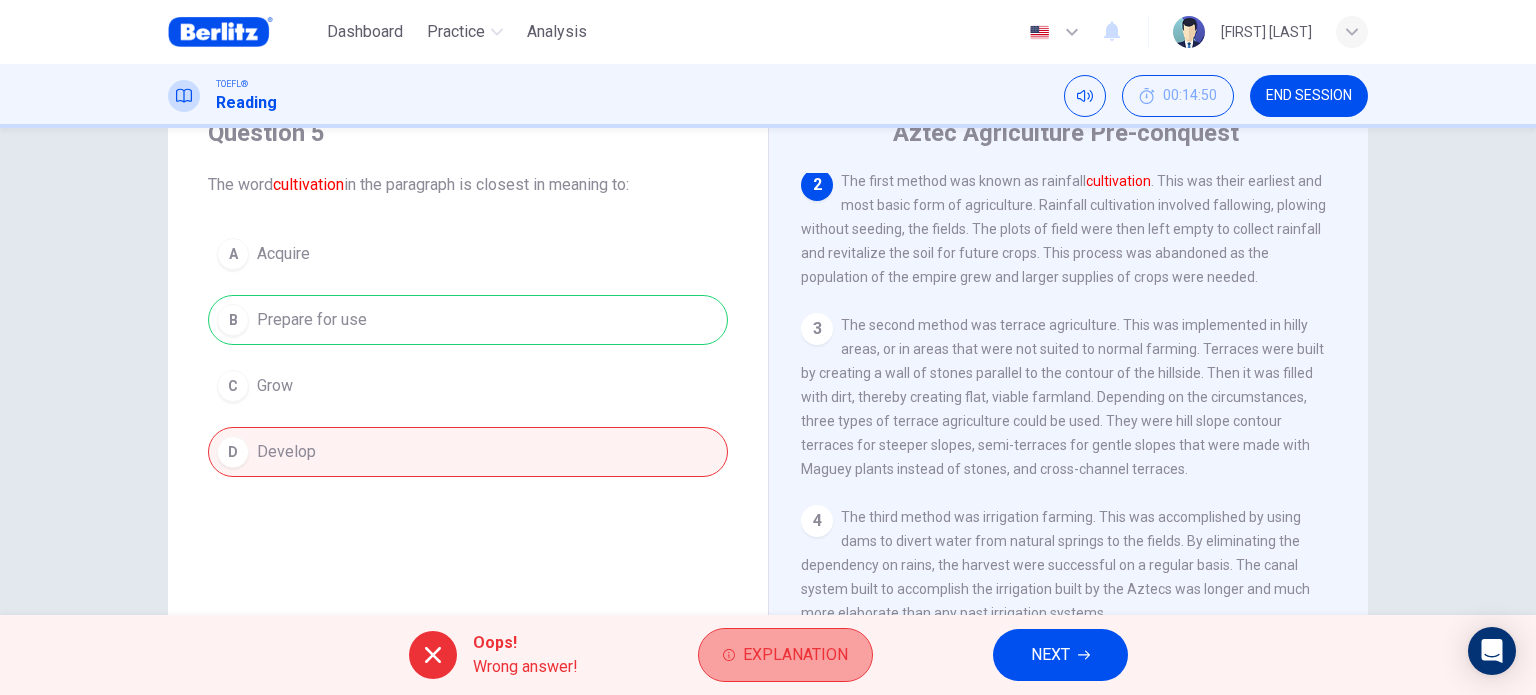click on "Explanation" at bounding box center [795, 655] 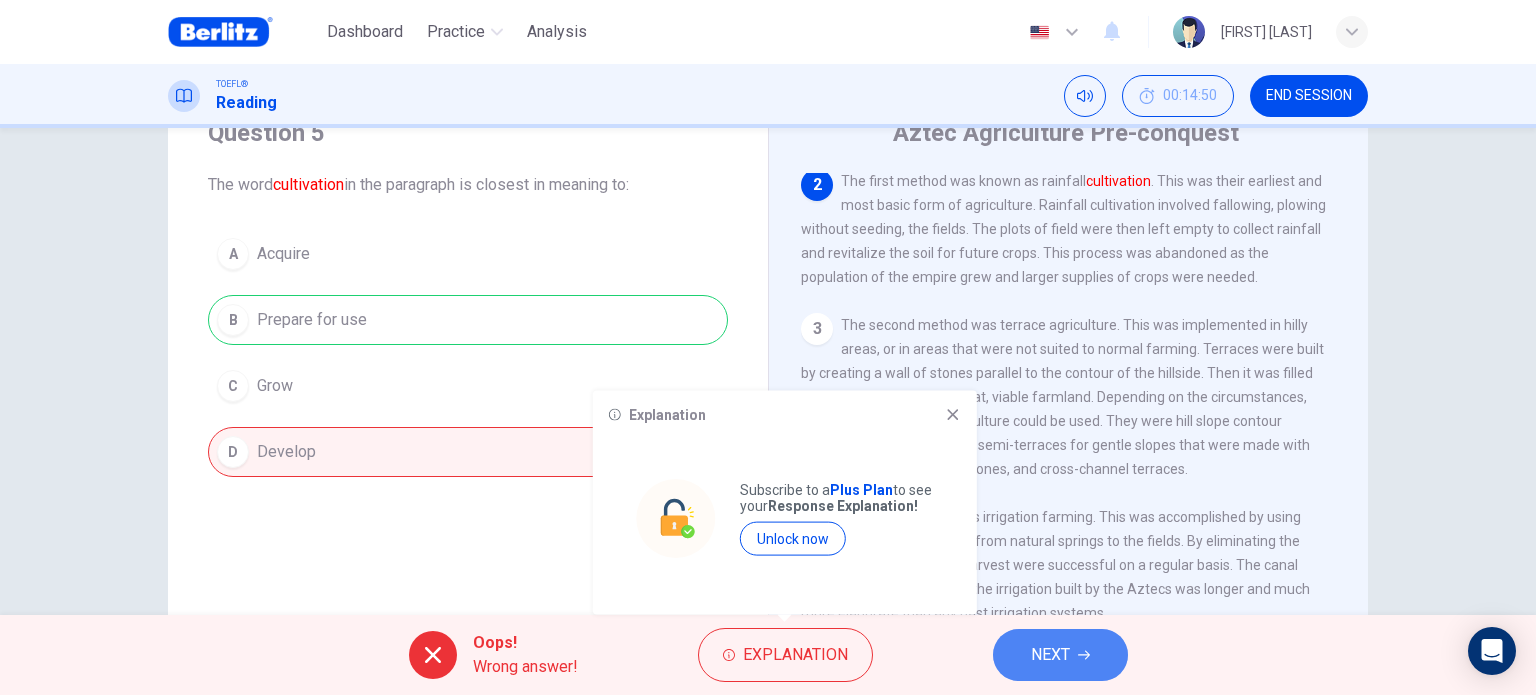 click on "NEXT" at bounding box center (1050, 655) 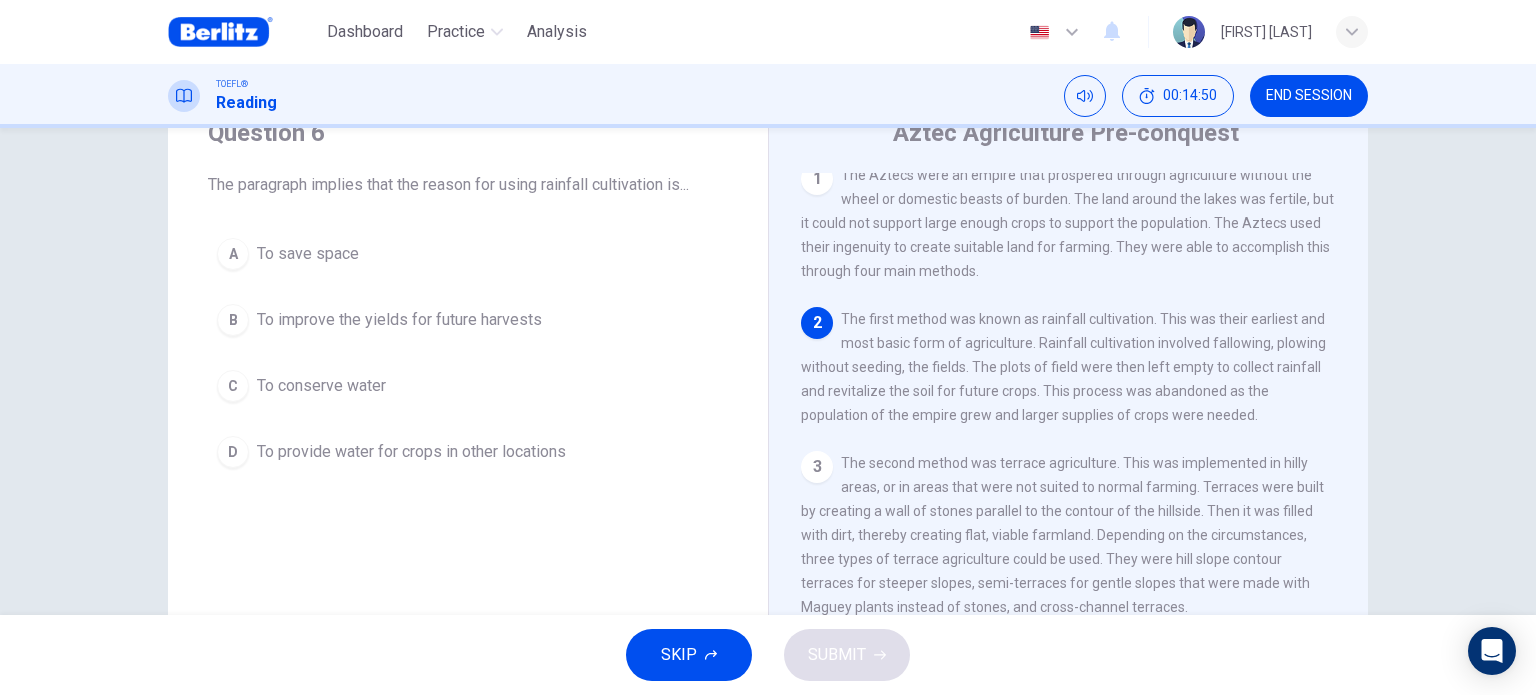 scroll, scrollTop: 0, scrollLeft: 0, axis: both 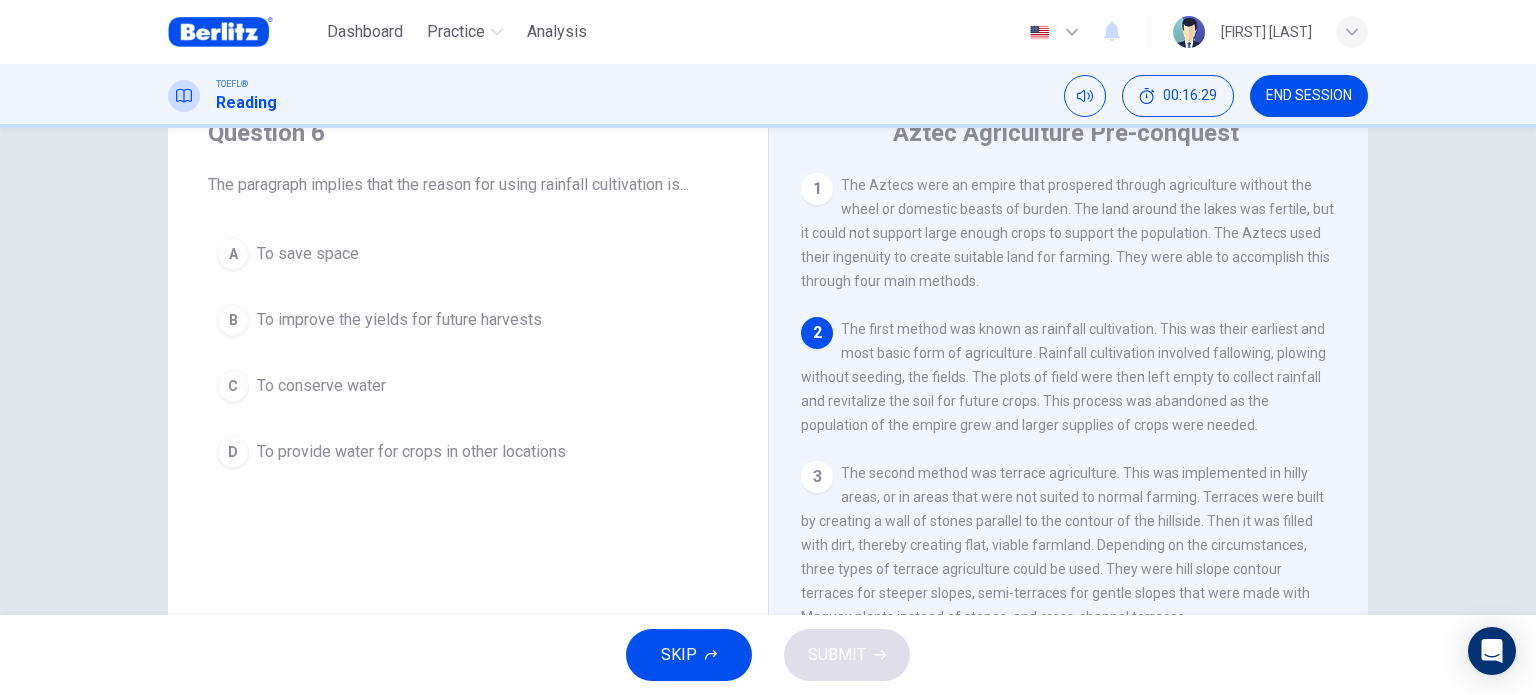 click on "To improve the yields for future harvests" at bounding box center [308, 254] 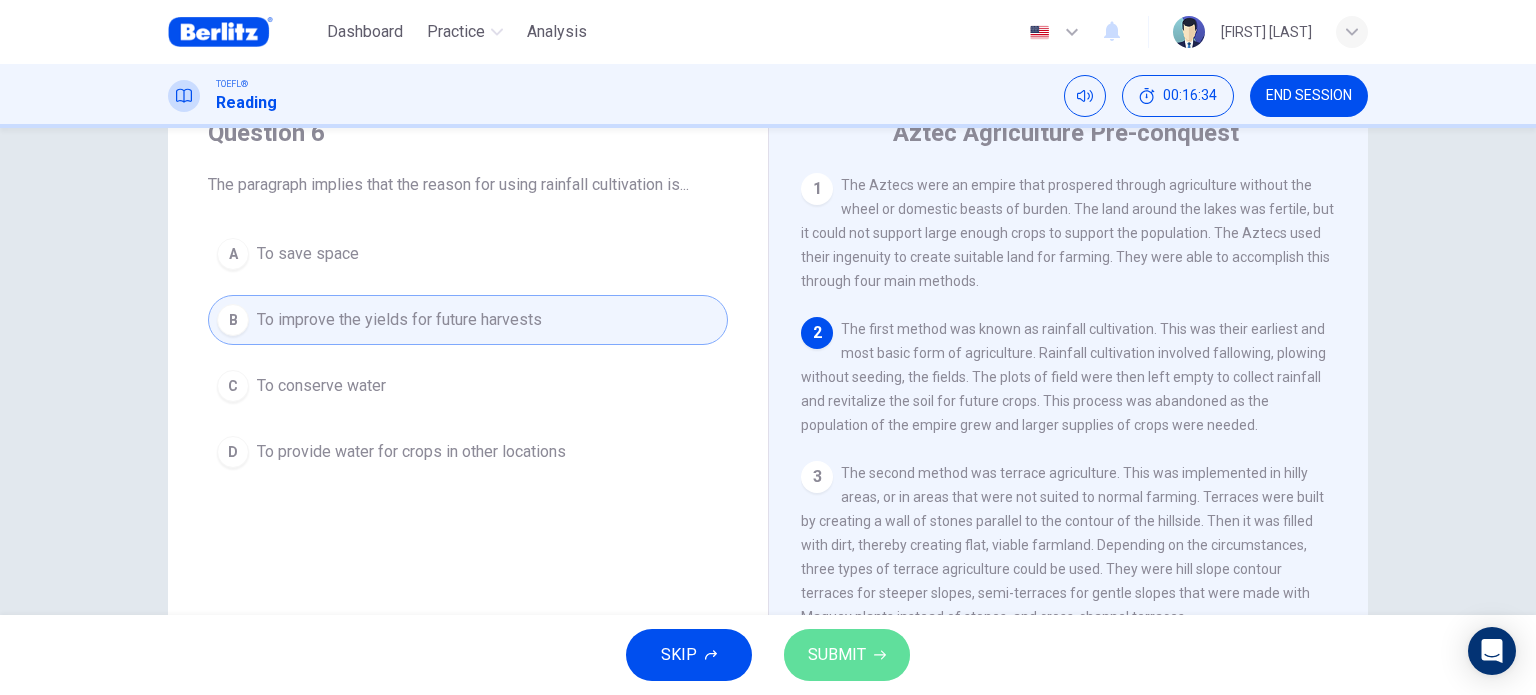 click at bounding box center [880, 655] 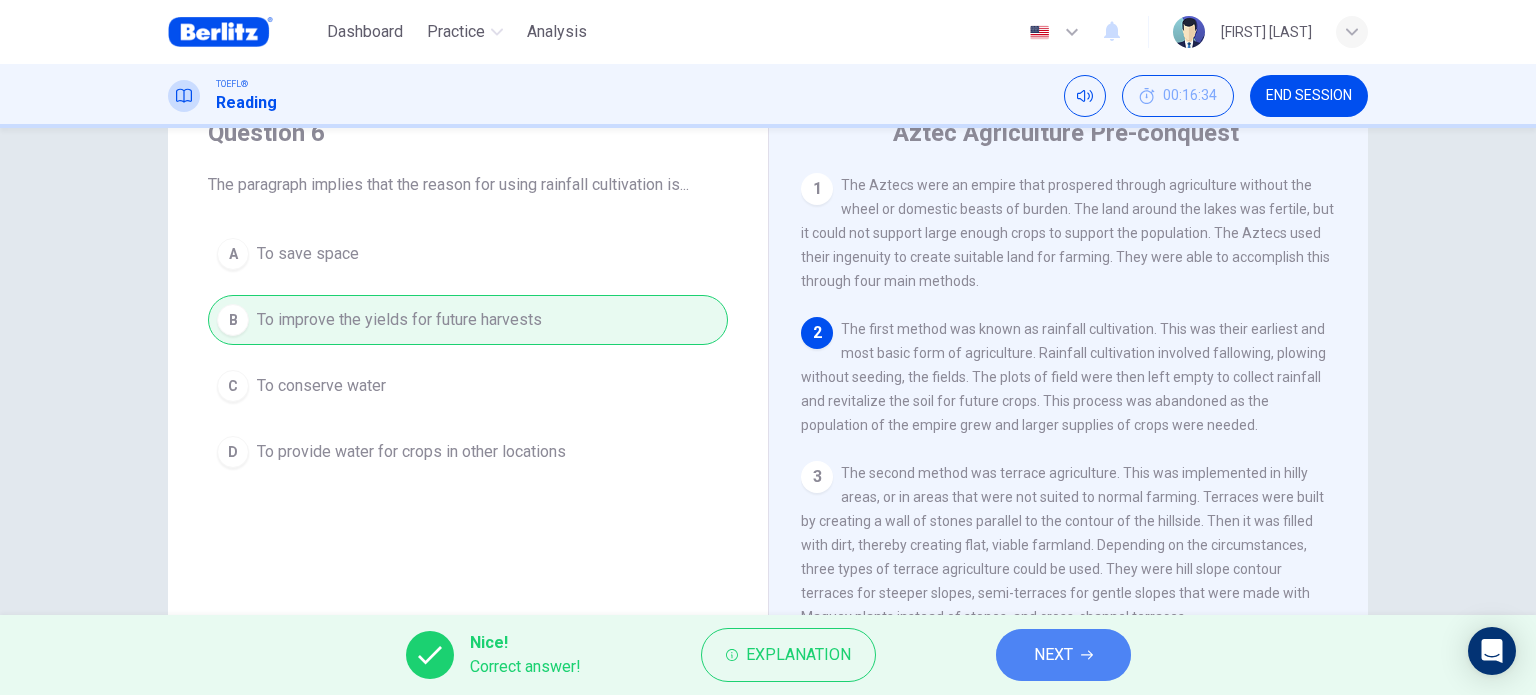 click on "NEXT" at bounding box center [1053, 655] 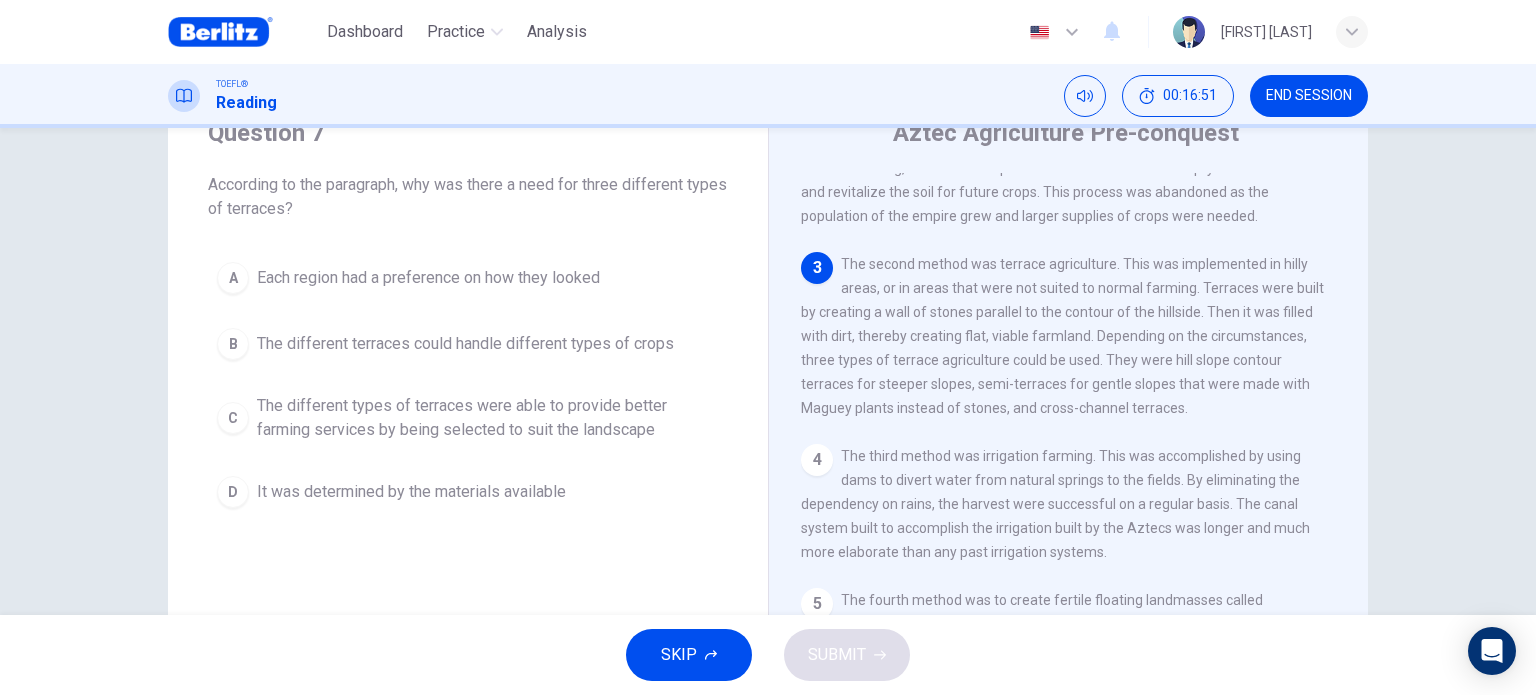 scroll, scrollTop: 213, scrollLeft: 0, axis: vertical 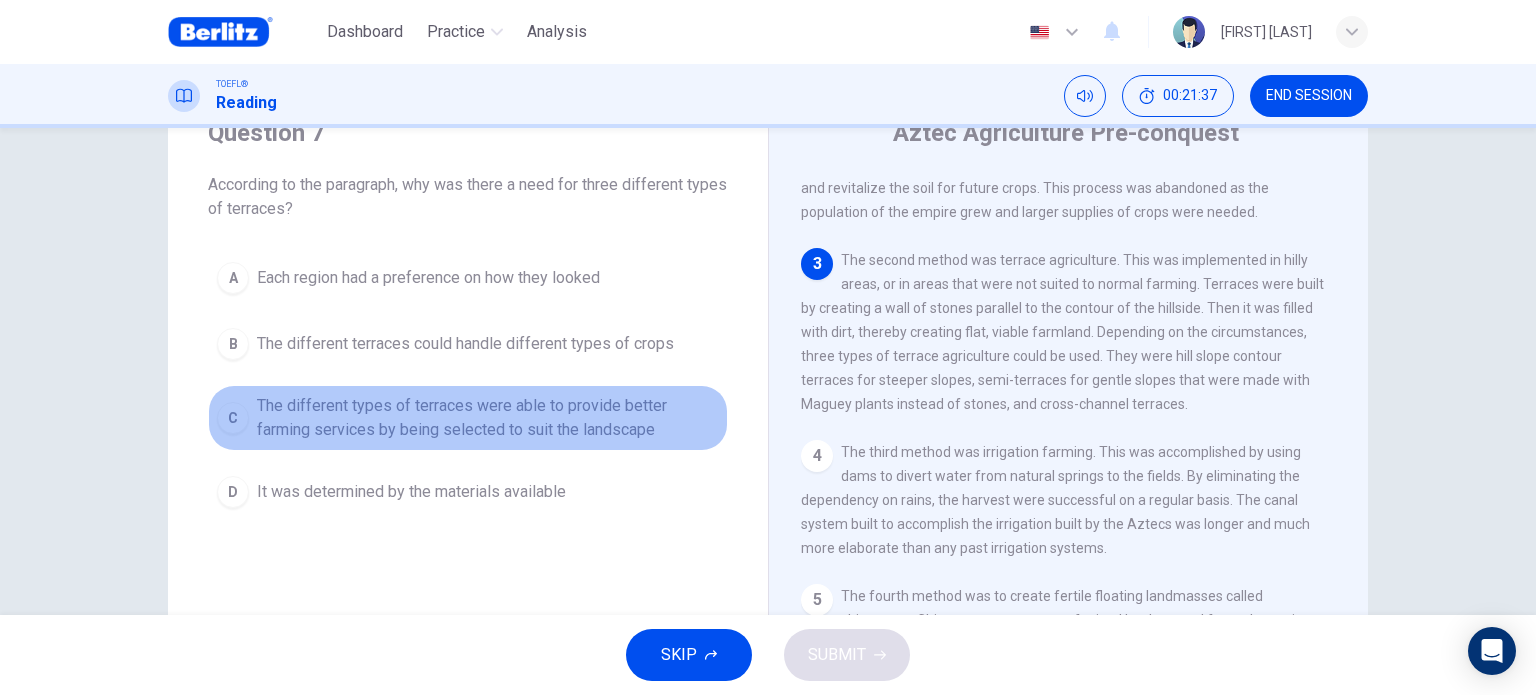 click on "The different types of terraces were able to provide better farming services by being selected to suit the landscape" at bounding box center (428, 278) 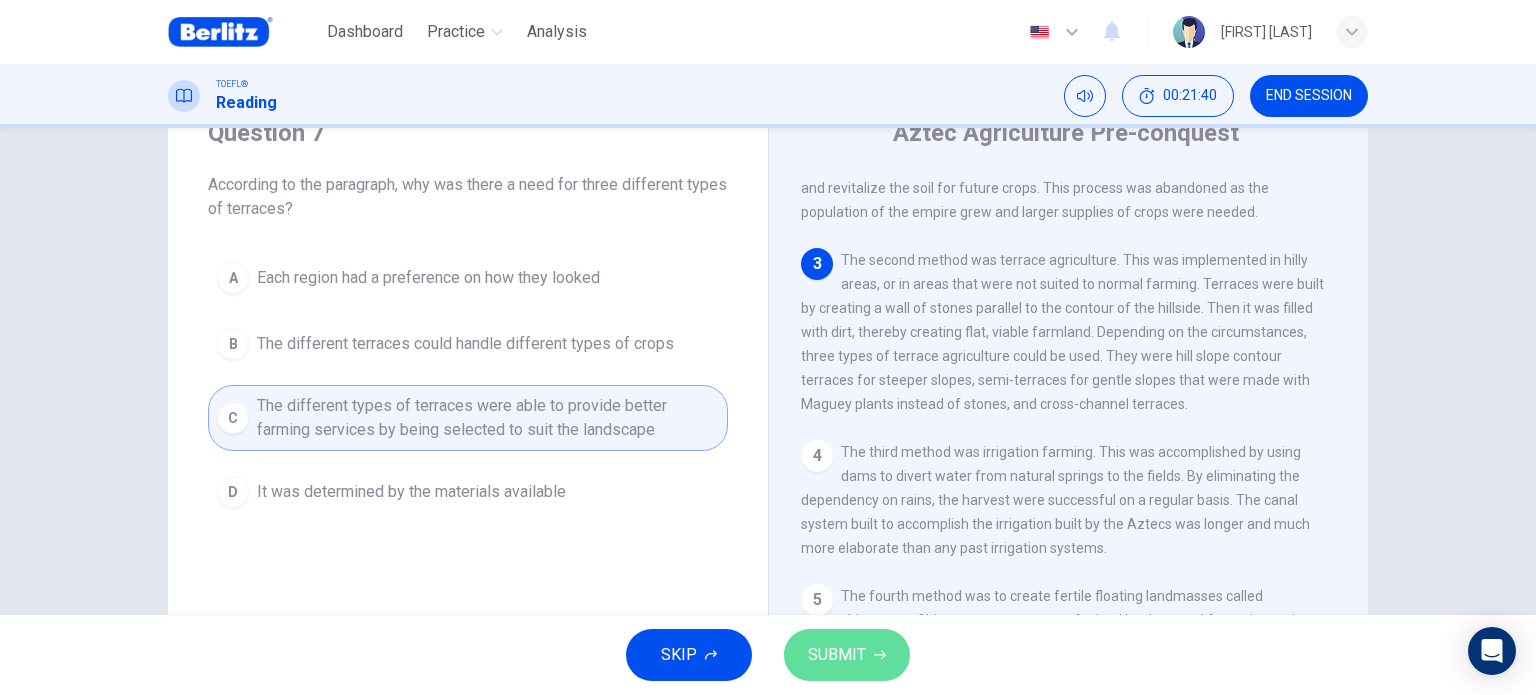 click on "SUBMIT" at bounding box center [837, 655] 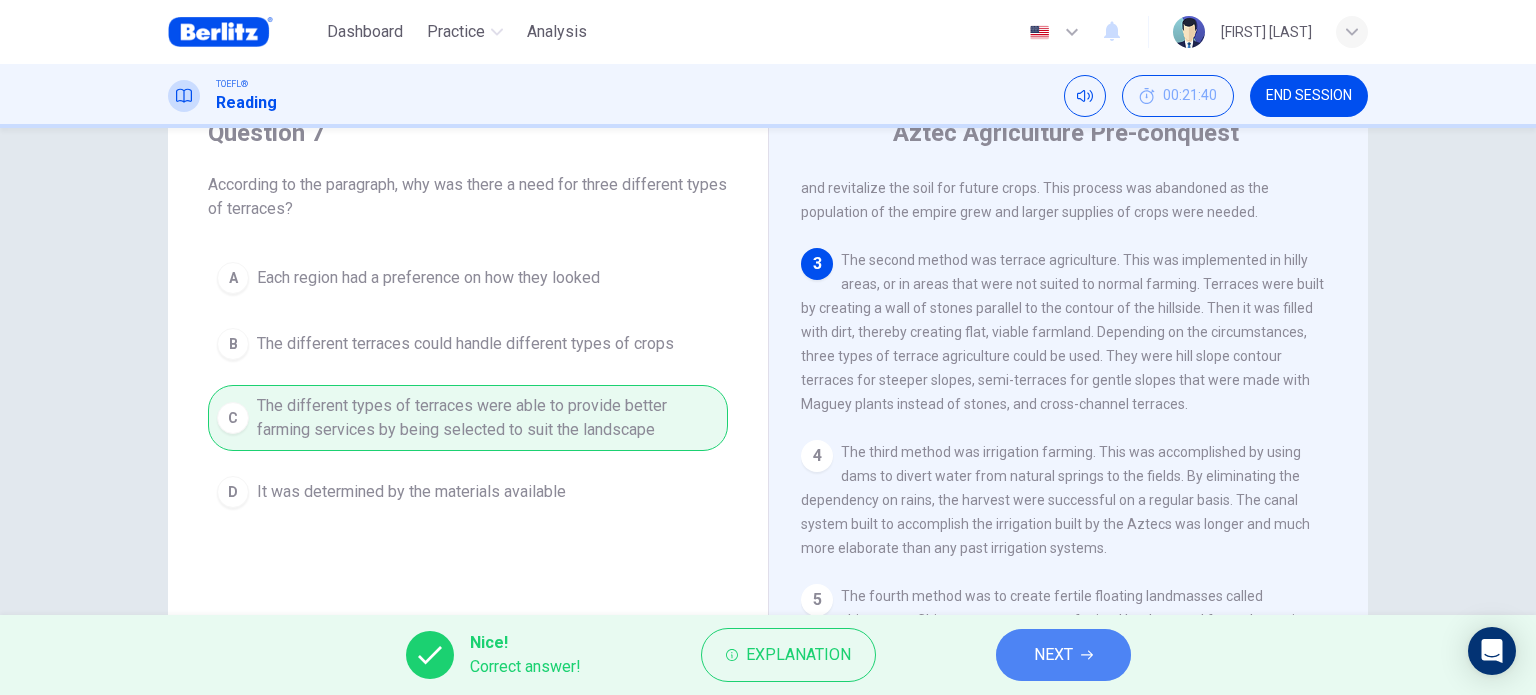 click on "NEXT" at bounding box center [1063, 655] 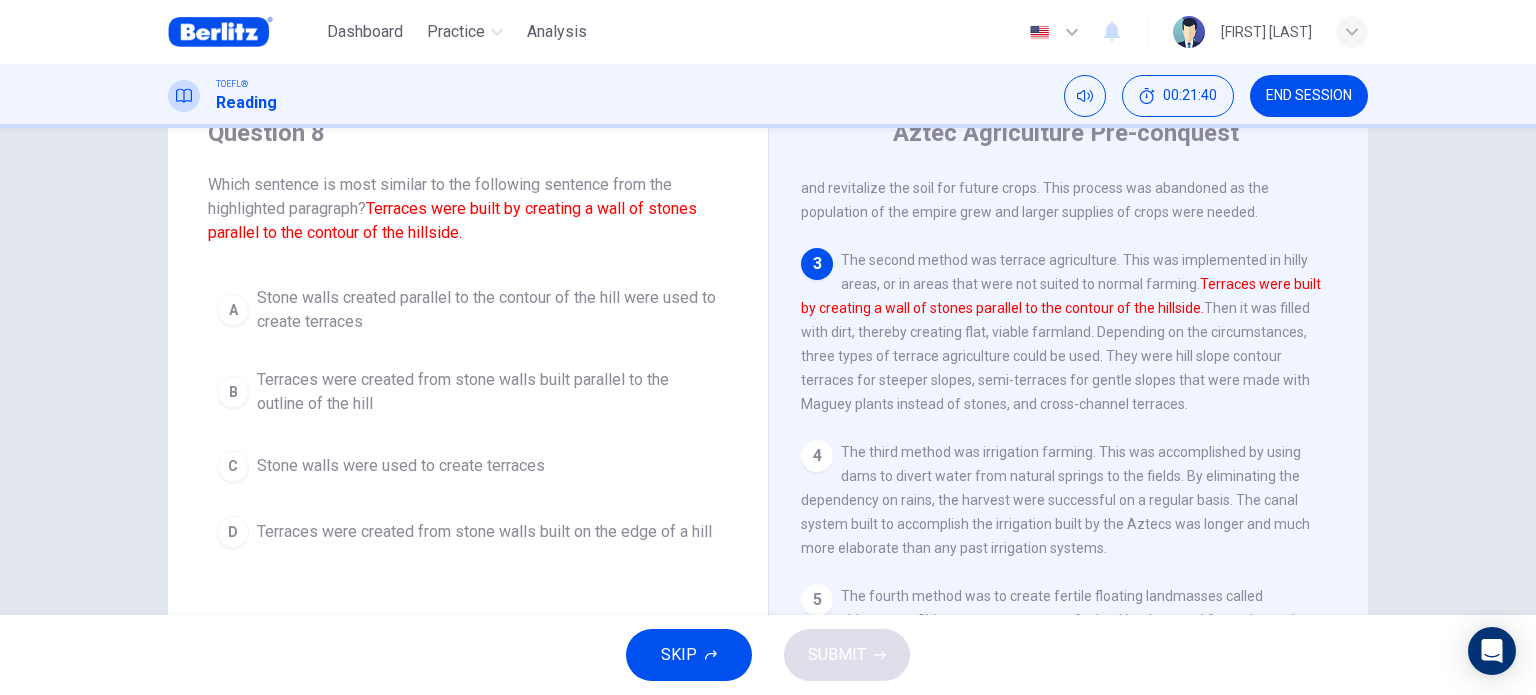 scroll, scrollTop: 239, scrollLeft: 0, axis: vertical 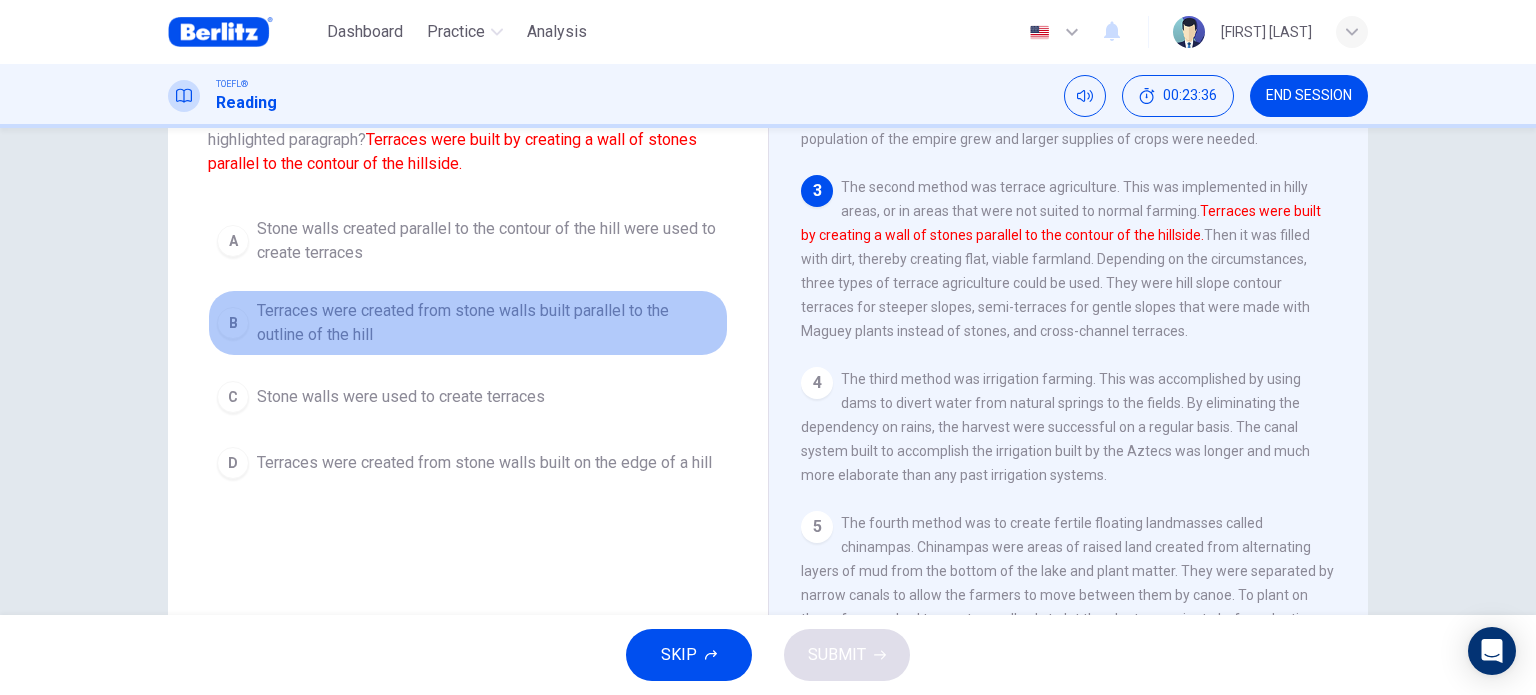 click on "Terraces were created from stone walls built parallel to the outline of the hill" at bounding box center (488, 241) 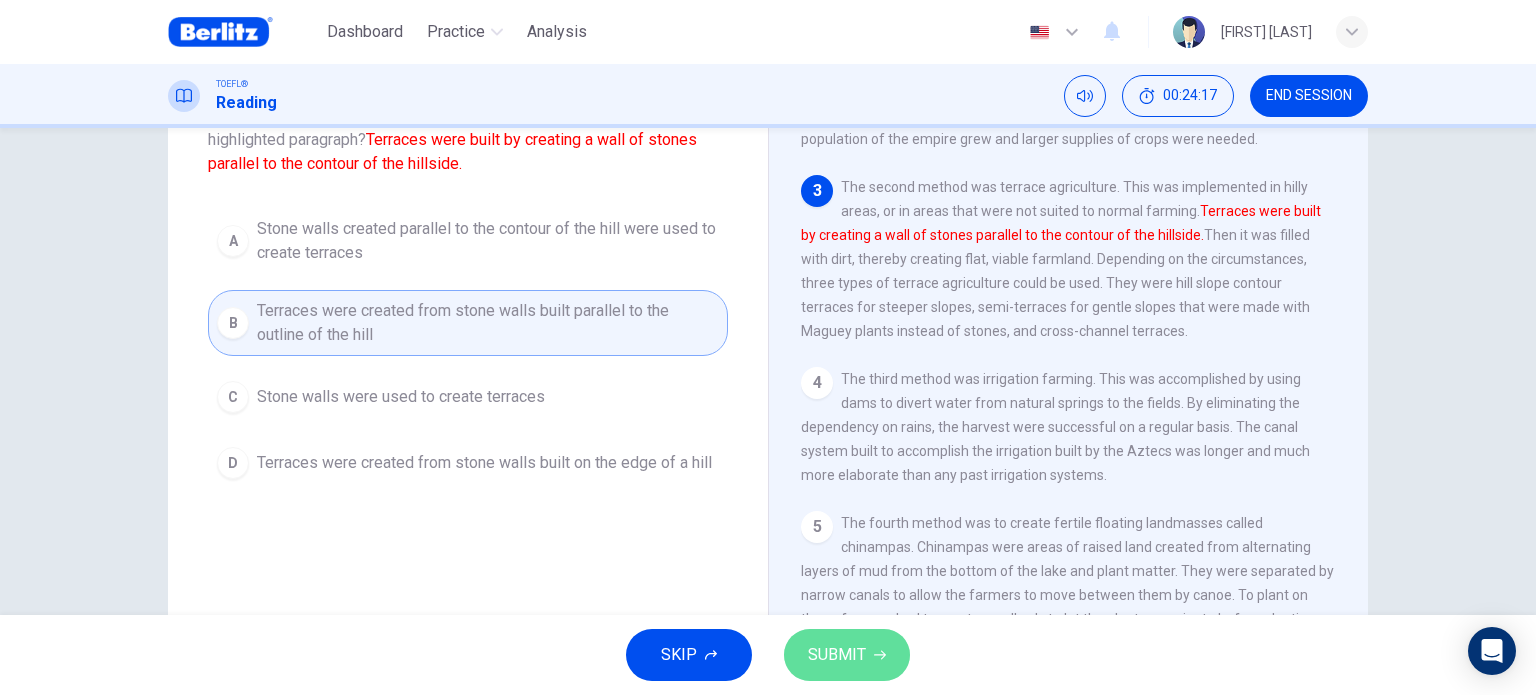 click on "SUBMIT" at bounding box center [837, 655] 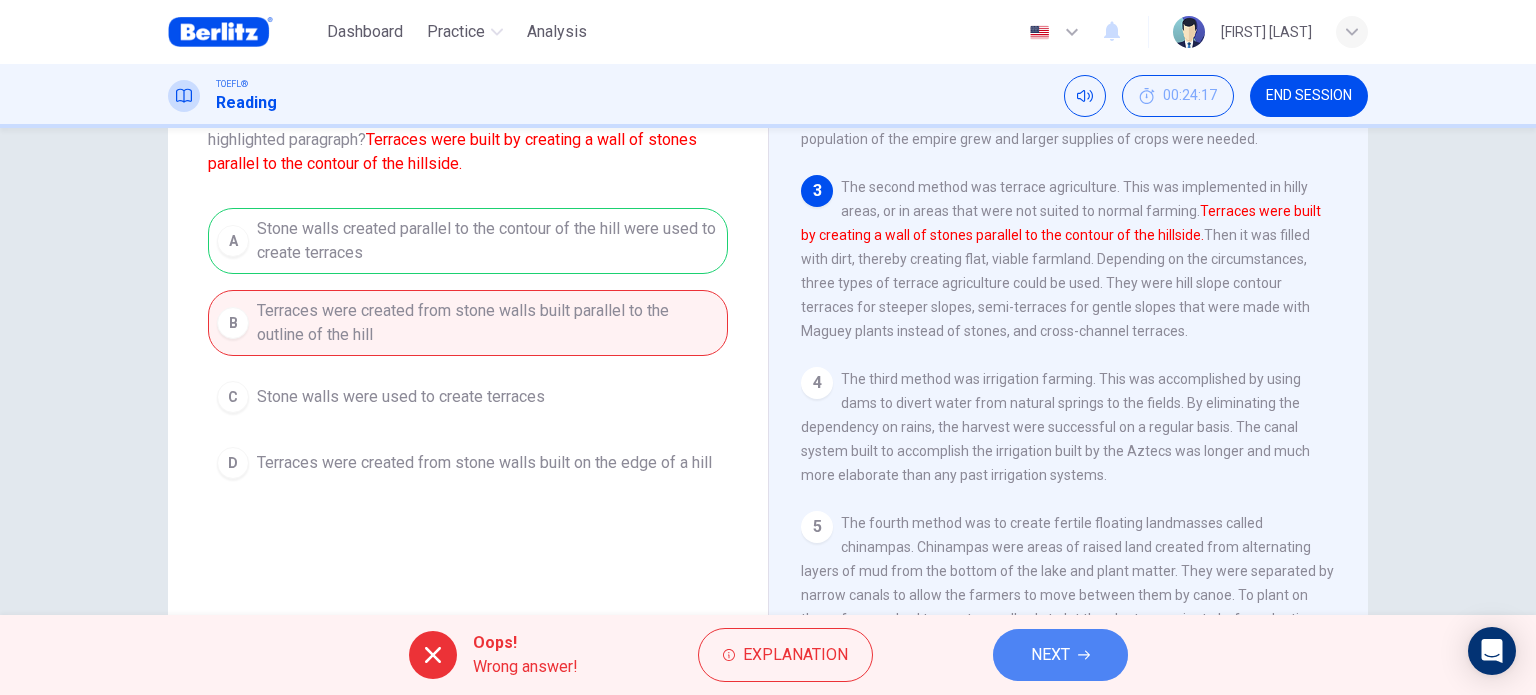 click on "NEXT" at bounding box center [1050, 655] 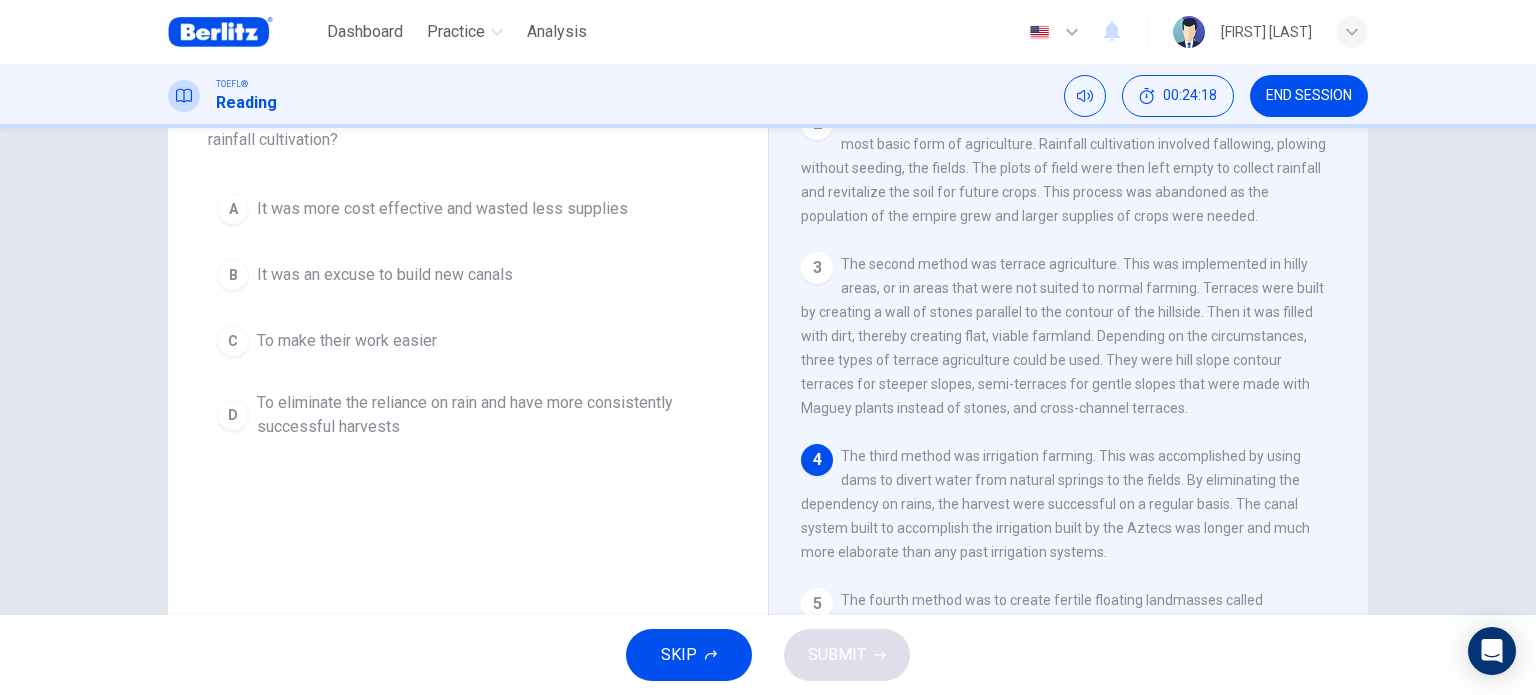scroll, scrollTop: 138, scrollLeft: 0, axis: vertical 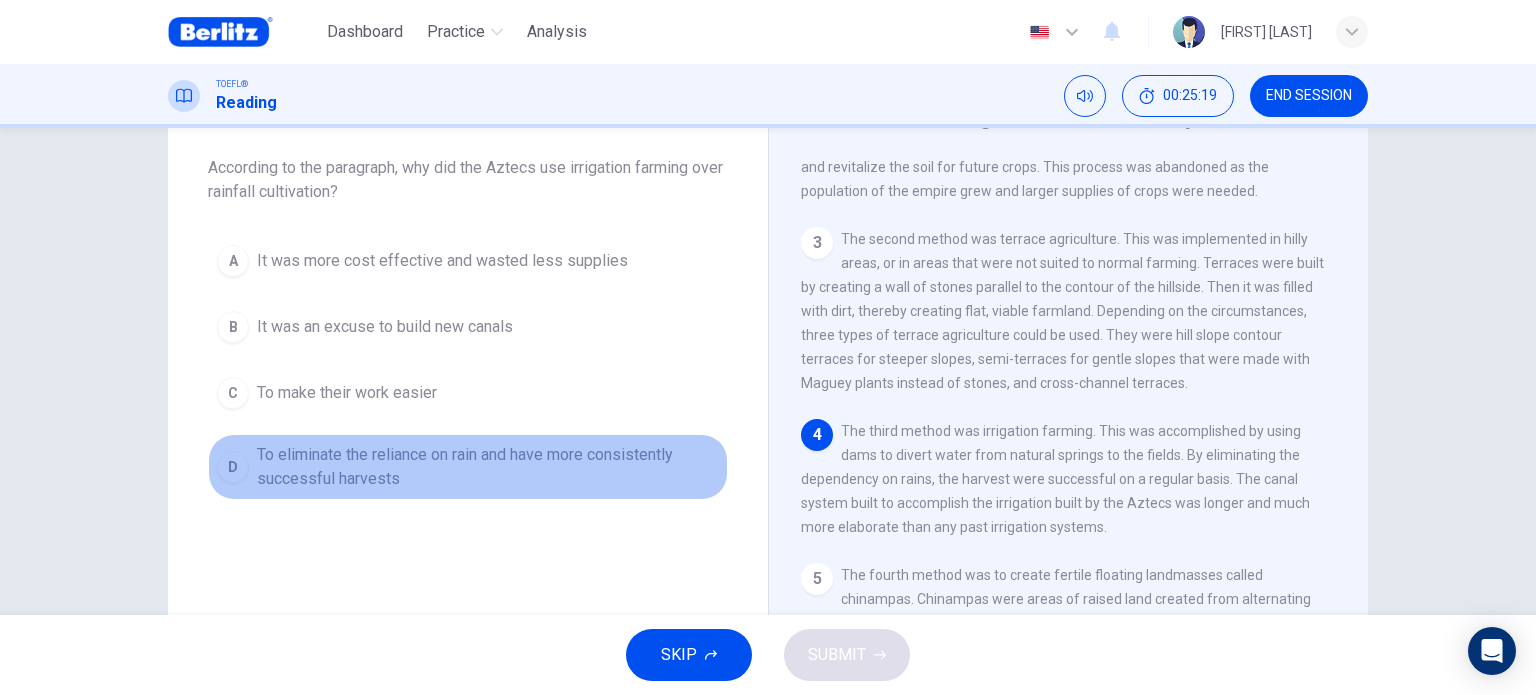 click on "To eliminate the reliance on rain and have more consistently successful harvests" at bounding box center [442, 261] 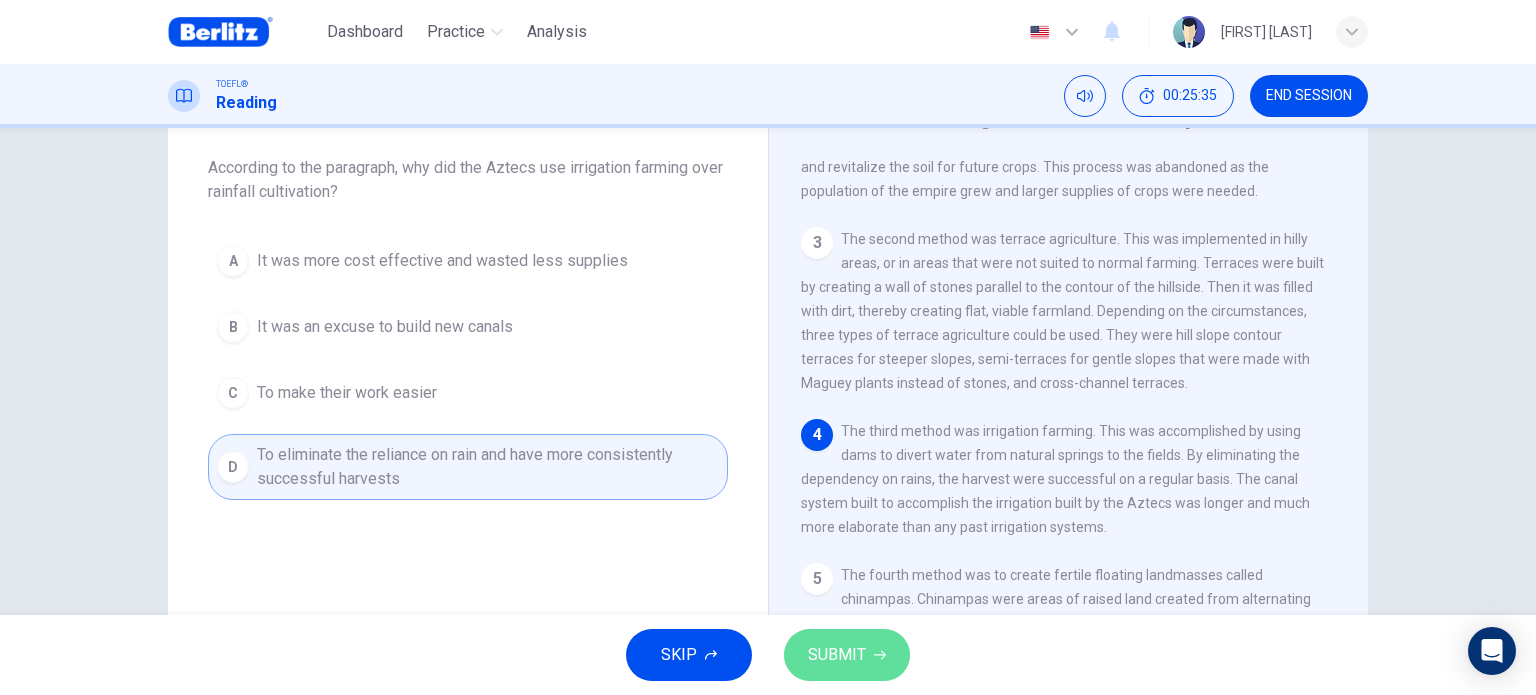 click on "SUBMIT" at bounding box center (837, 655) 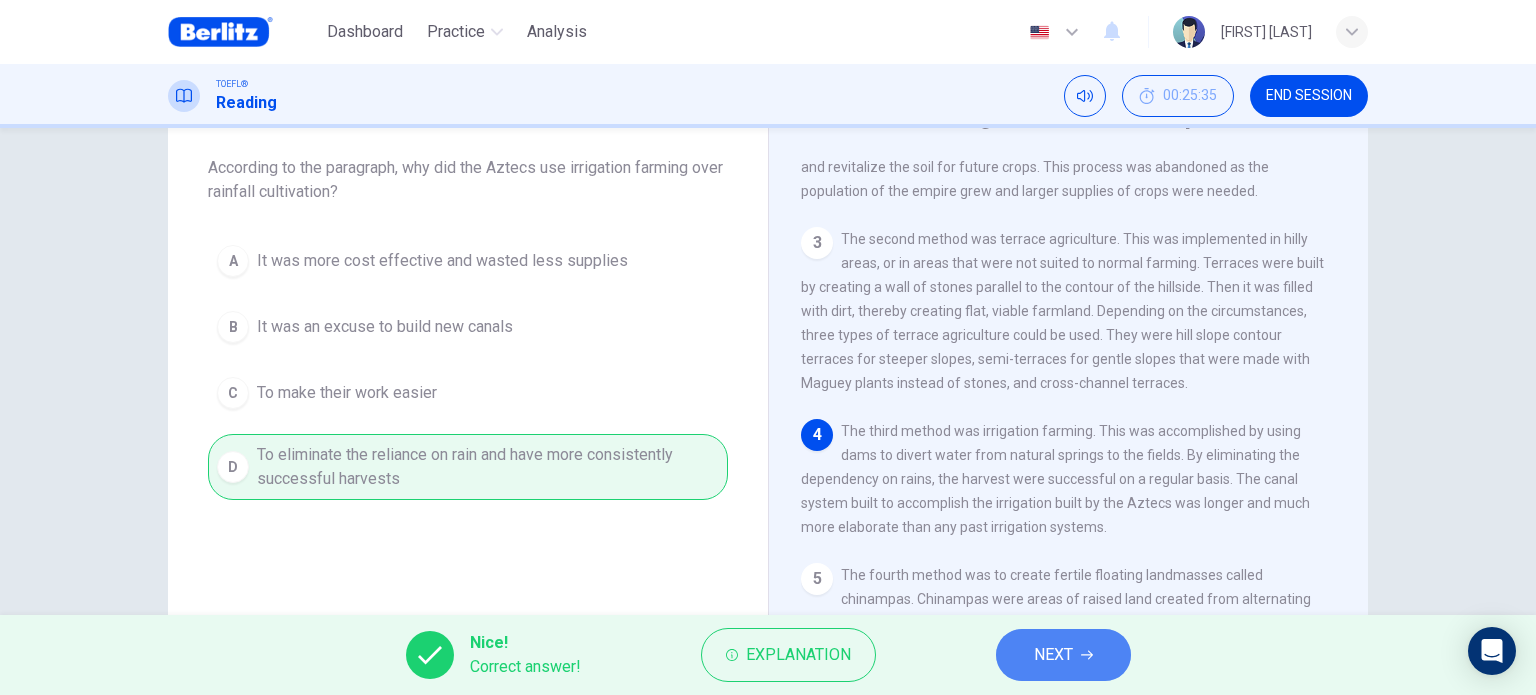click at bounding box center (1087, 655) 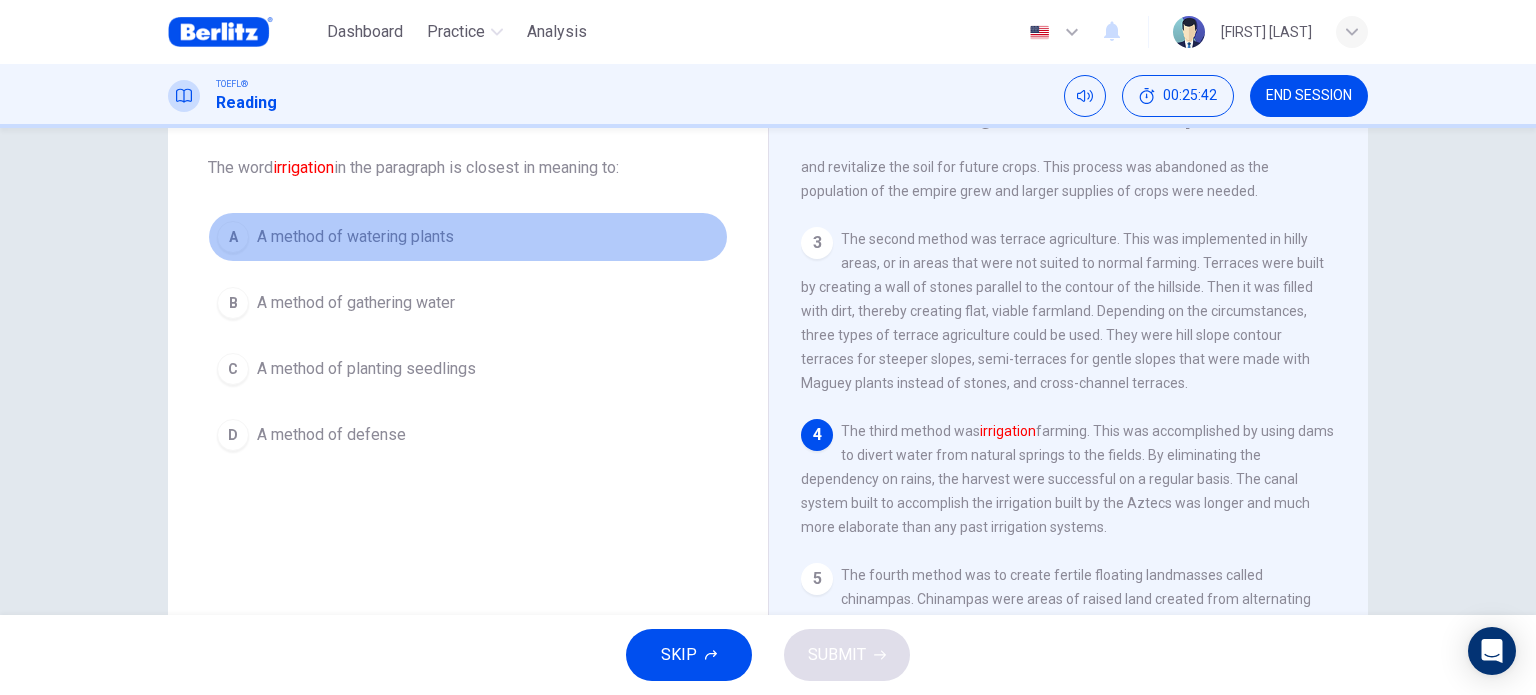 click on "A method of watering plants" at bounding box center [355, 237] 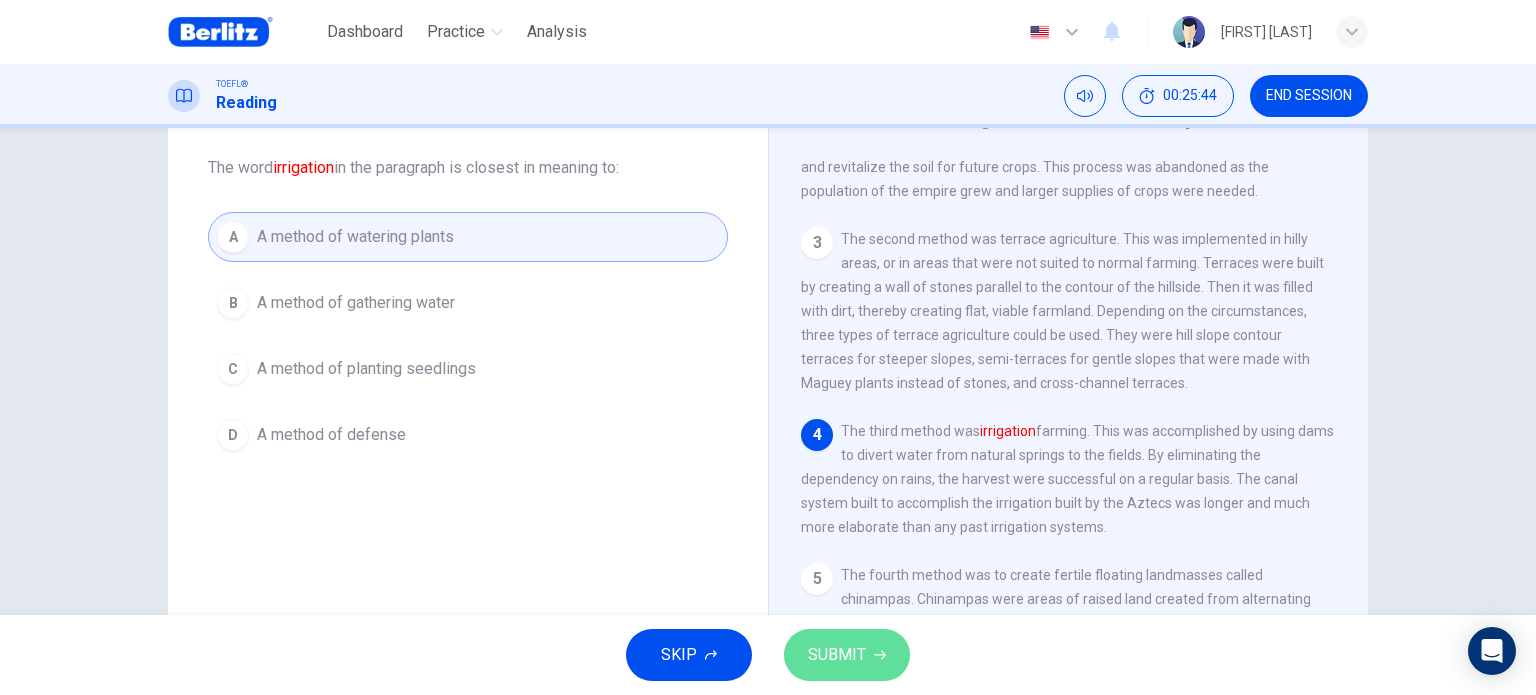 click on "SUBMIT" at bounding box center [837, 655] 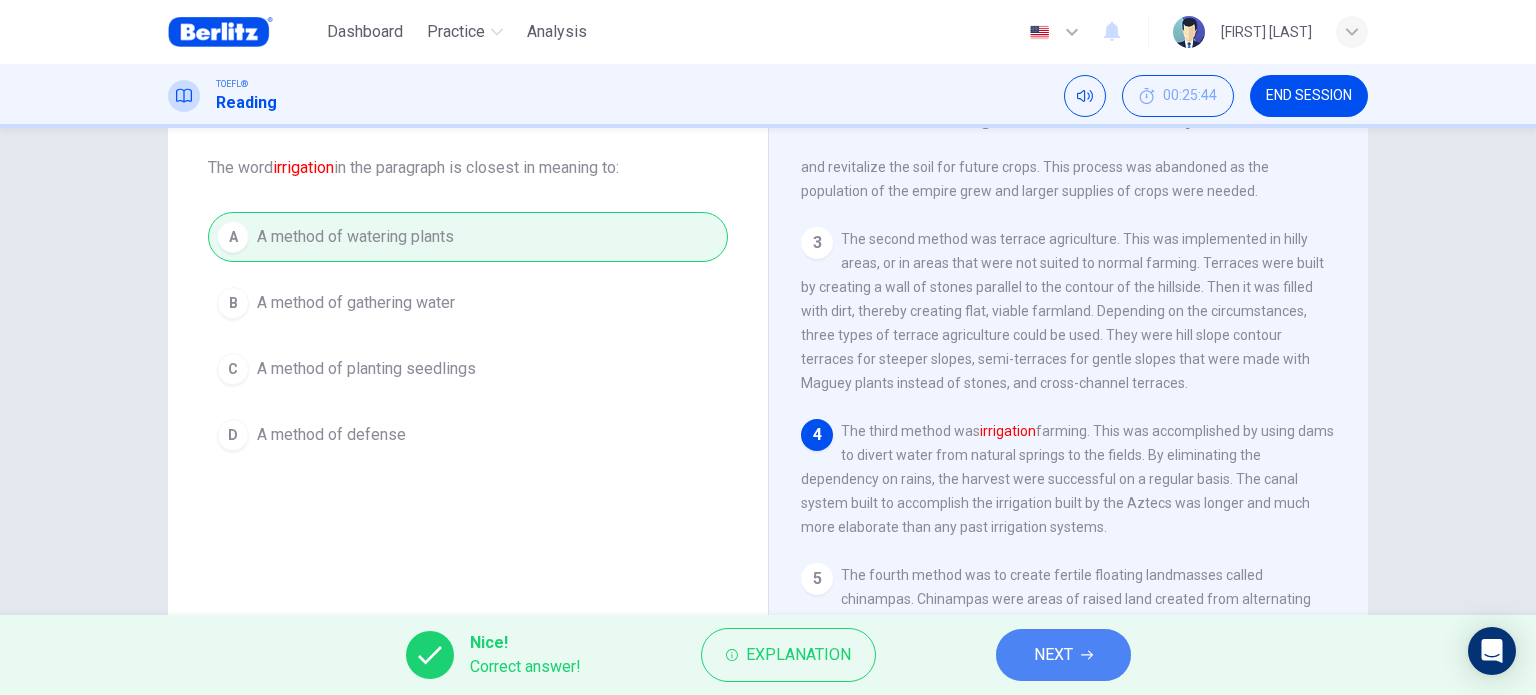 click on "NEXT" at bounding box center [1063, 655] 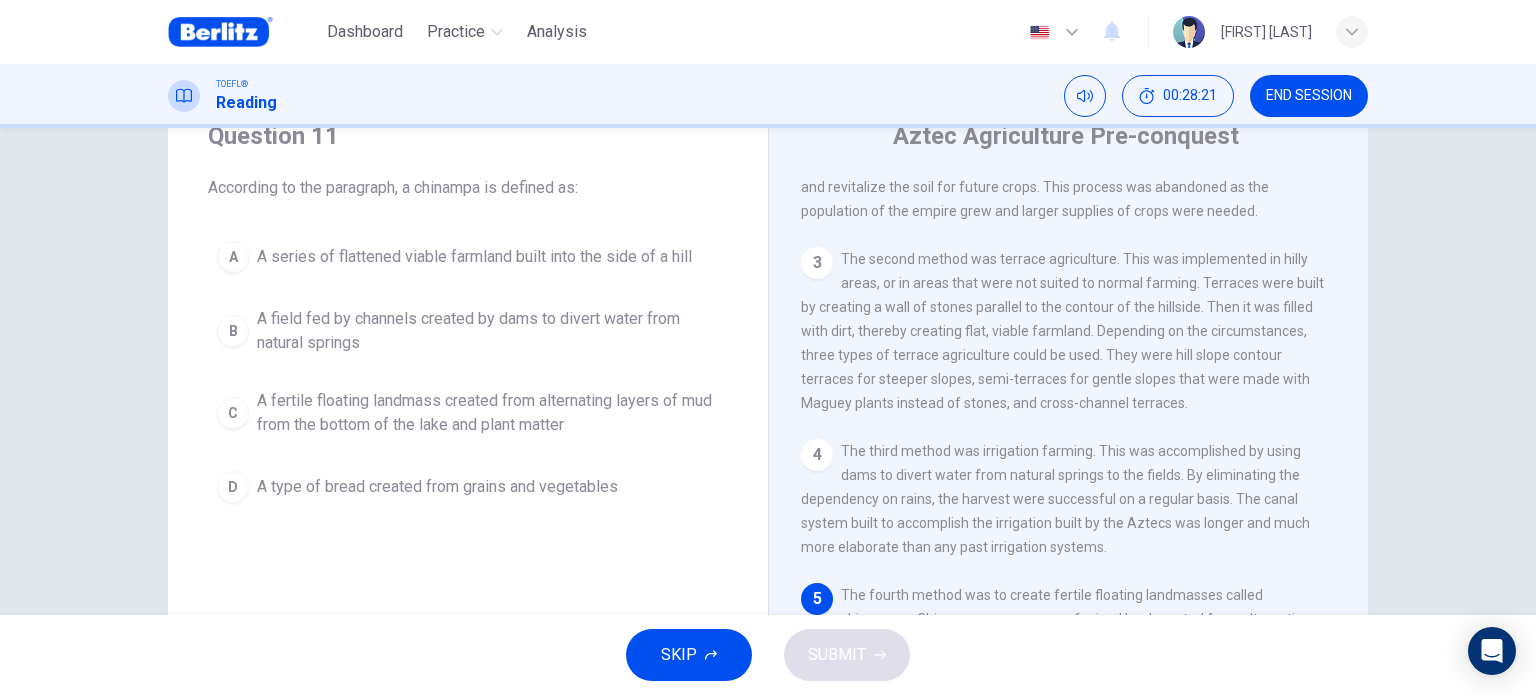 scroll, scrollTop: 44, scrollLeft: 0, axis: vertical 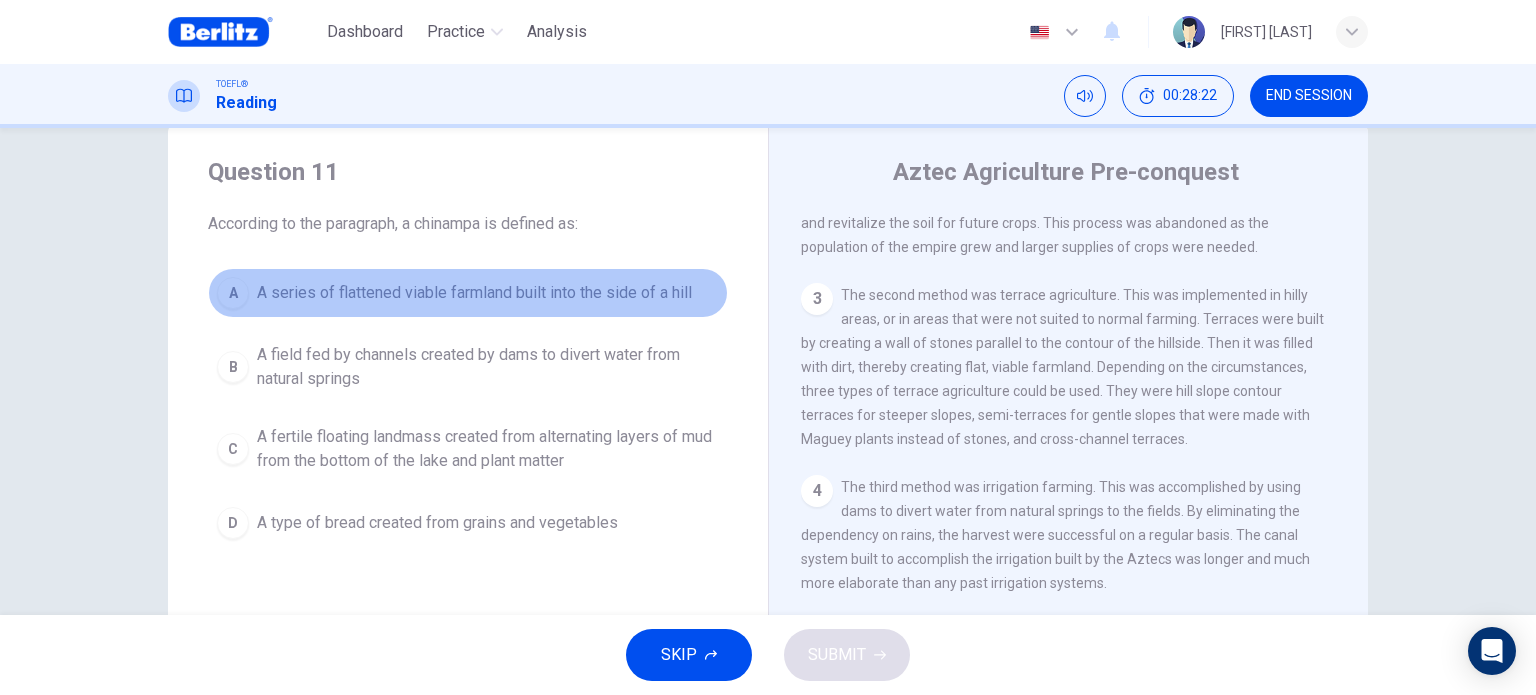 click on "A series of flattened viable farmland built into the side of a hill" at bounding box center [474, 293] 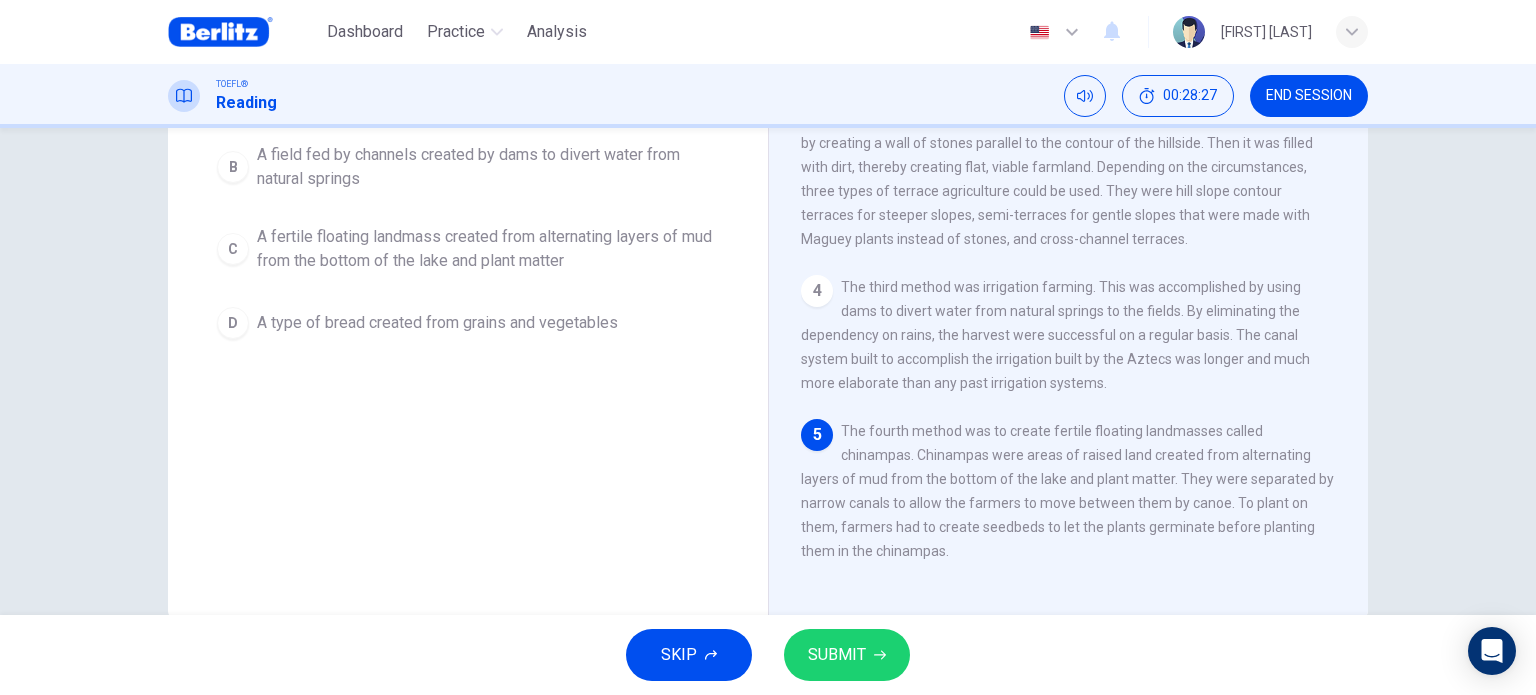 scroll, scrollTop: 246, scrollLeft: 0, axis: vertical 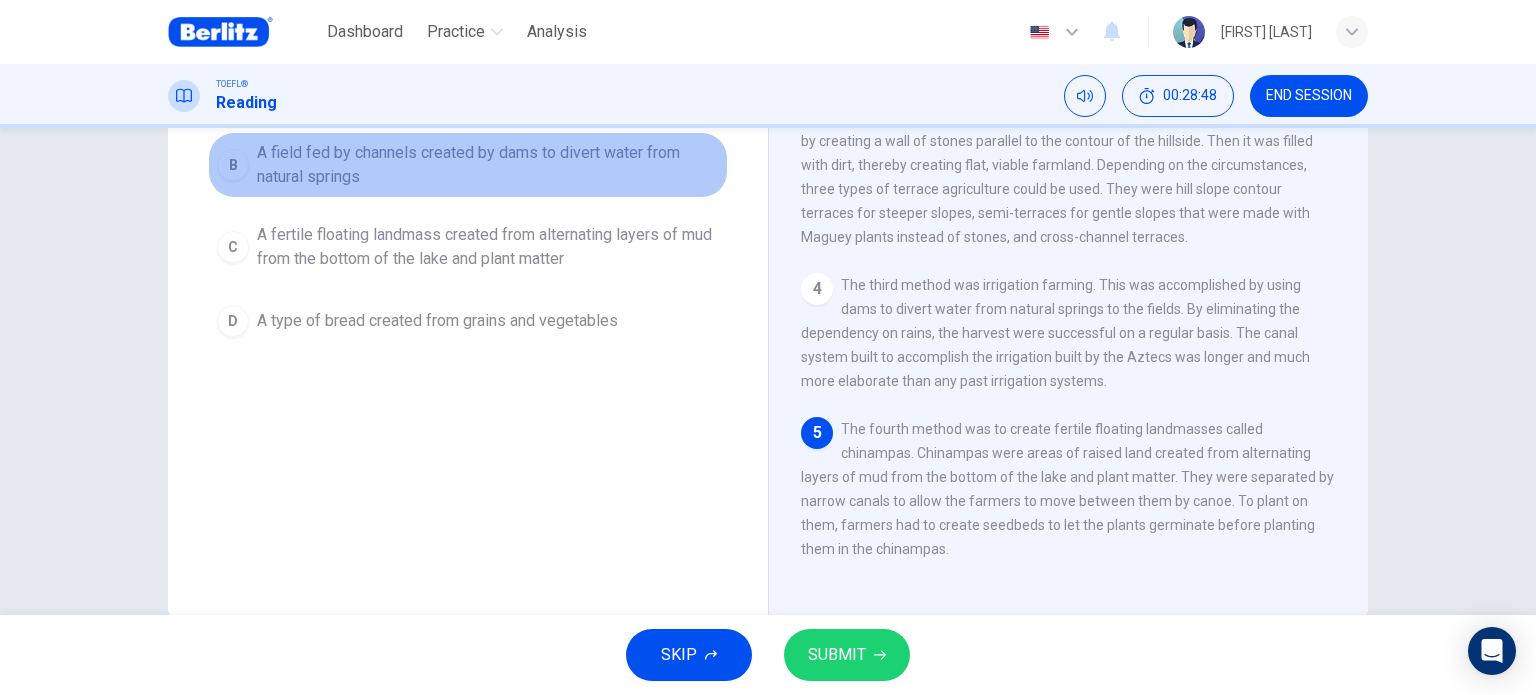 click on "A field fed by channels created by dams to divert water from natural springs" at bounding box center [488, 165] 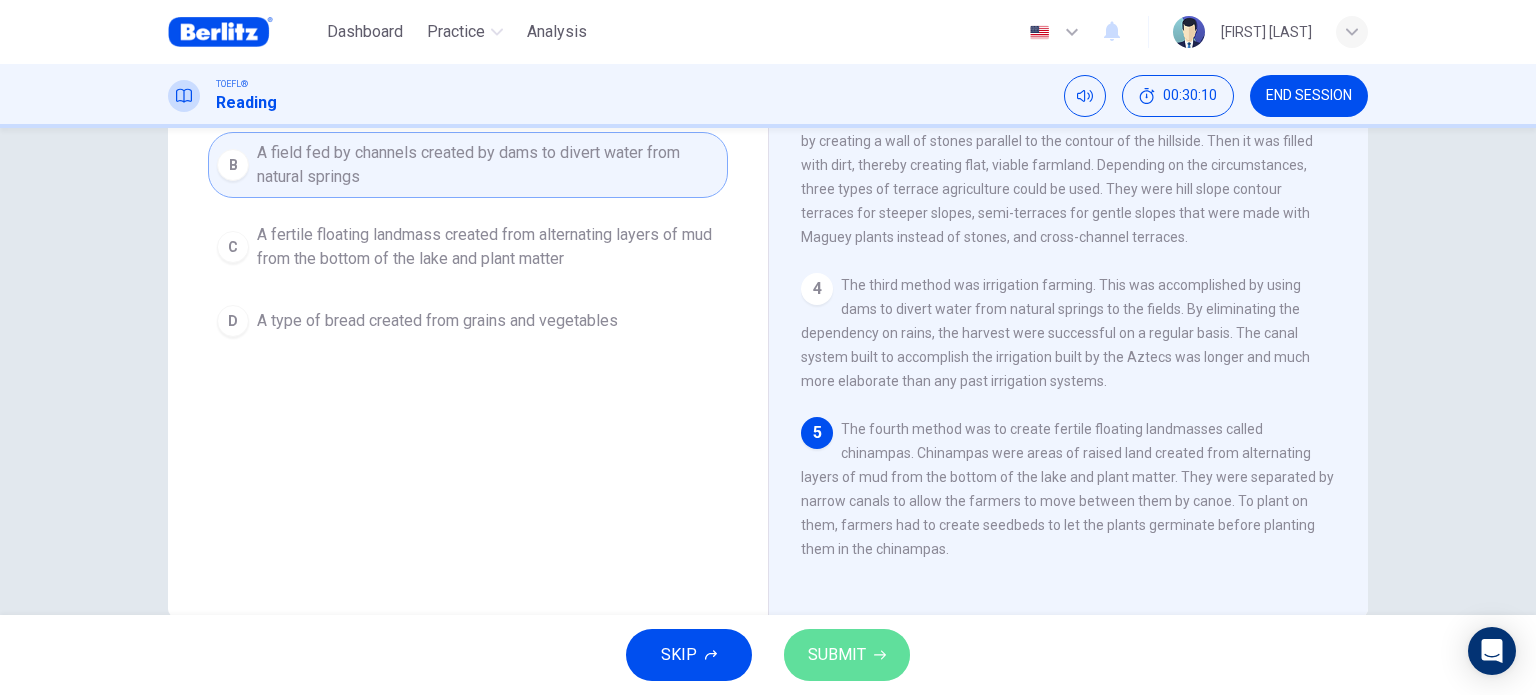 click on "SUBMIT" at bounding box center (837, 655) 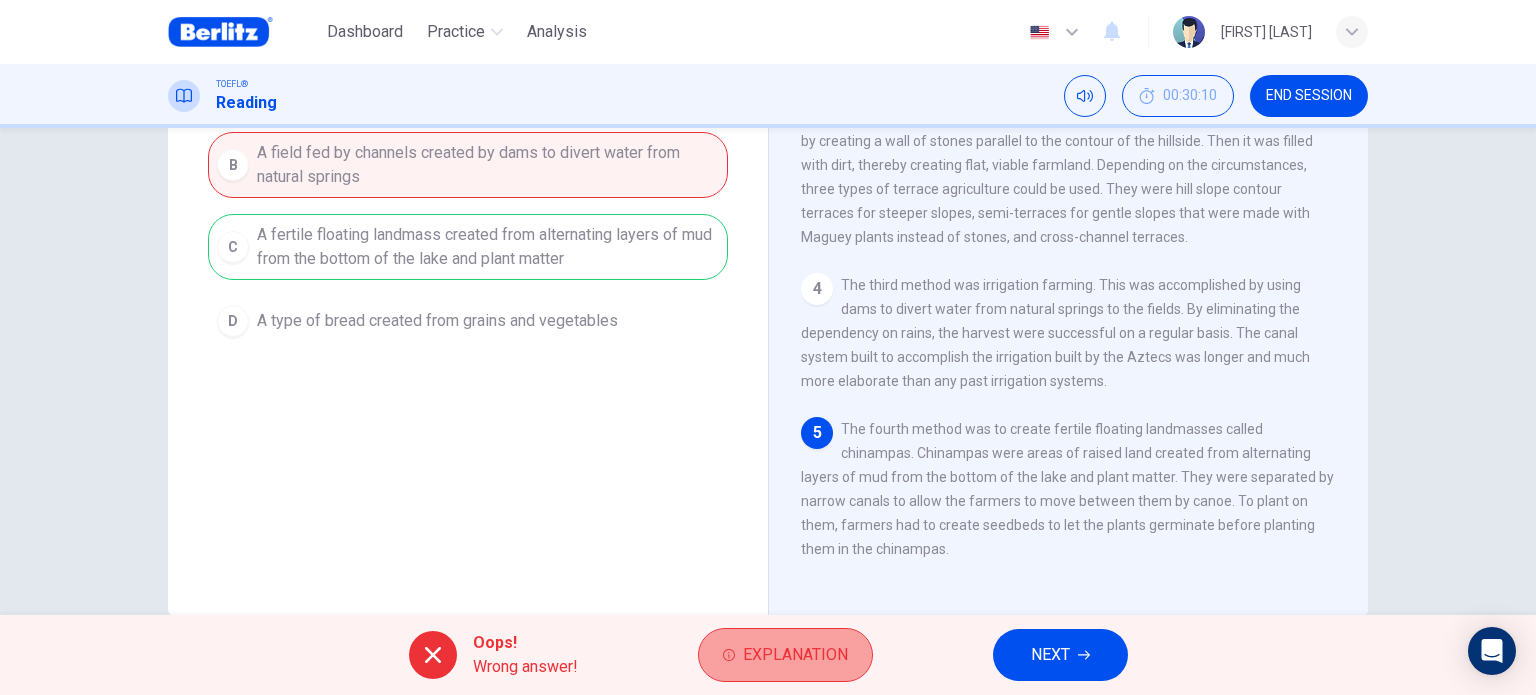 click on "Explanation" at bounding box center (795, 655) 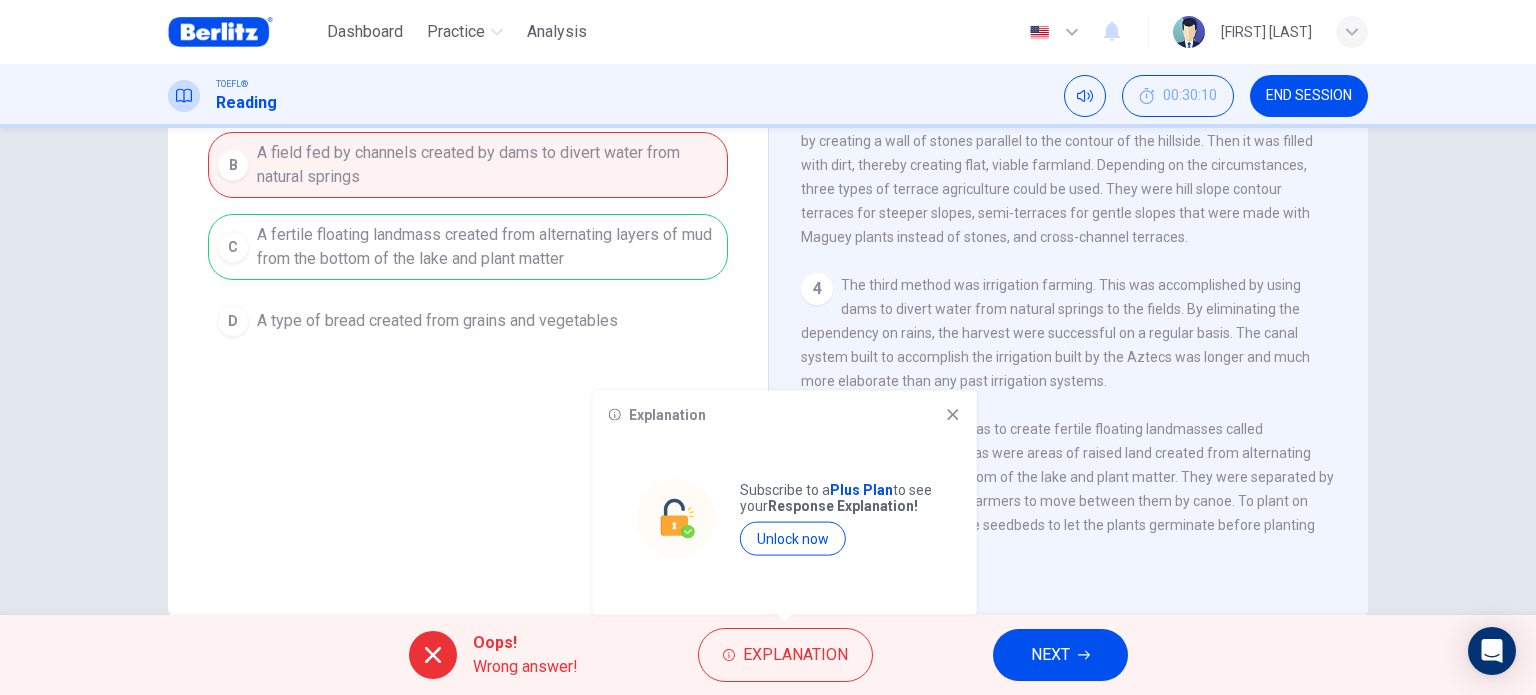 scroll, scrollTop: 108, scrollLeft: 0, axis: vertical 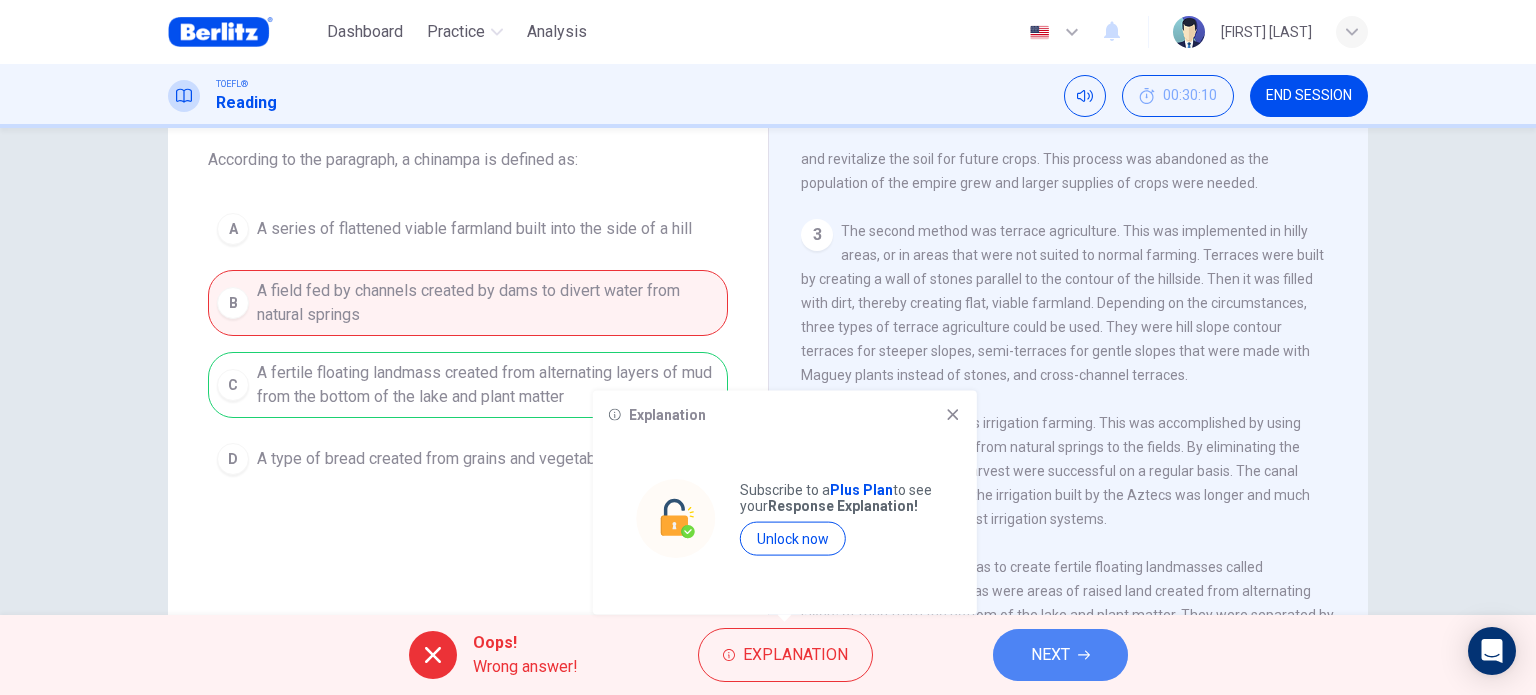 click on "NEXT" at bounding box center [1060, 655] 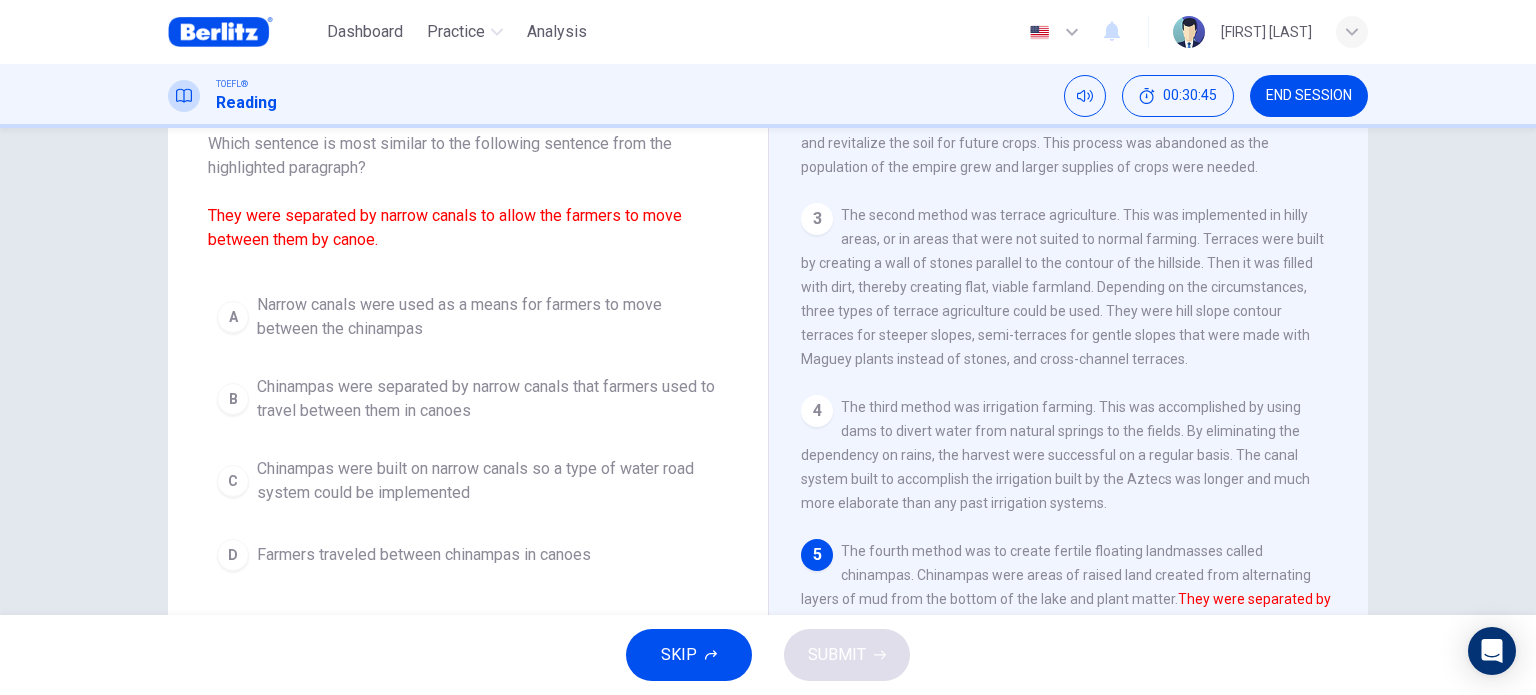 scroll, scrollTop: 127, scrollLeft: 0, axis: vertical 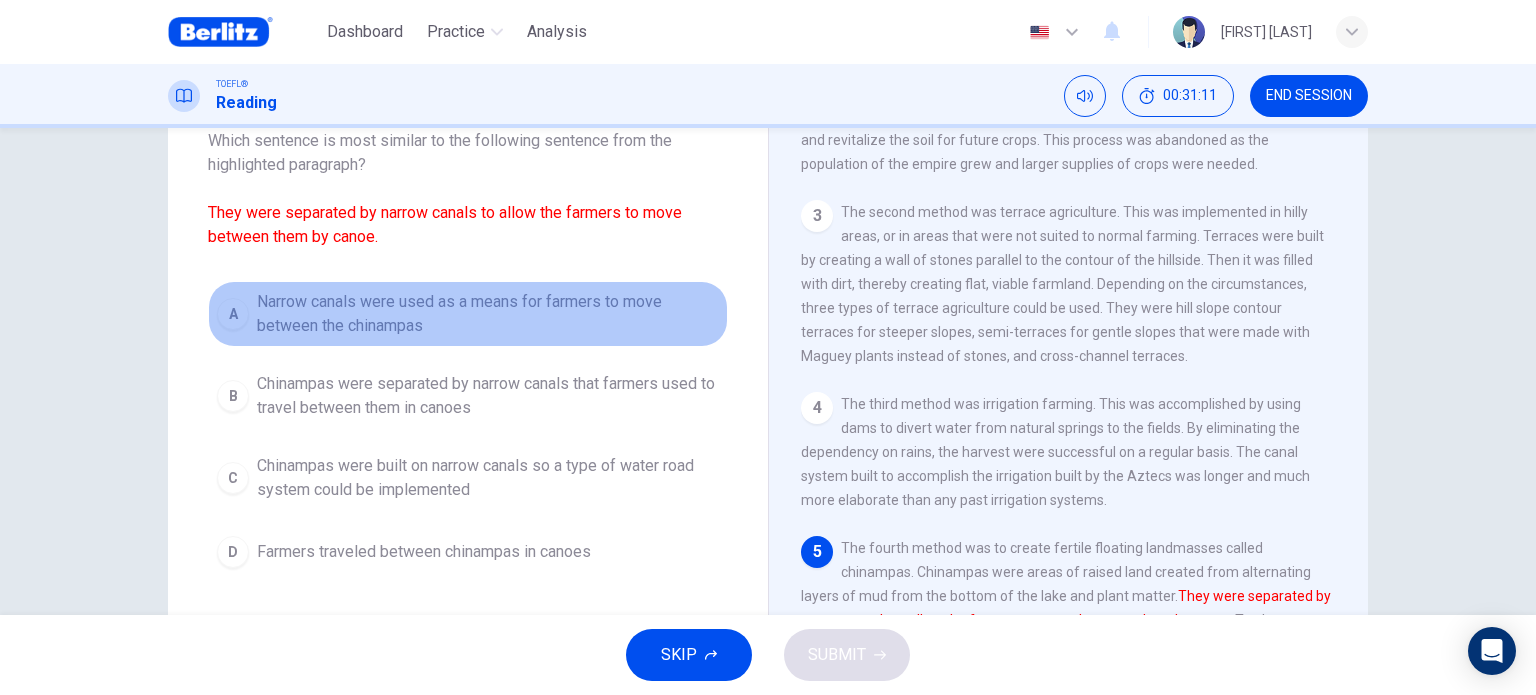 click on "Narrow canals were used as a means for farmers to move between the chinampas" at bounding box center [488, 314] 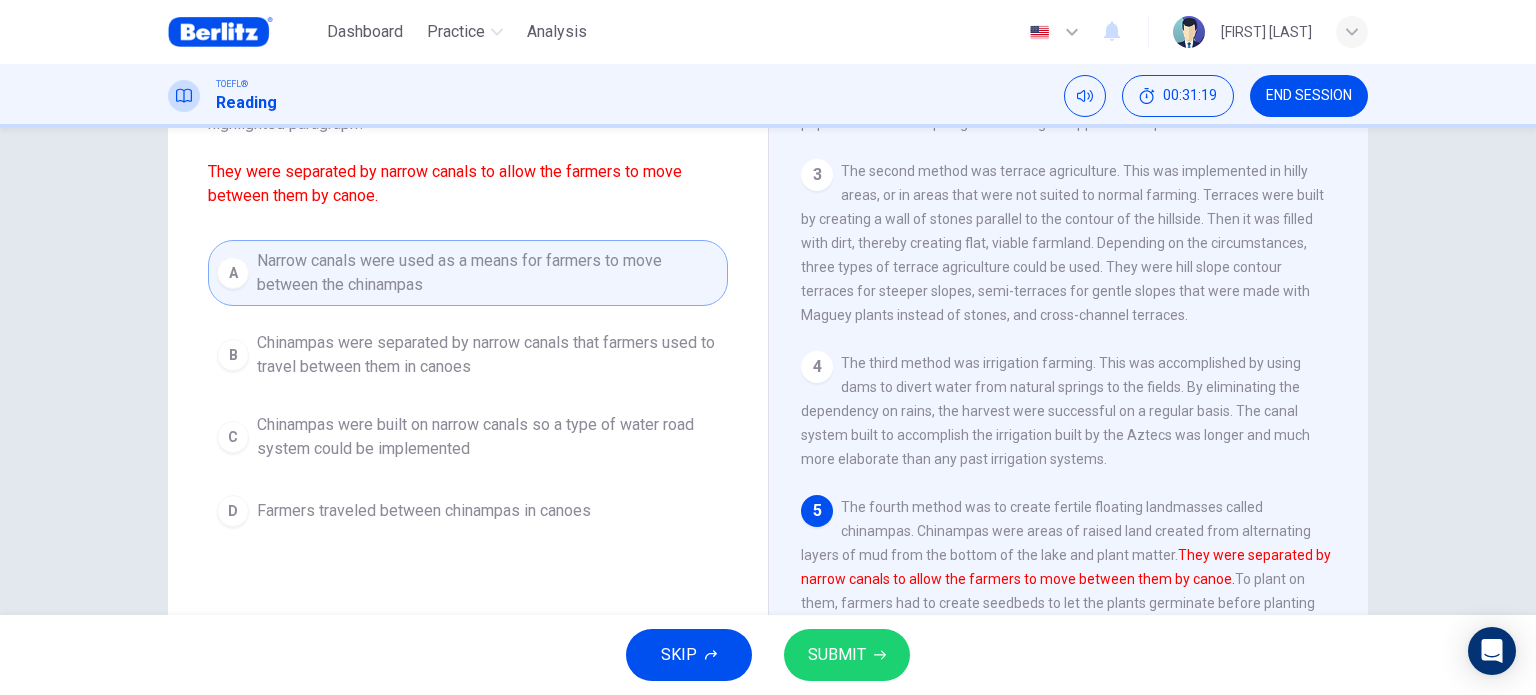 scroll, scrollTop: 170, scrollLeft: 0, axis: vertical 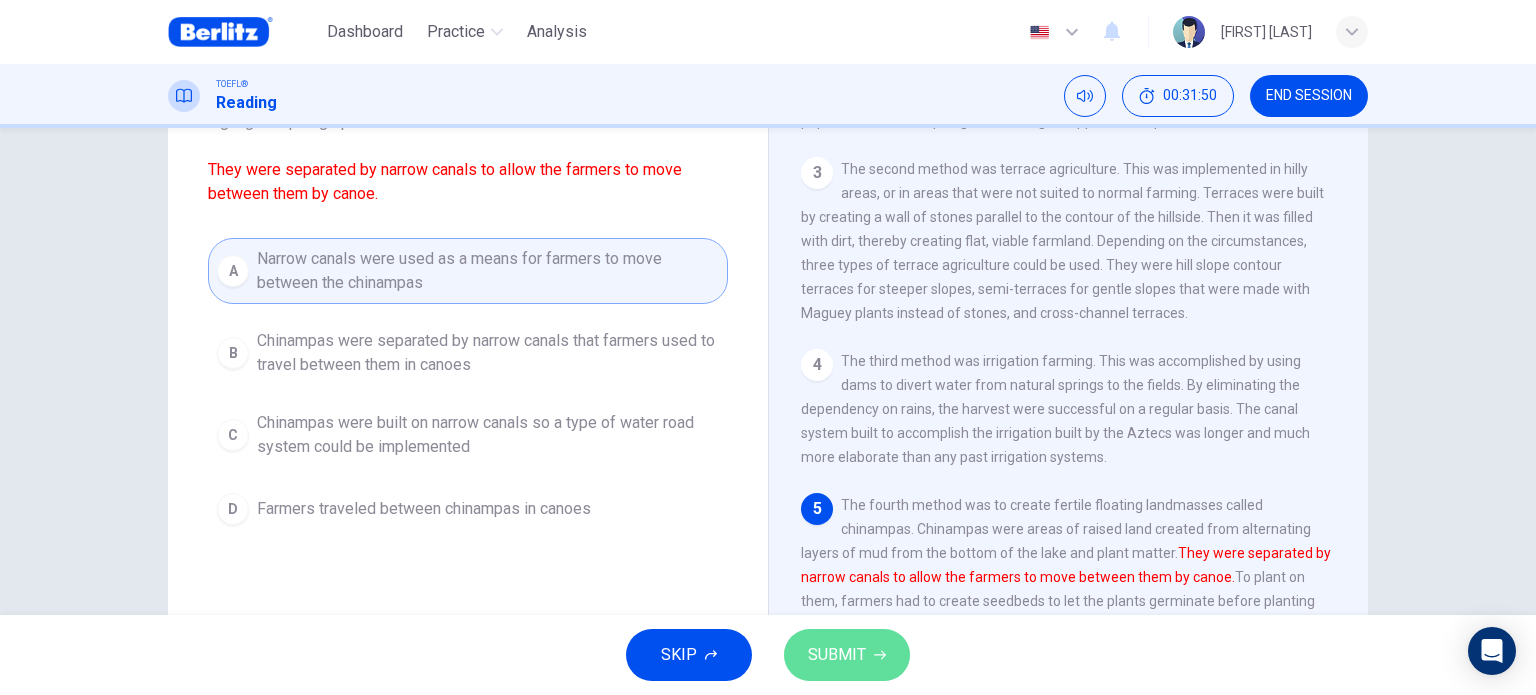 click on "SUBMIT" at bounding box center [847, 655] 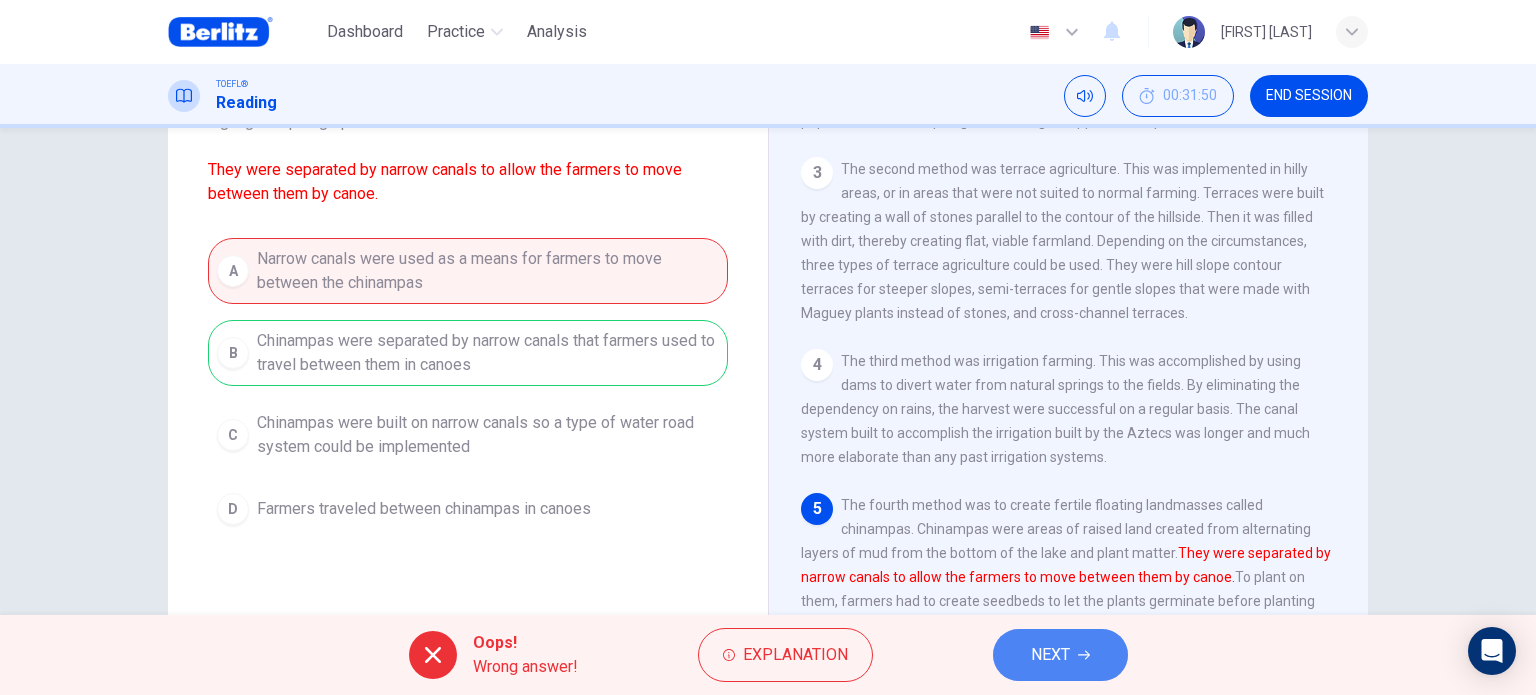 click on "NEXT" at bounding box center [1060, 655] 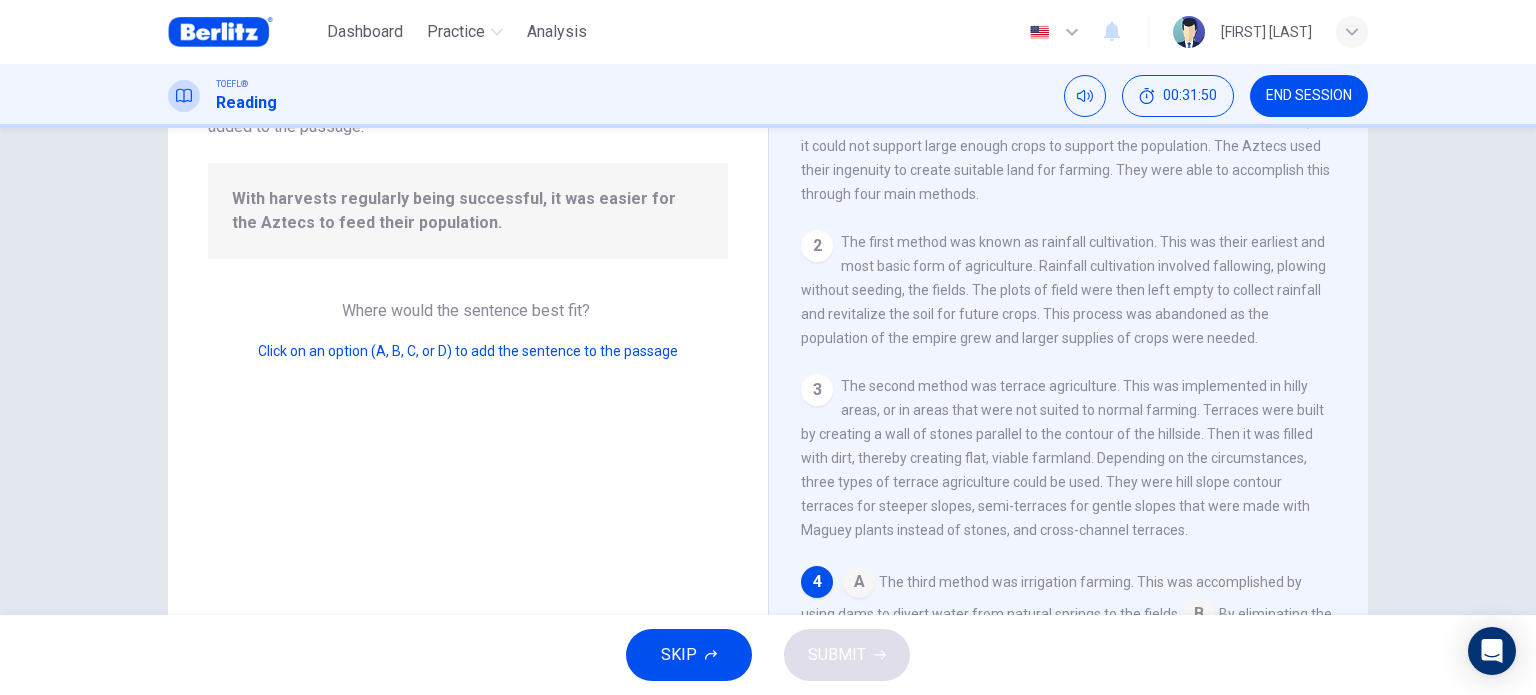 scroll, scrollTop: 267, scrollLeft: 0, axis: vertical 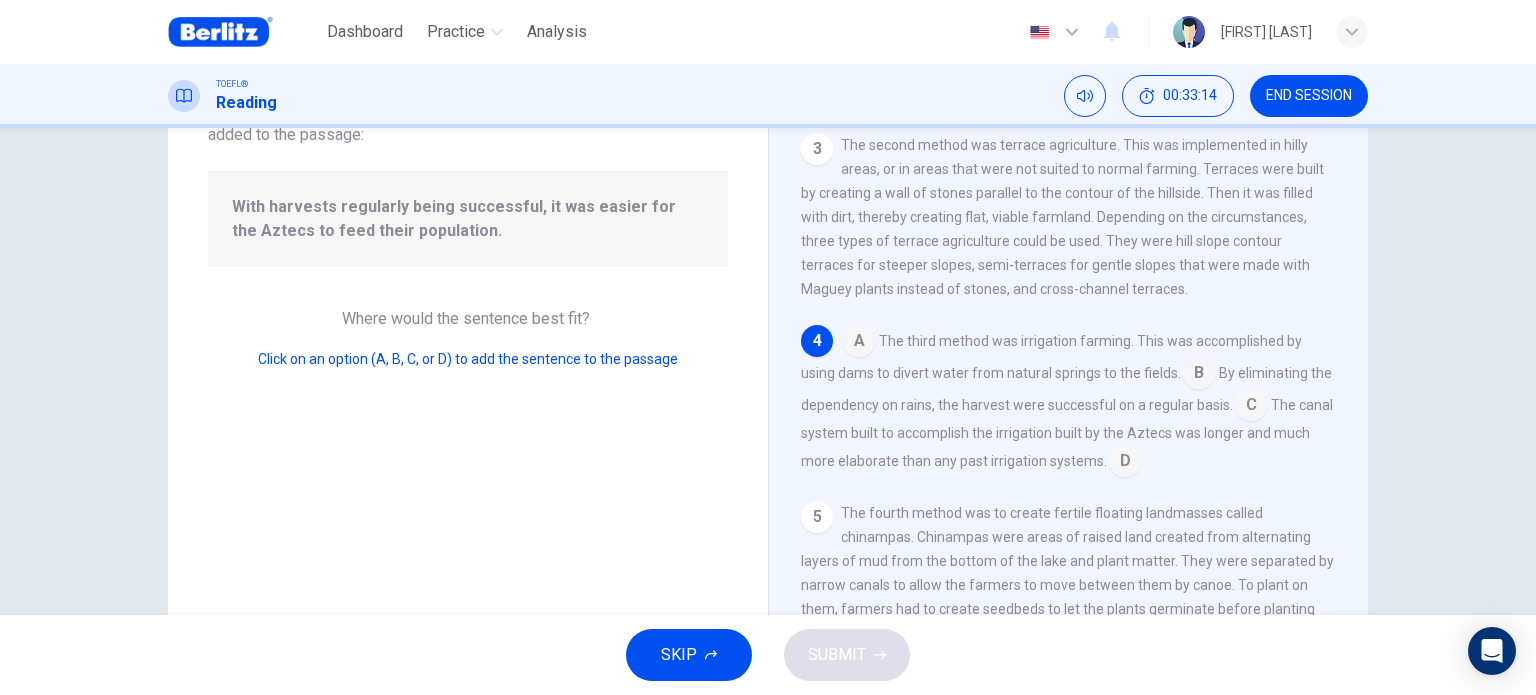 click at bounding box center (859, 343) 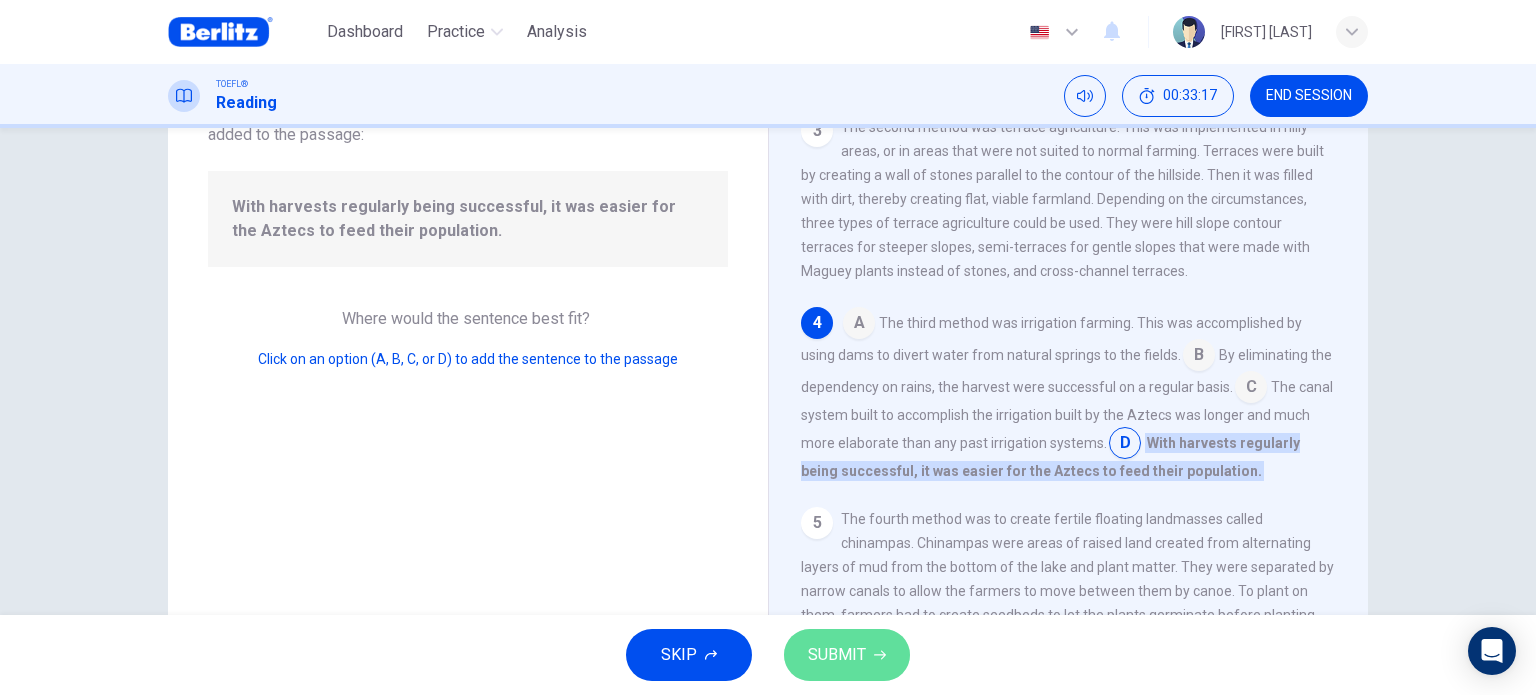 click on "SUBMIT" at bounding box center (837, 655) 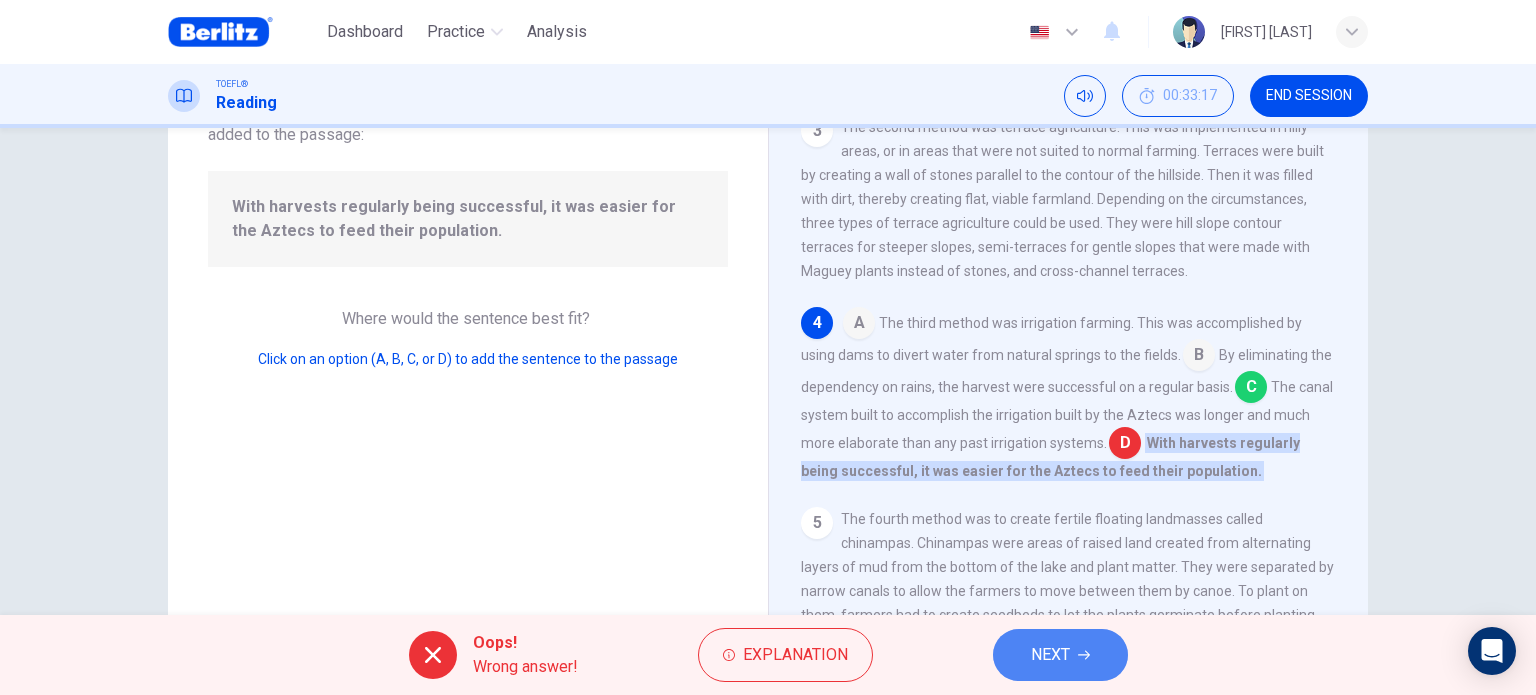 click on "NEXT" at bounding box center [1060, 655] 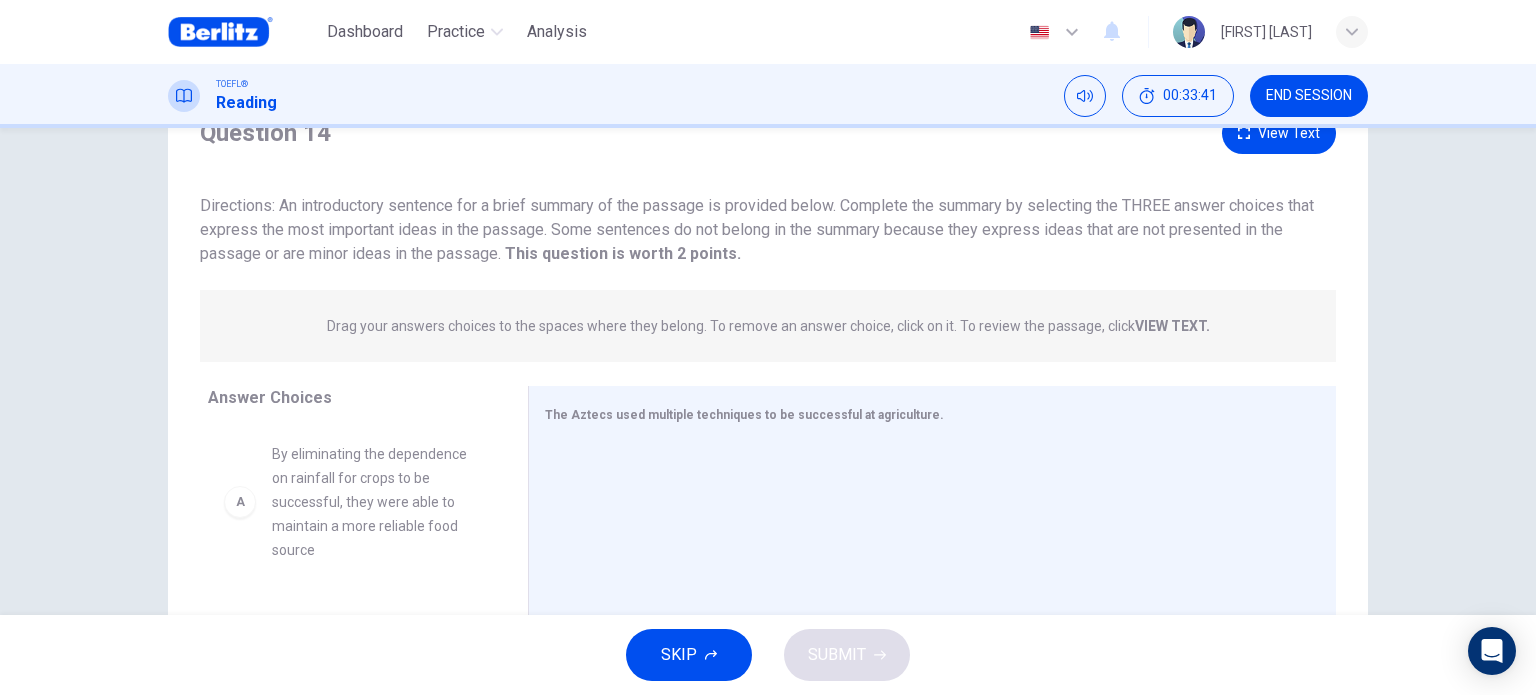 scroll, scrollTop: 86, scrollLeft: 0, axis: vertical 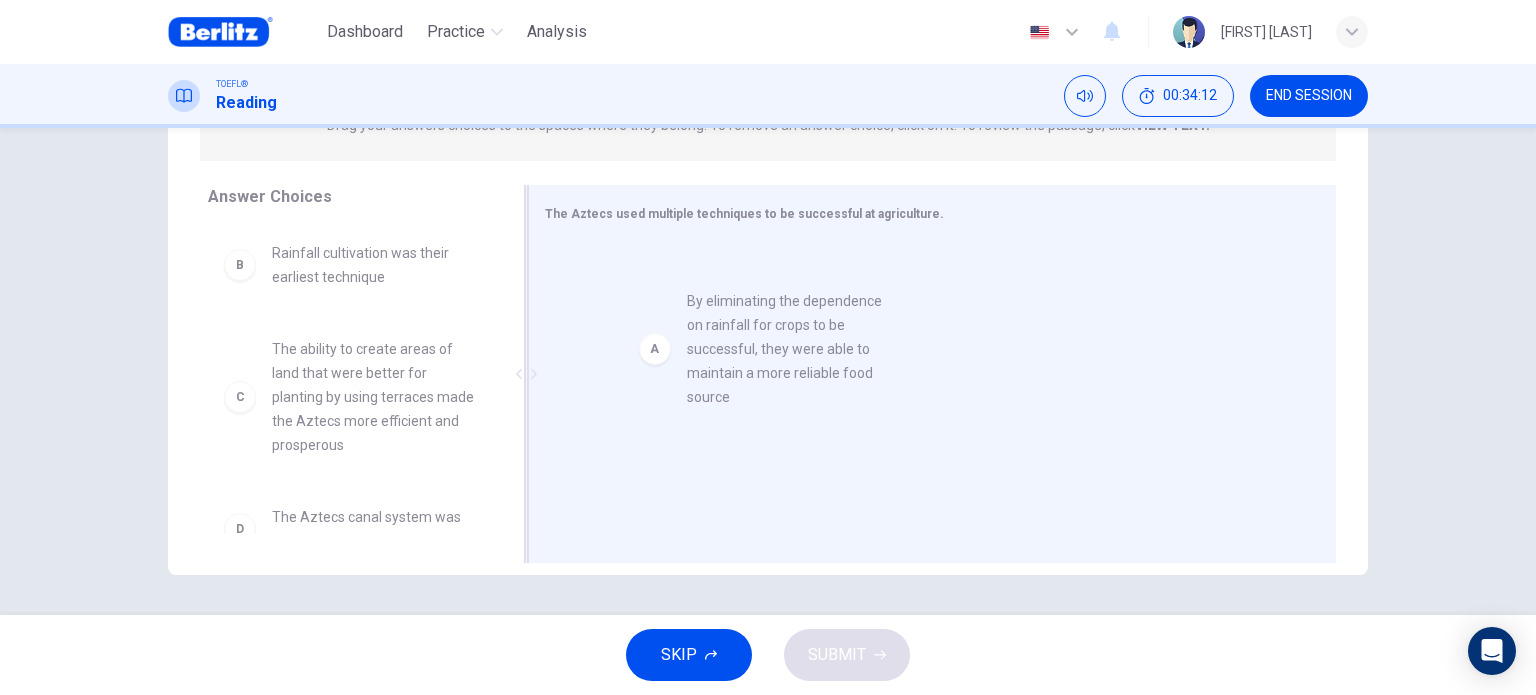 drag, startPoint x: 356, startPoint y: 316, endPoint x: 792, endPoint y: 364, distance: 438.63425 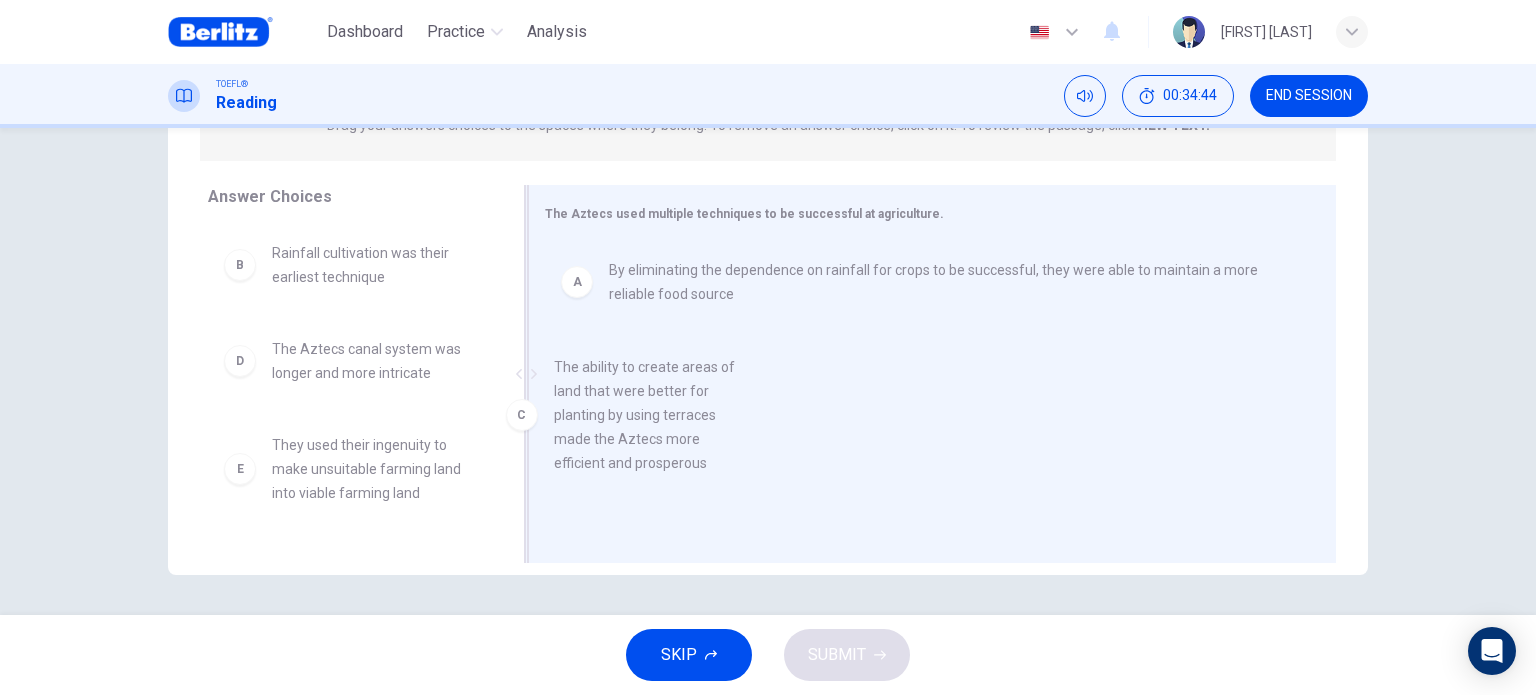 drag, startPoint x: 374, startPoint y: 409, endPoint x: 699, endPoint y: 423, distance: 325.3014 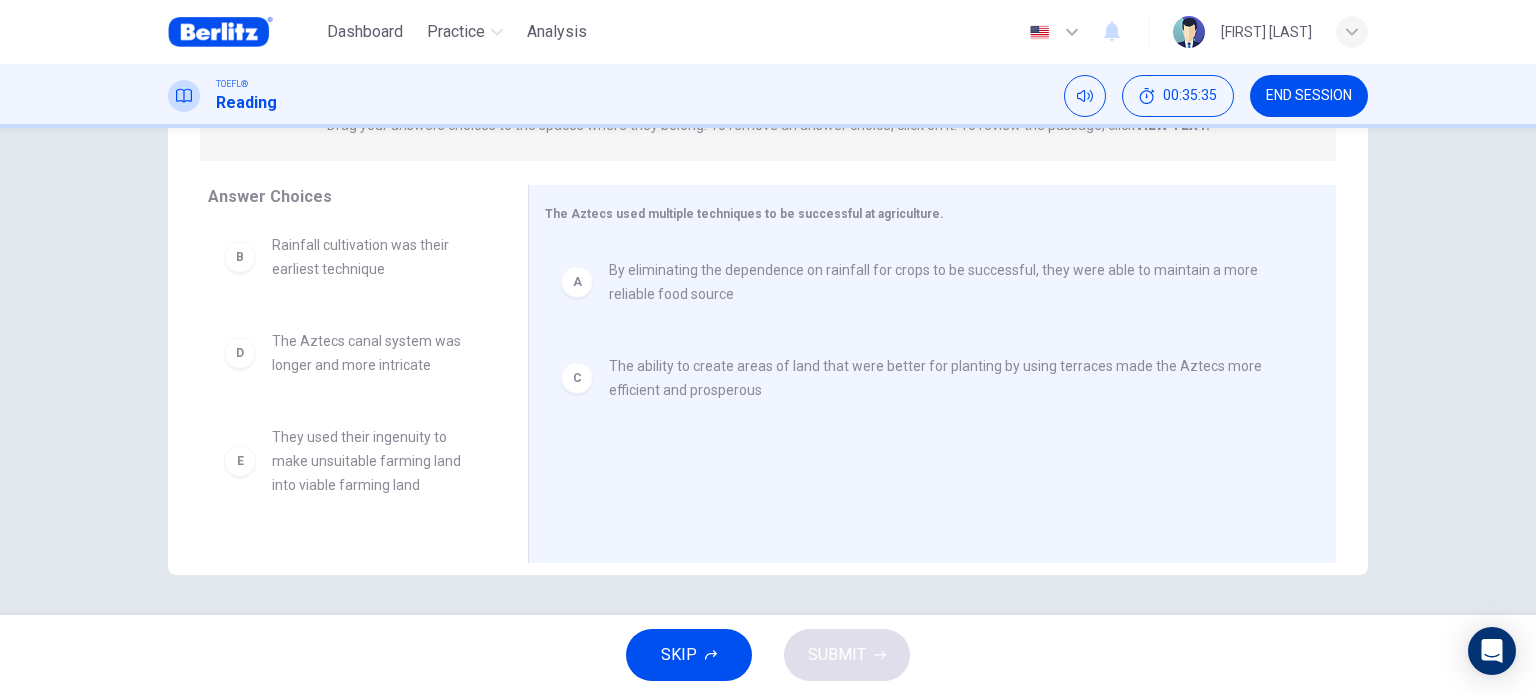 scroll, scrollTop: 0, scrollLeft: 0, axis: both 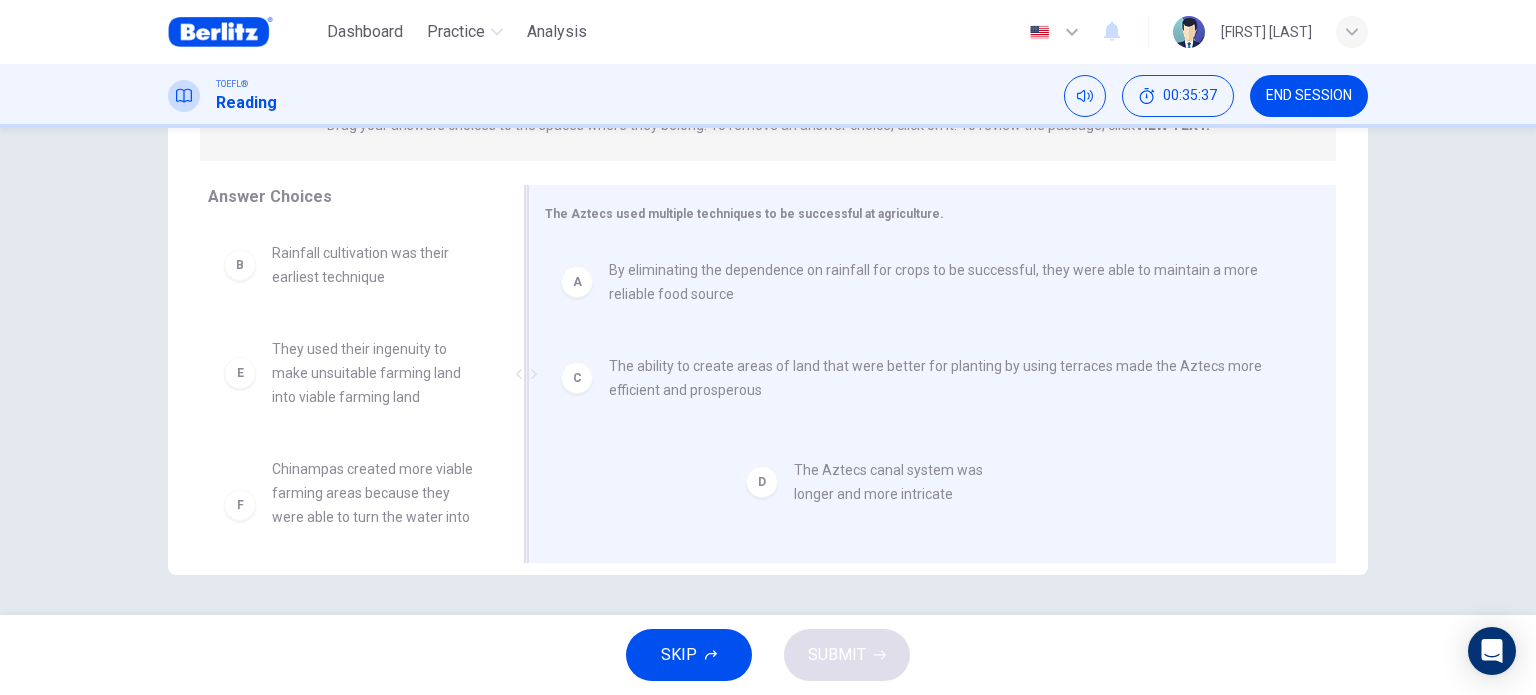 drag, startPoint x: 345, startPoint y: 364, endPoint x: 880, endPoint y: 485, distance: 548.5125 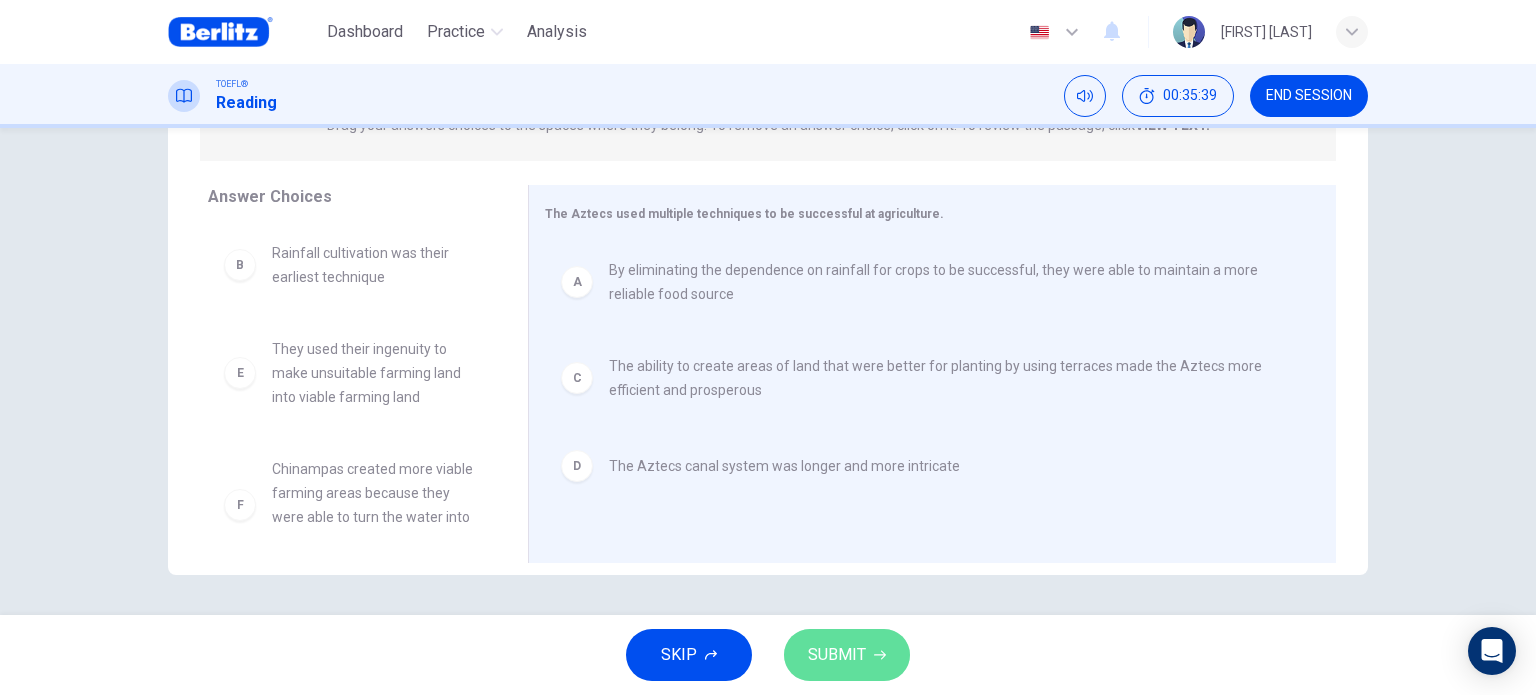 click on "SUBMIT" at bounding box center (837, 655) 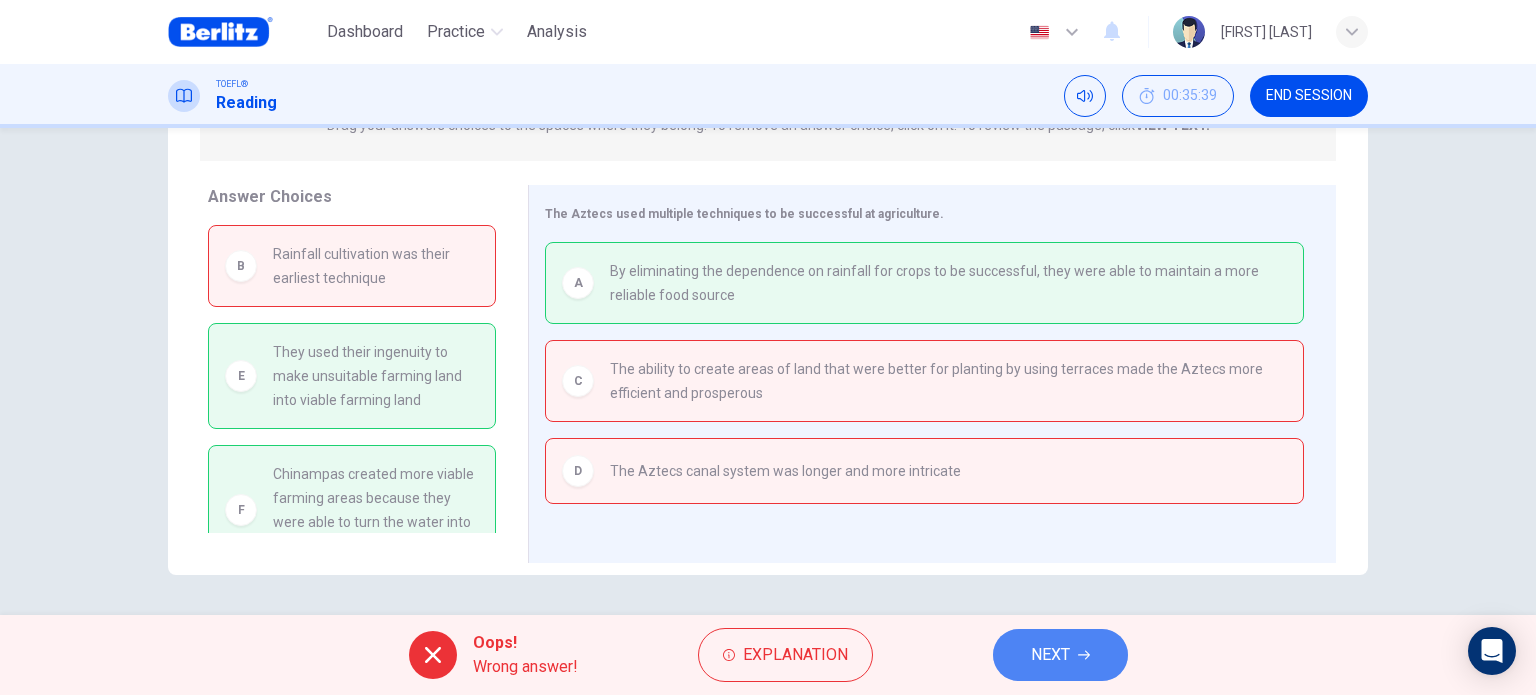 click on "NEXT" at bounding box center (1060, 655) 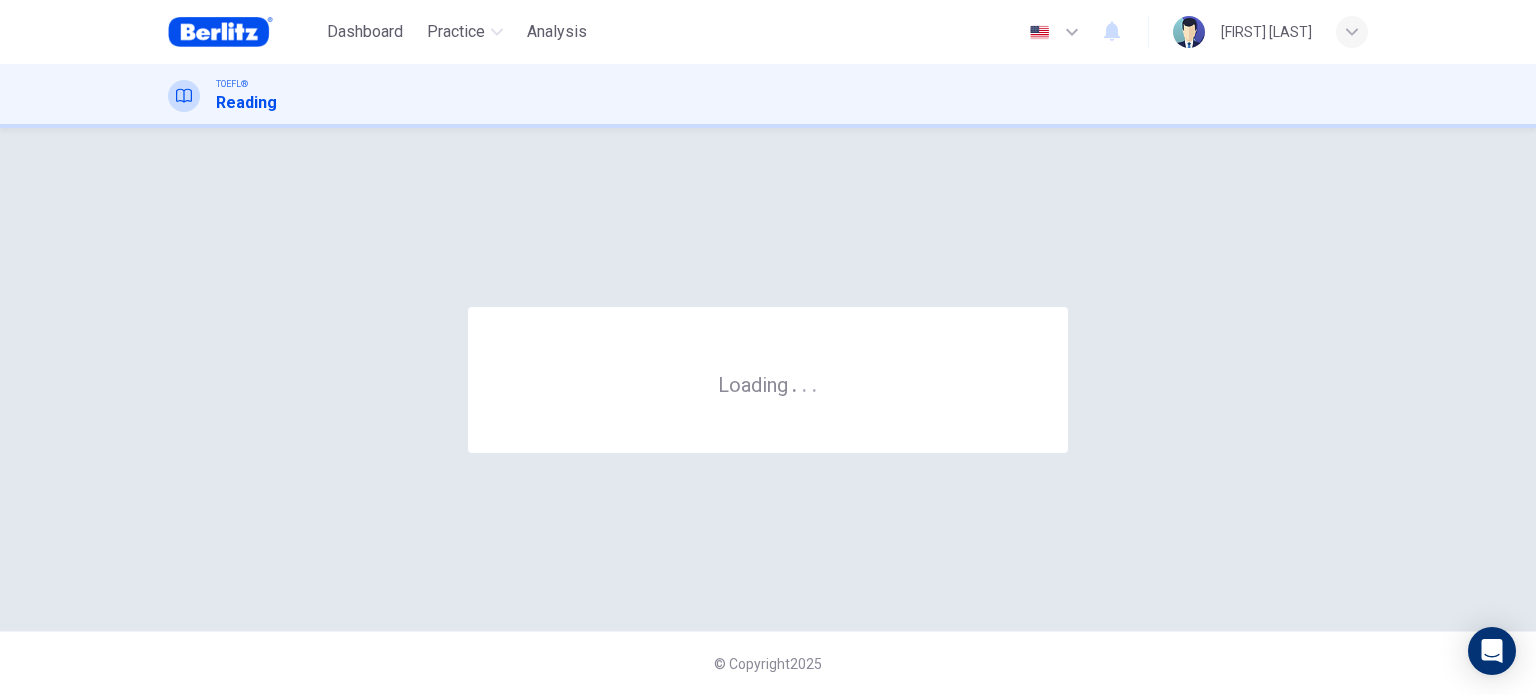 scroll, scrollTop: 0, scrollLeft: 0, axis: both 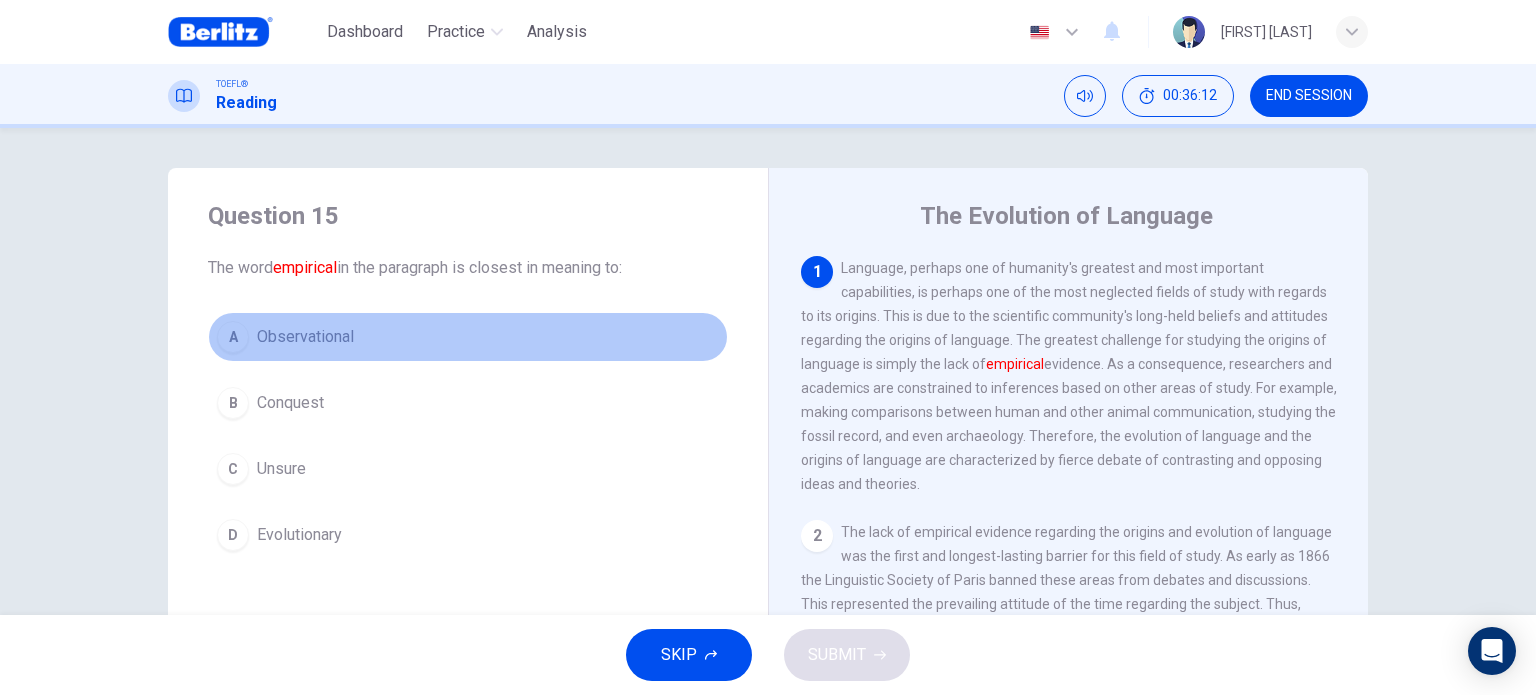 click on "Observational" at bounding box center [305, 337] 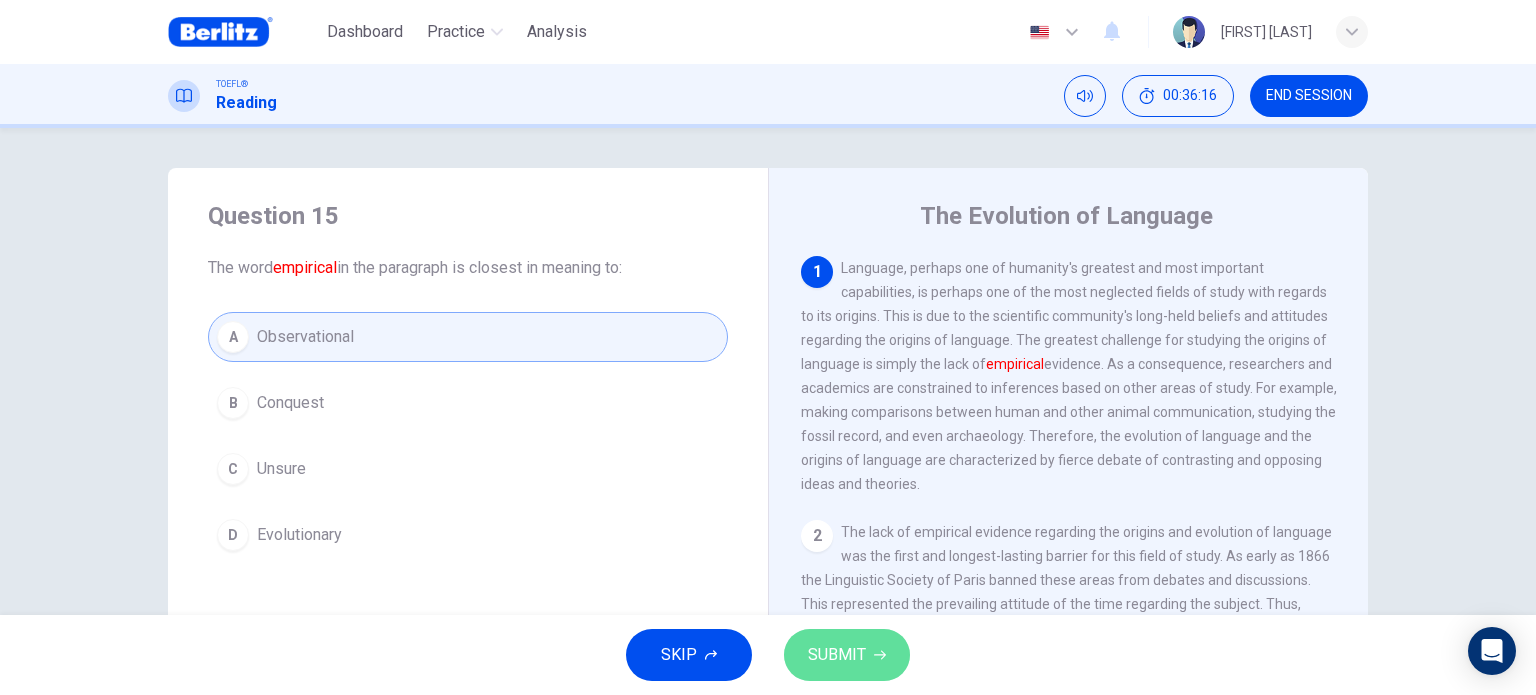 click on "SUBMIT" at bounding box center [847, 655] 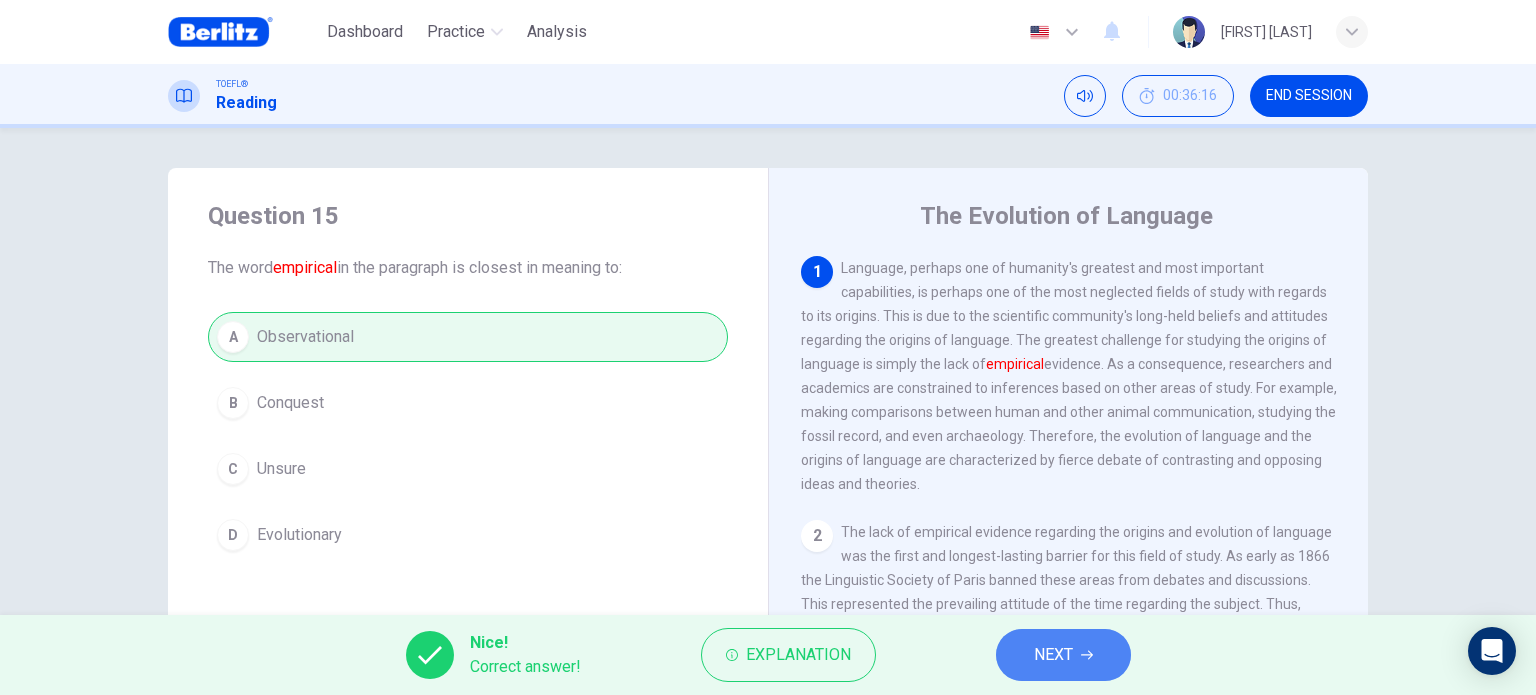 click on "NEXT" at bounding box center [1063, 655] 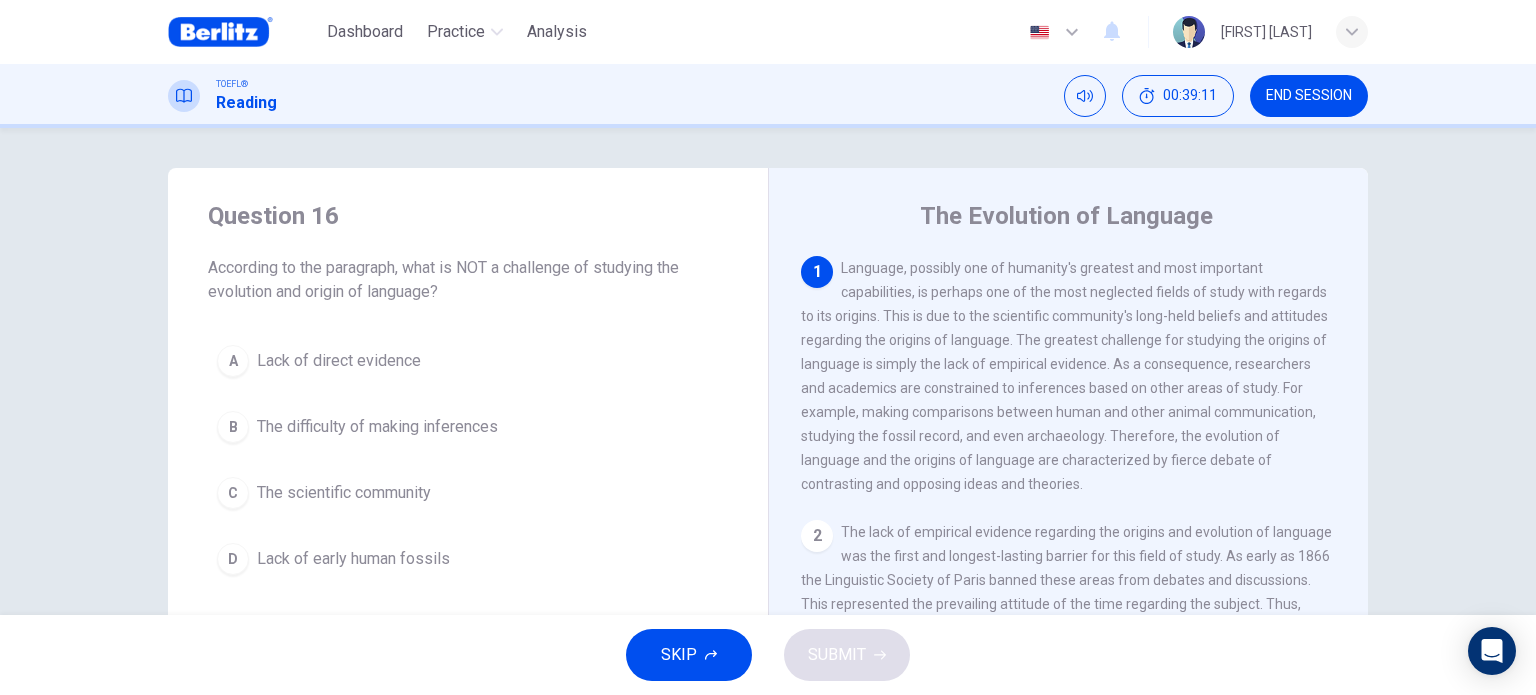 click on "Language, possibly one of humanity's greatest and most important capabilities, is perhaps one of the most neglected fields of study with regards to its origins. This is due to the scientific community's long-held beliefs and attitudes regarding the origins of language. The greatest challenge for studying the origins of language is simply the lack of empirical evidence. As a consequence, researchers and academics are constrained to inferences based on other areas of study. For example, making comparisons between human and other animal communication, studying the fossil record, and even archaeology. Therefore, the evolution of language and the origins of language are characterized by fierce debate of contrasting and opposing ideas and theories." at bounding box center (1064, 376) 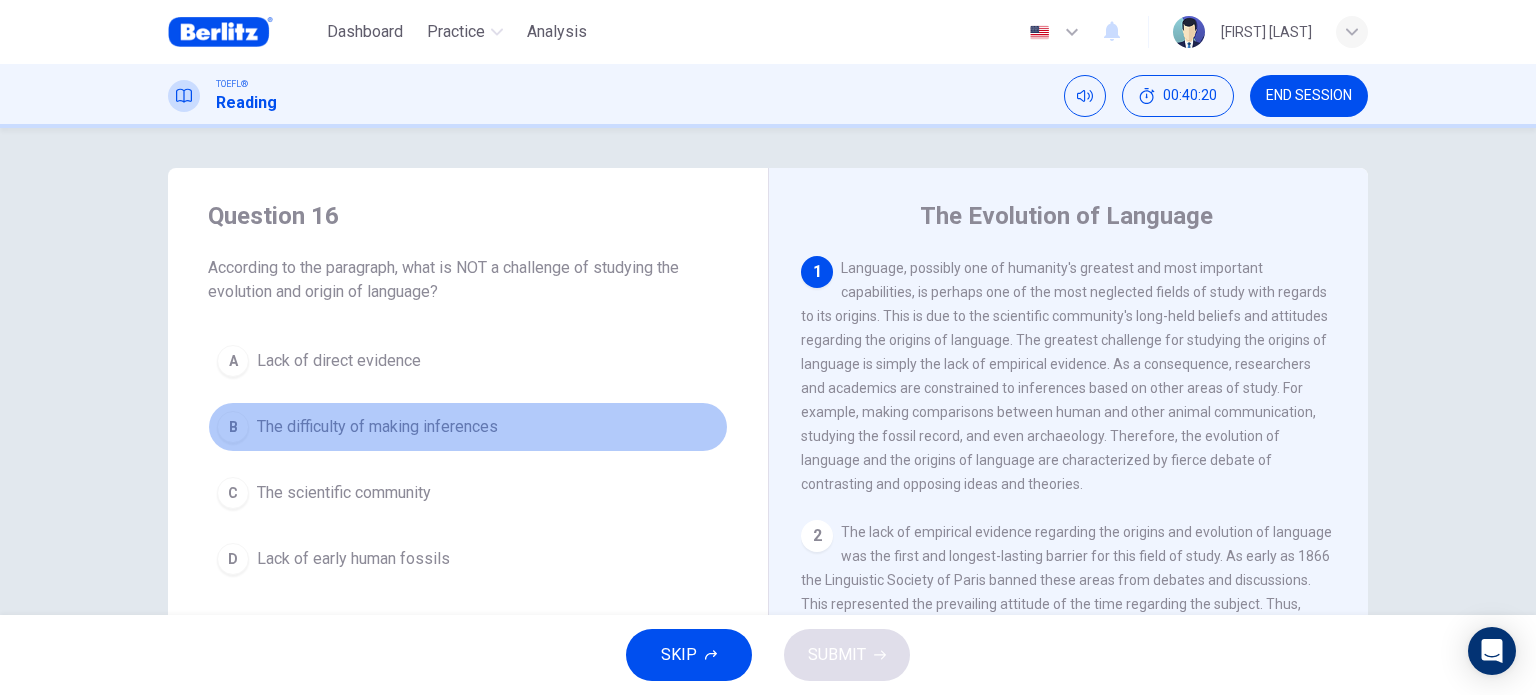 click on "The difficulty of making inferences" at bounding box center [339, 361] 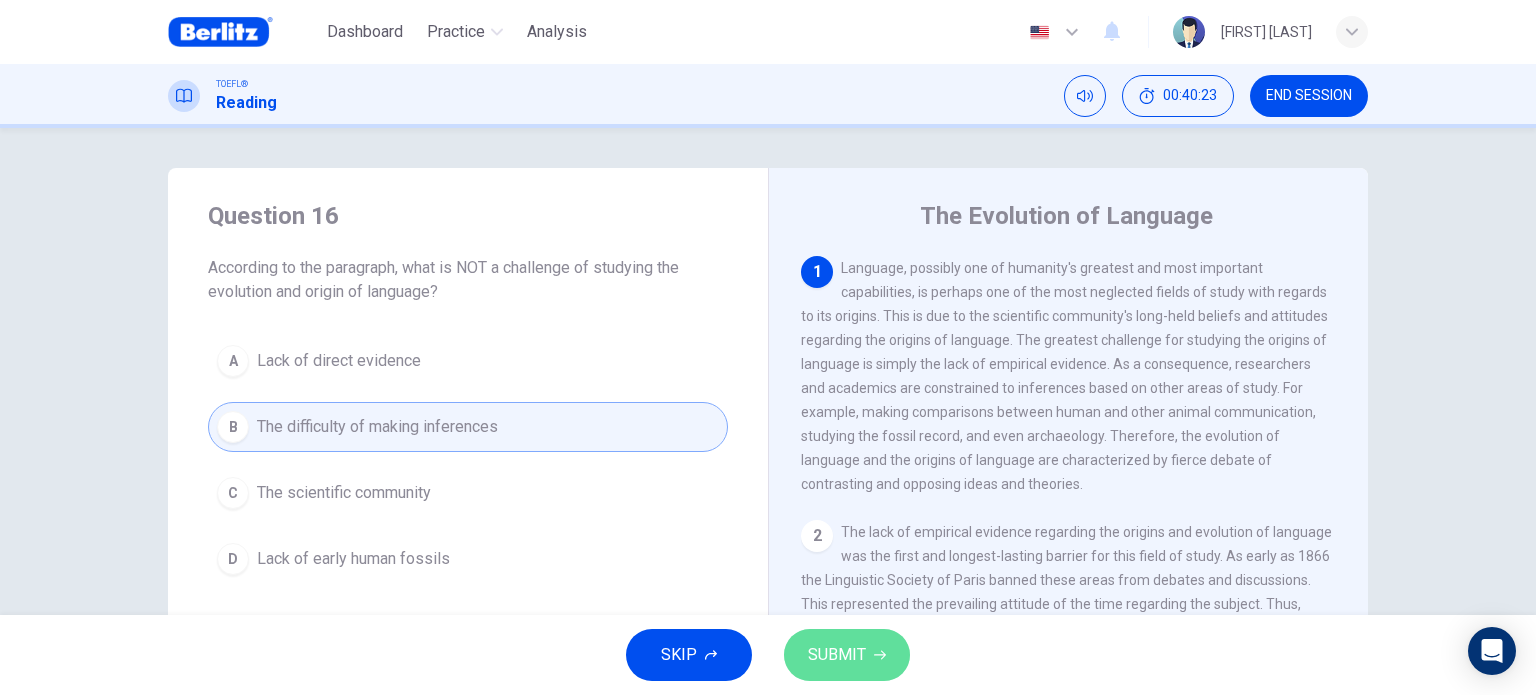 click on "SUBMIT" at bounding box center (837, 655) 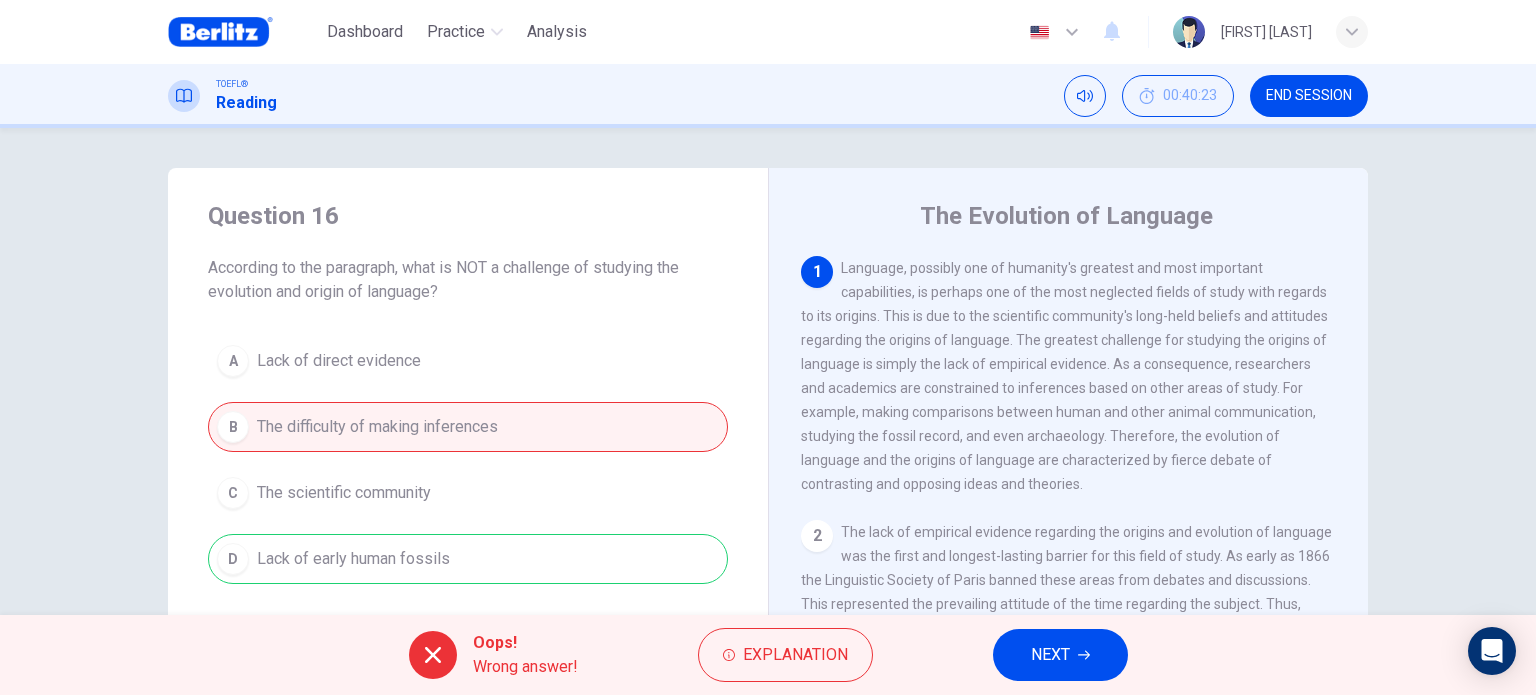 click on "NEXT" at bounding box center [1060, 655] 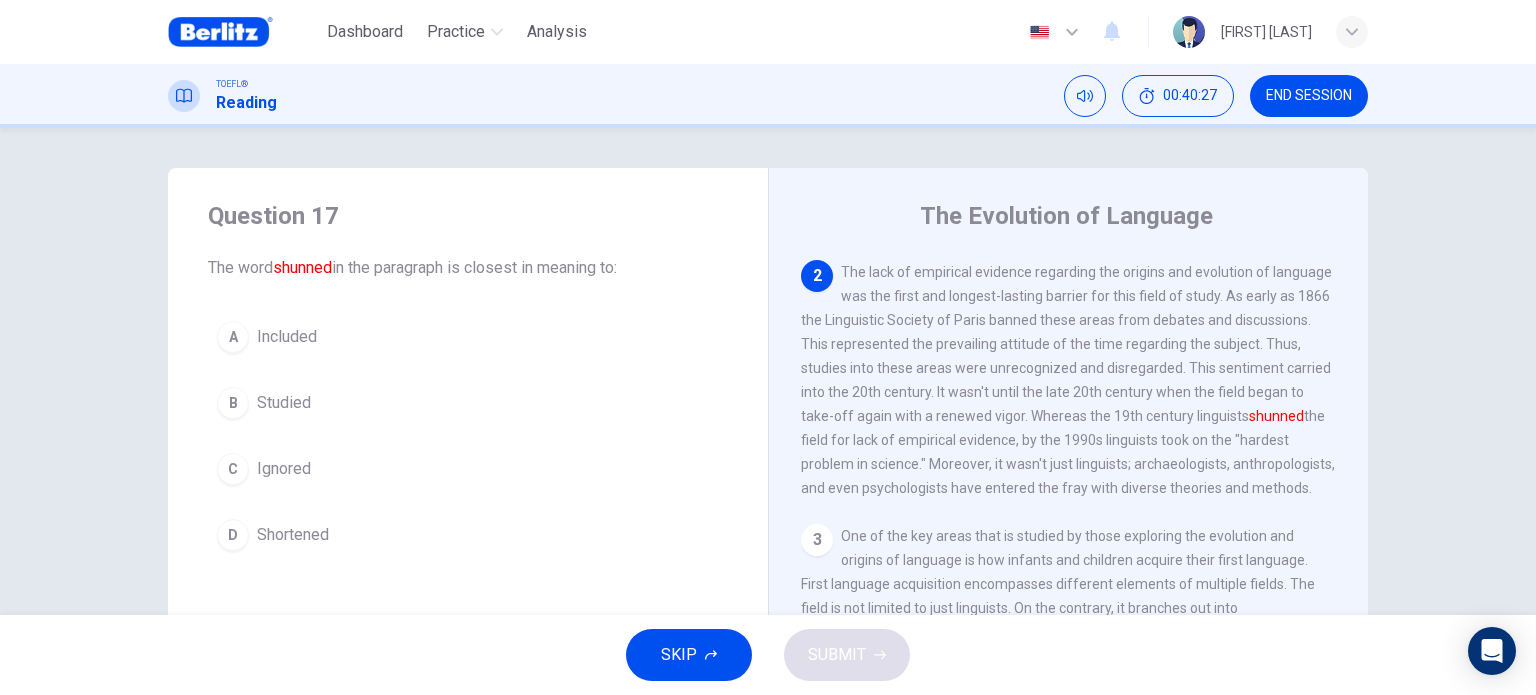 scroll, scrollTop: 276, scrollLeft: 0, axis: vertical 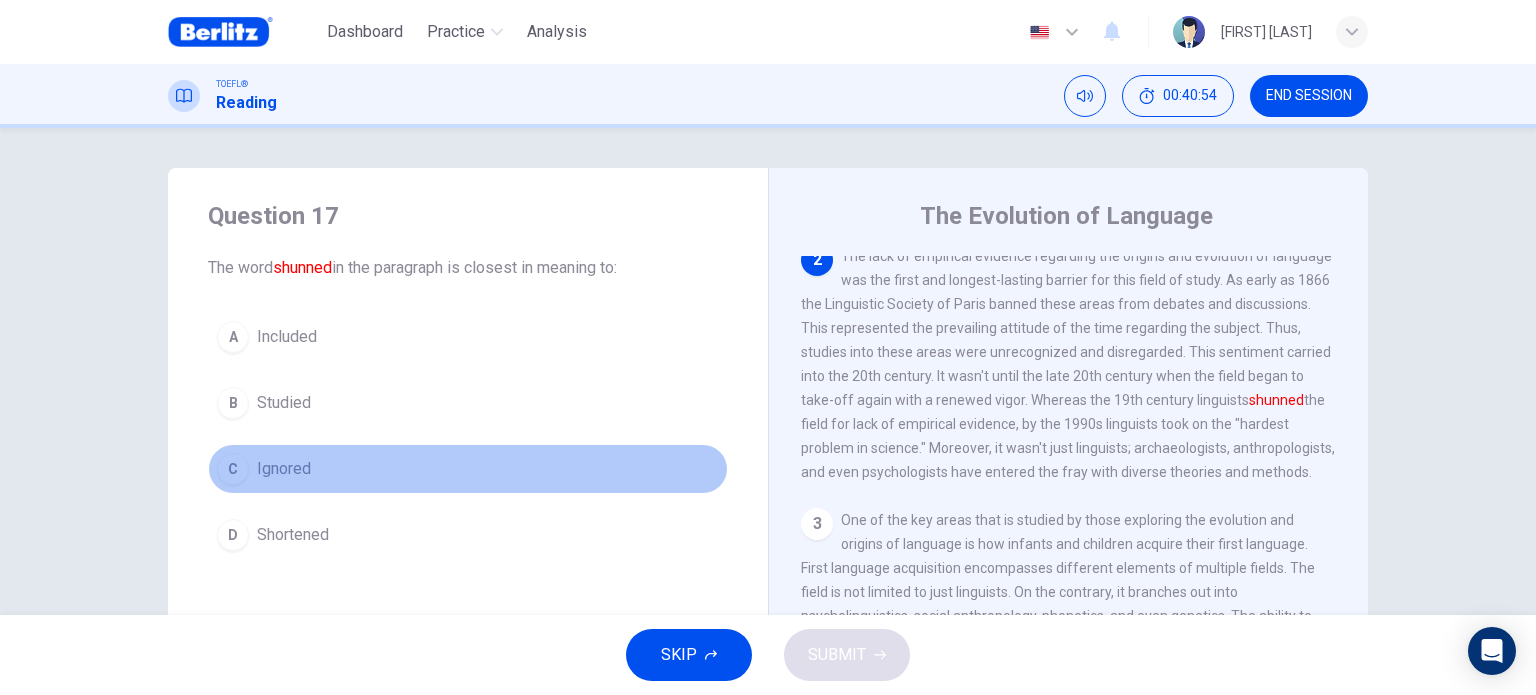 click on "C Ignored" at bounding box center (468, 469) 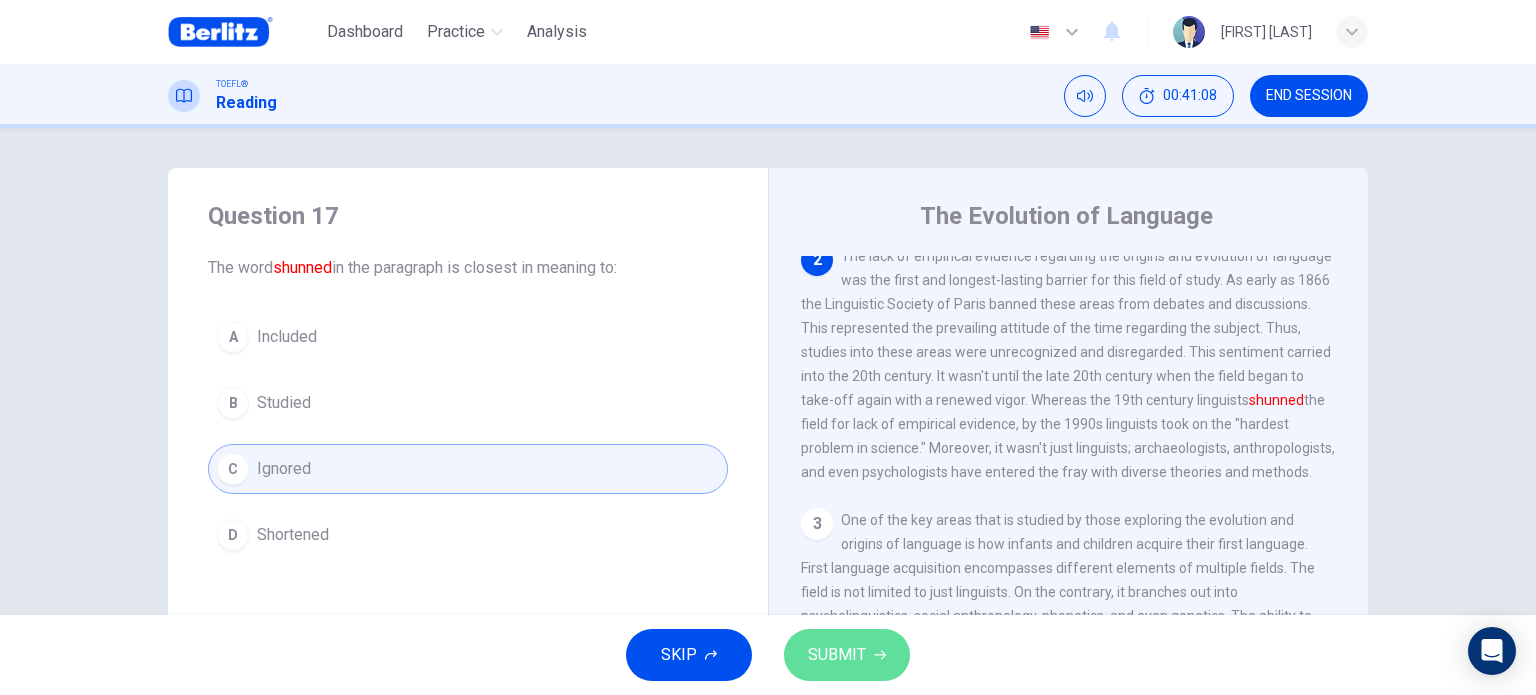 click on "SUBMIT" at bounding box center (837, 655) 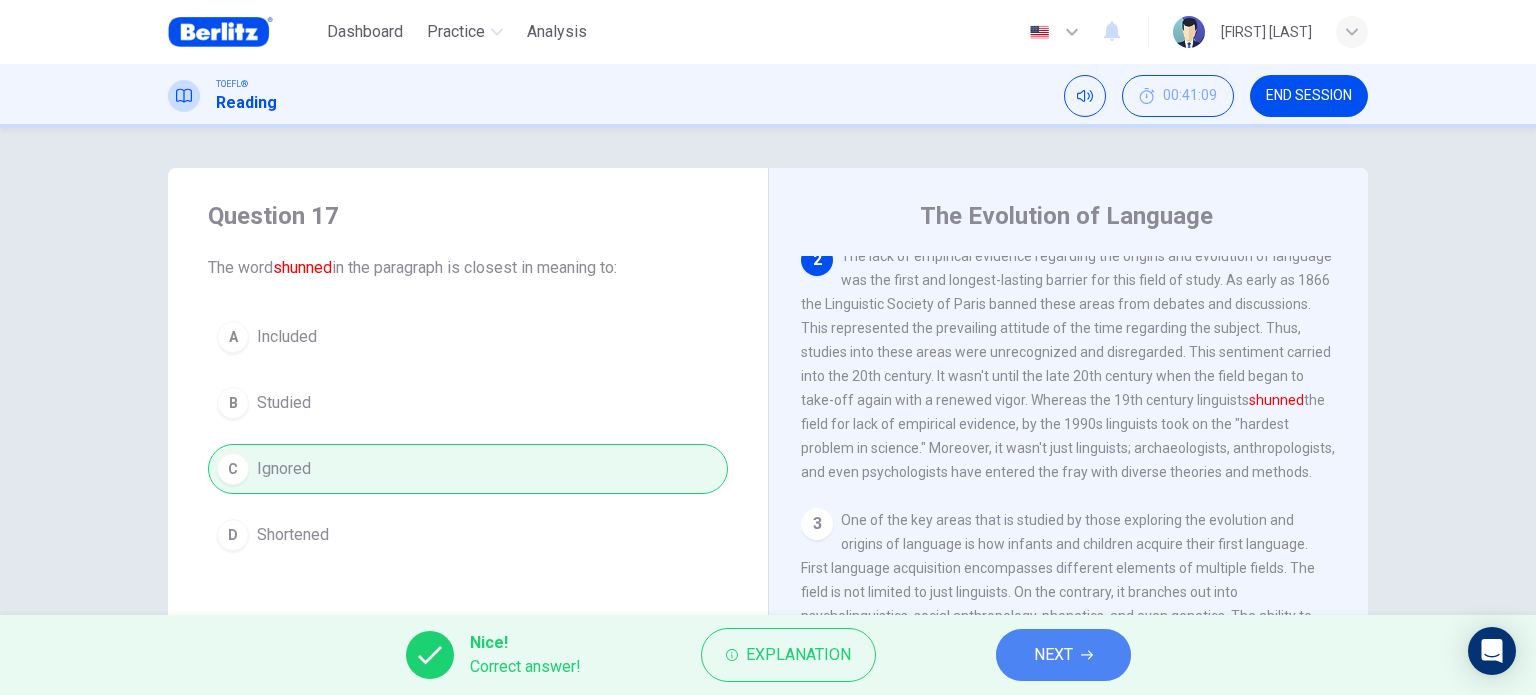 click on "NEXT" at bounding box center [1053, 655] 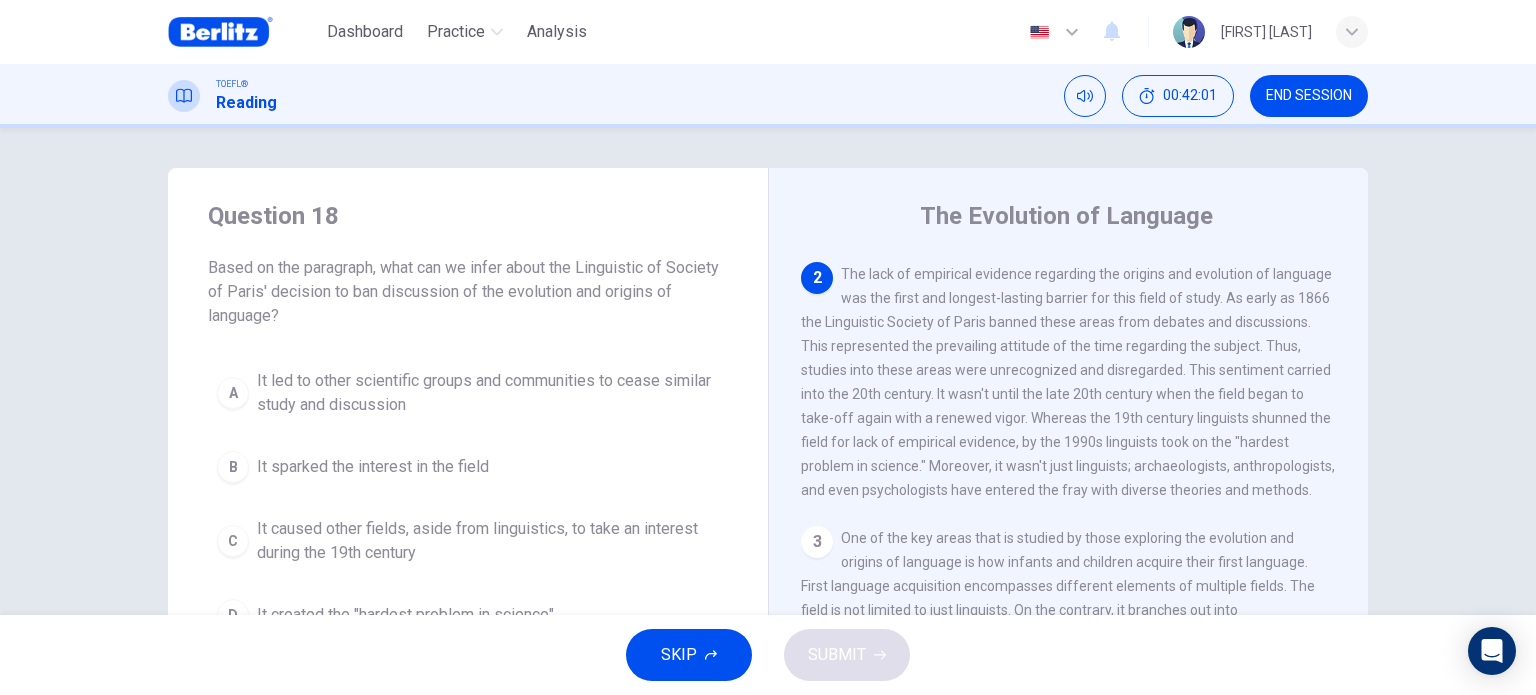 scroll, scrollTop: 260, scrollLeft: 0, axis: vertical 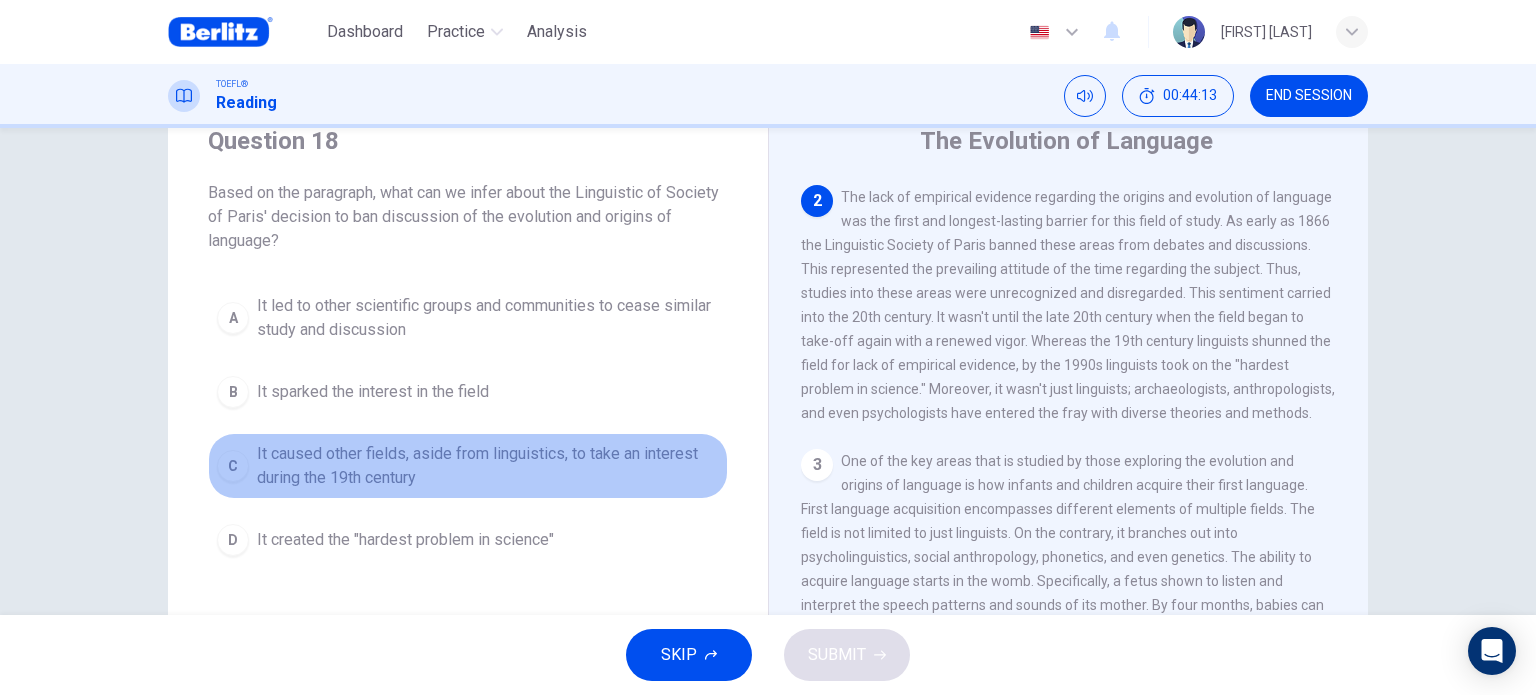 click on "It caused other fields, aside from linguistics, to take an interest during the 19th century" at bounding box center [488, 318] 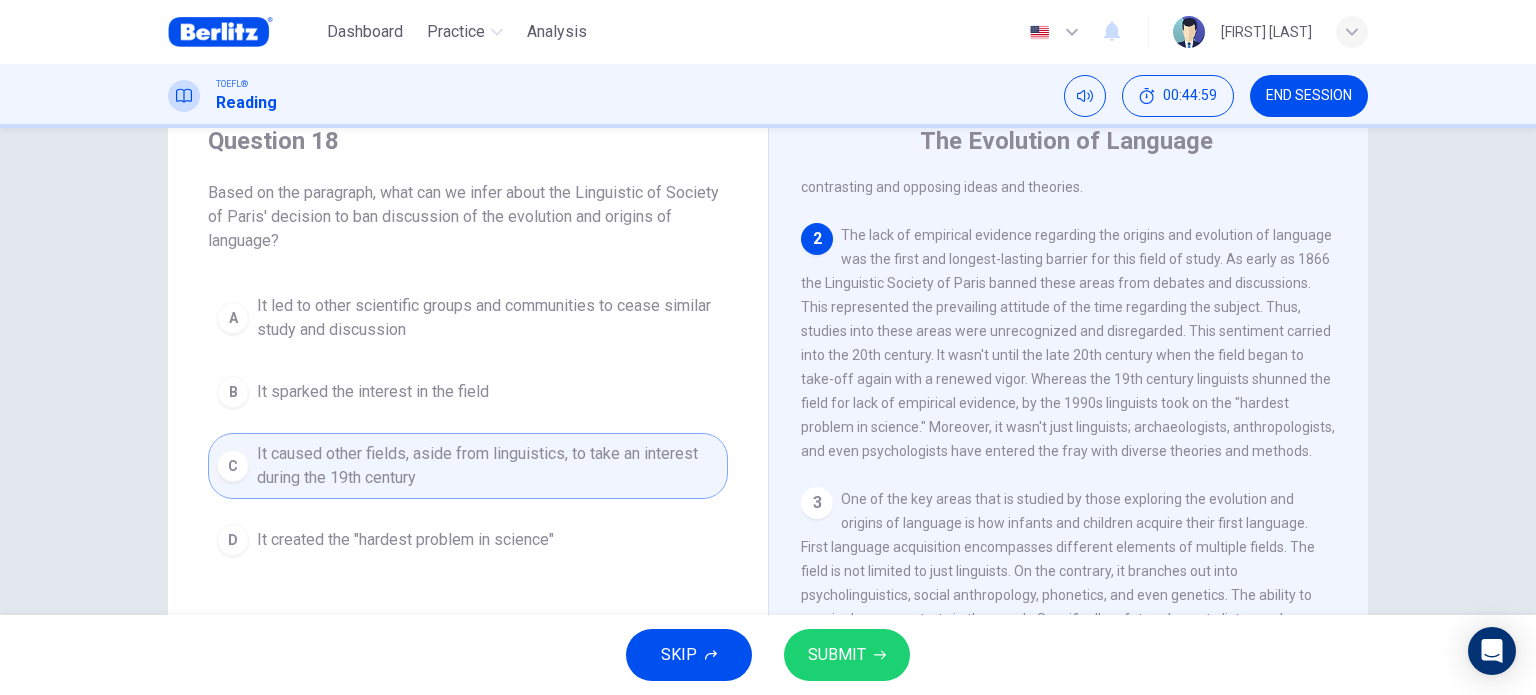 scroll, scrollTop: 220, scrollLeft: 0, axis: vertical 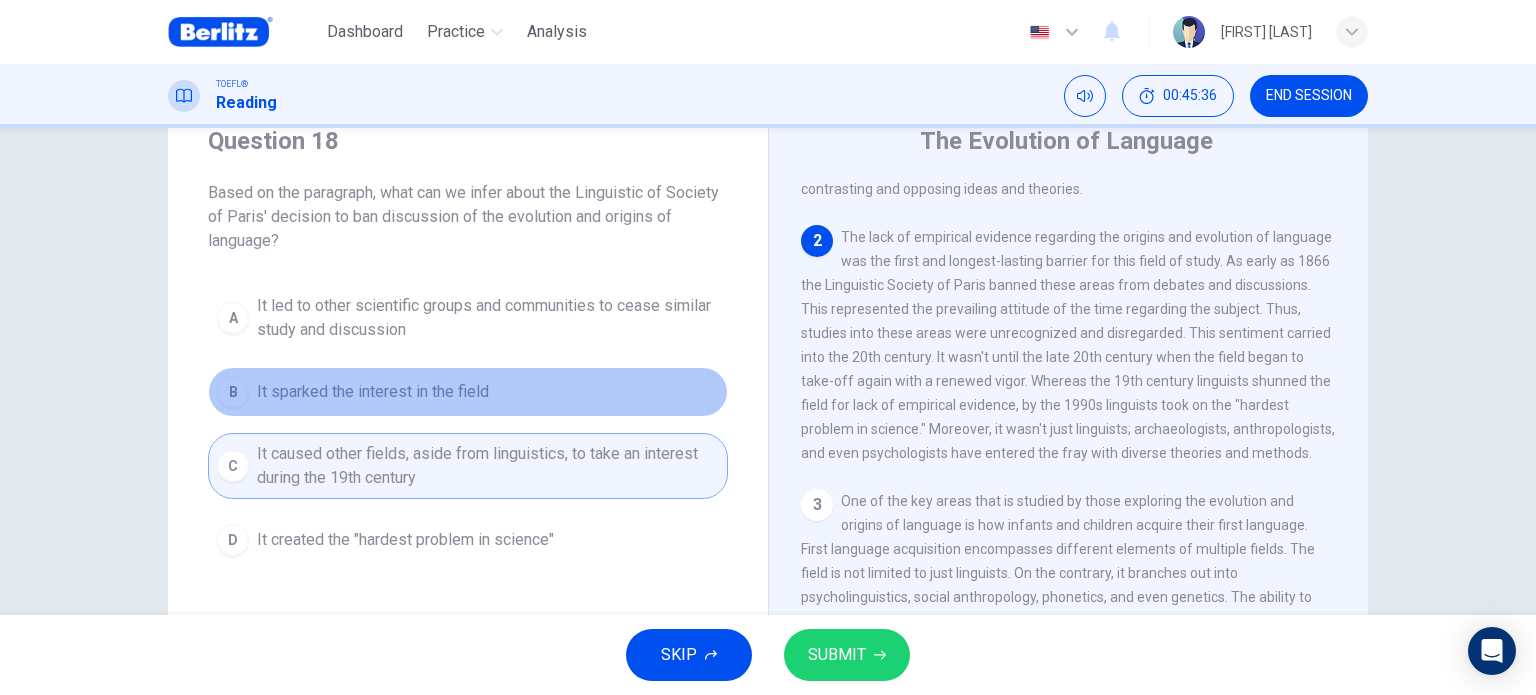 click on "It sparked the interest in the field" at bounding box center [488, 318] 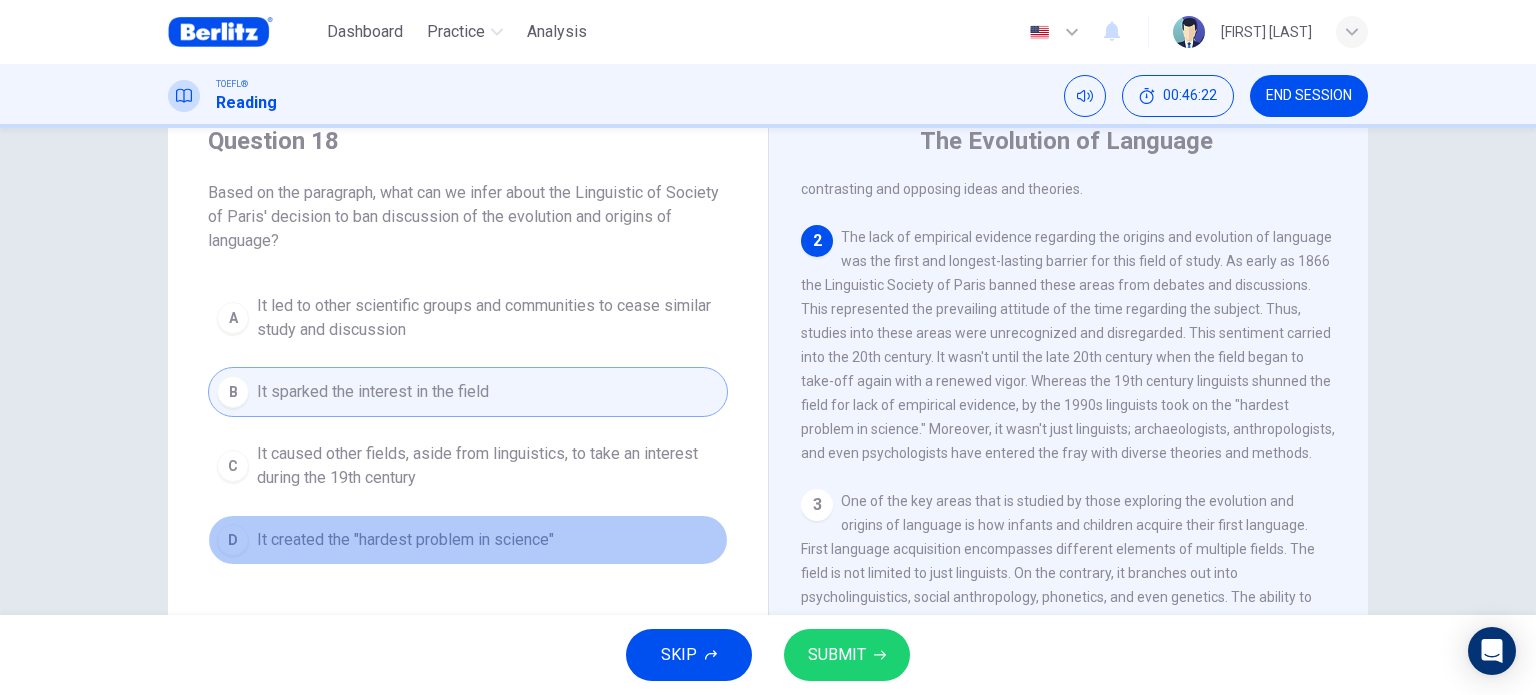 click on "It created the "hardest problem in science"" at bounding box center (488, 318) 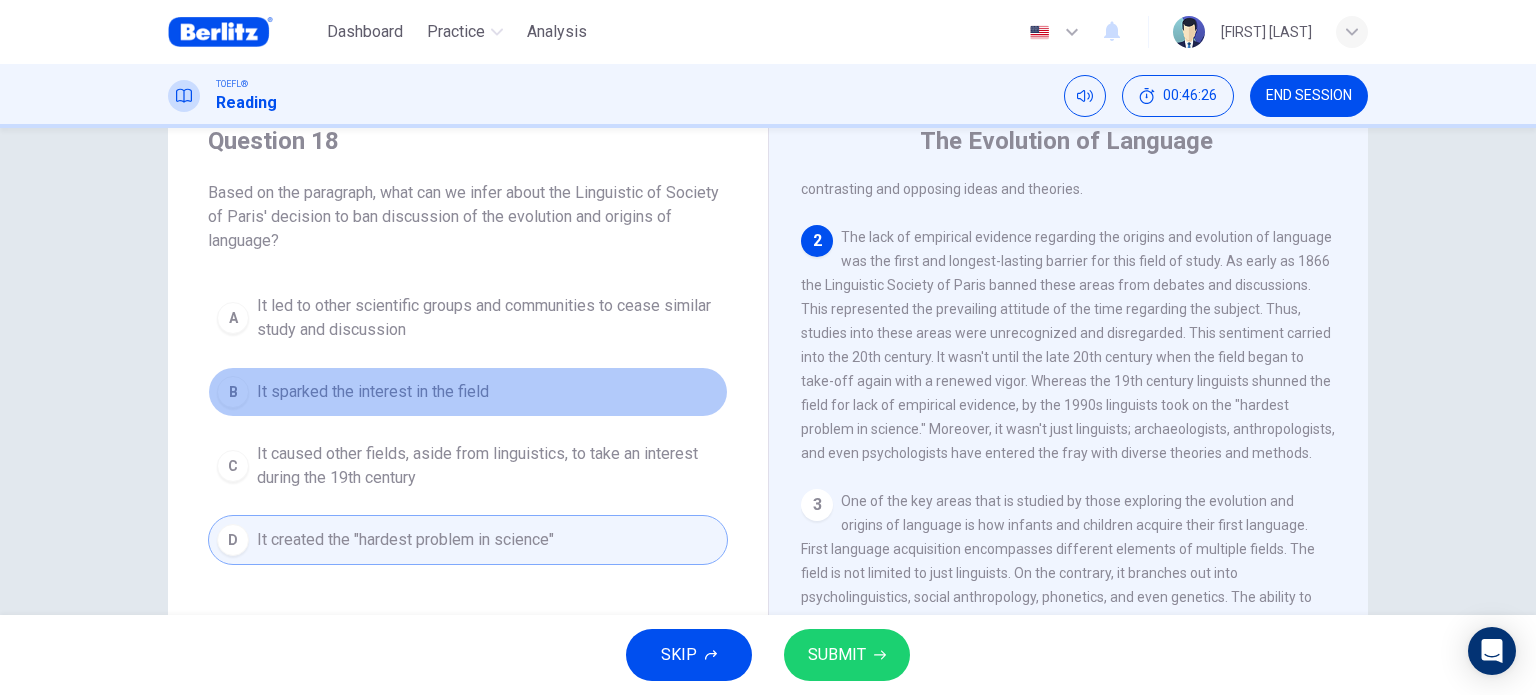click on "B It sparked the interest in the field" at bounding box center [468, 392] 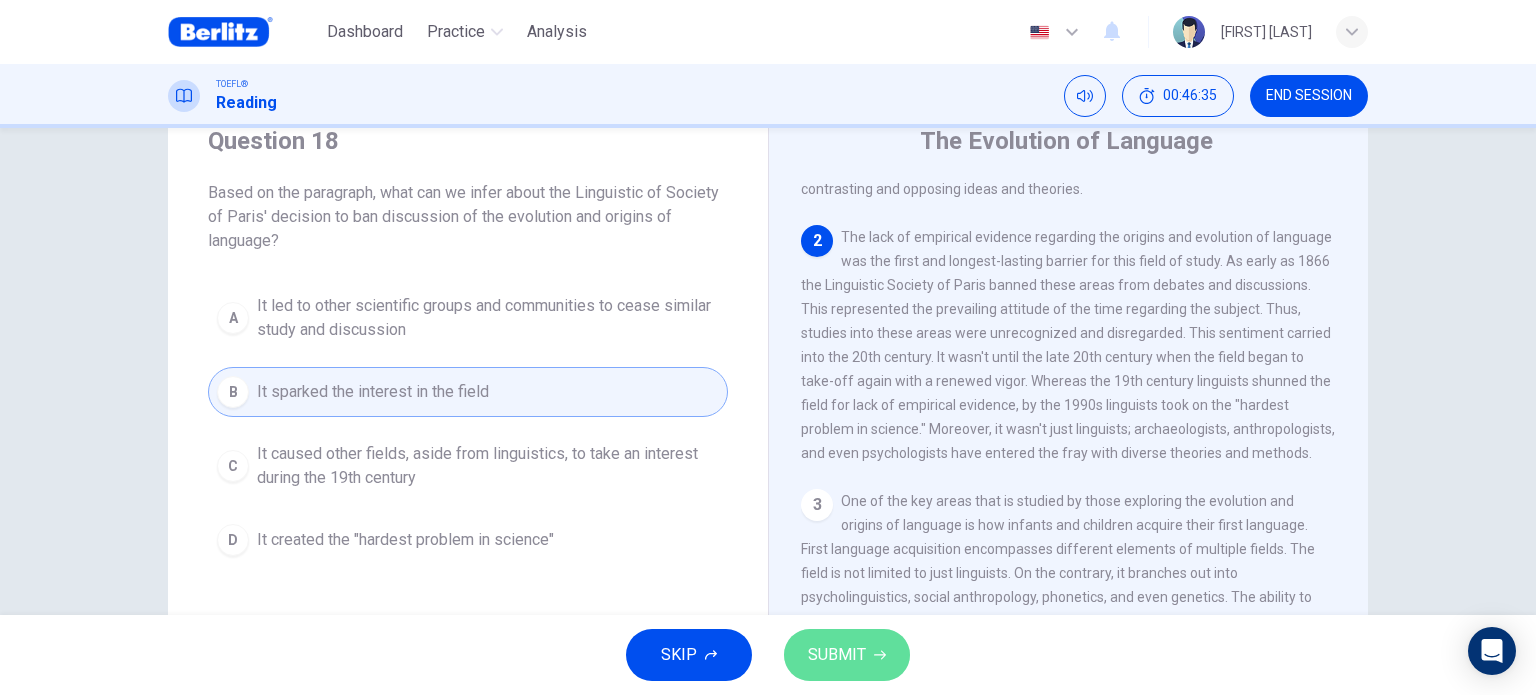 click on "SUBMIT" at bounding box center (847, 655) 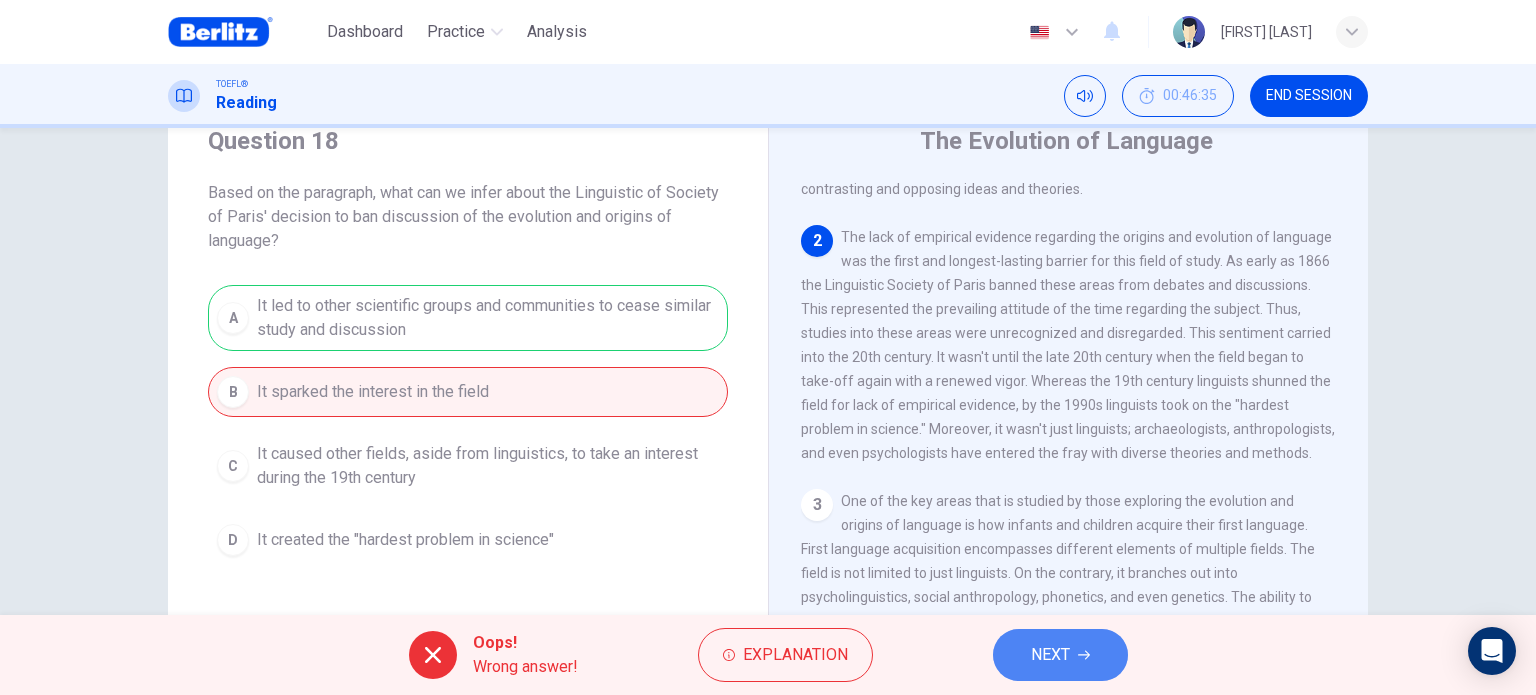 click on "NEXT" at bounding box center [1060, 655] 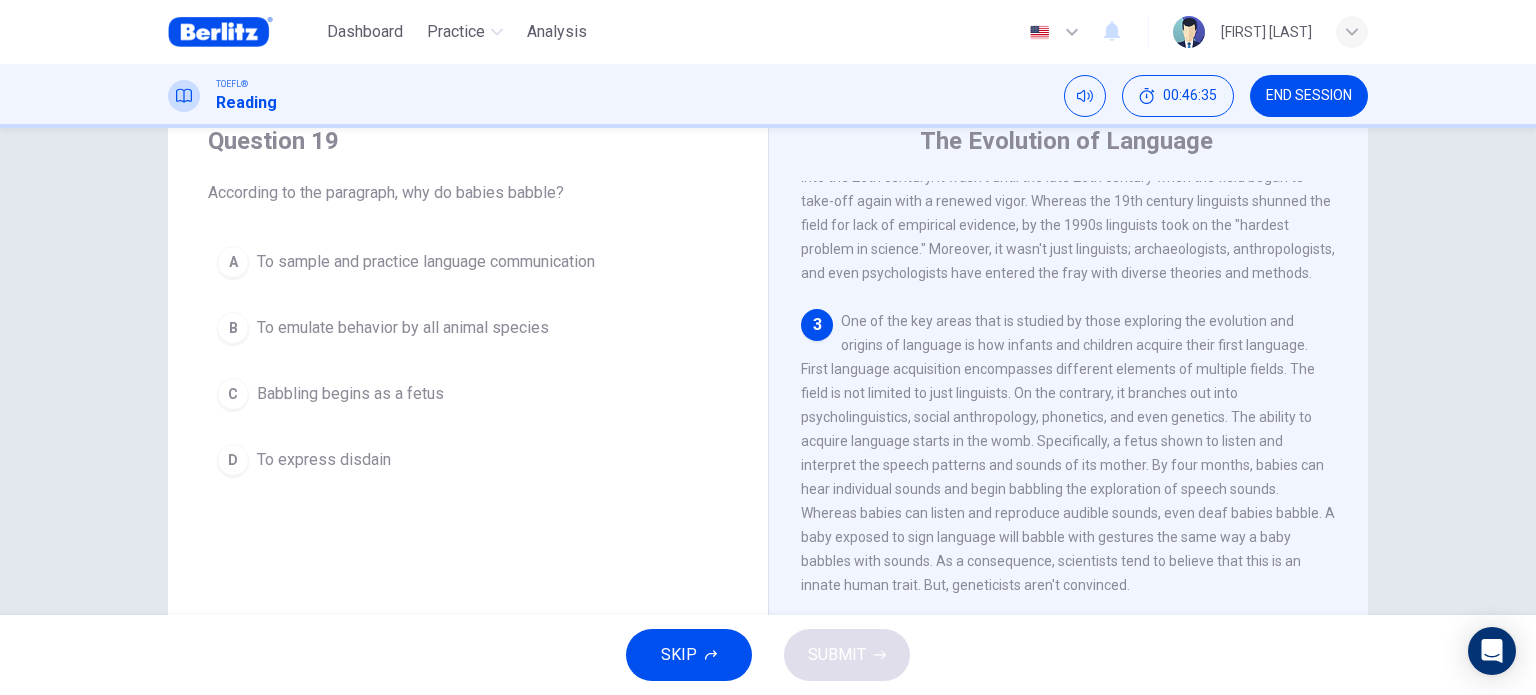scroll, scrollTop: 491, scrollLeft: 0, axis: vertical 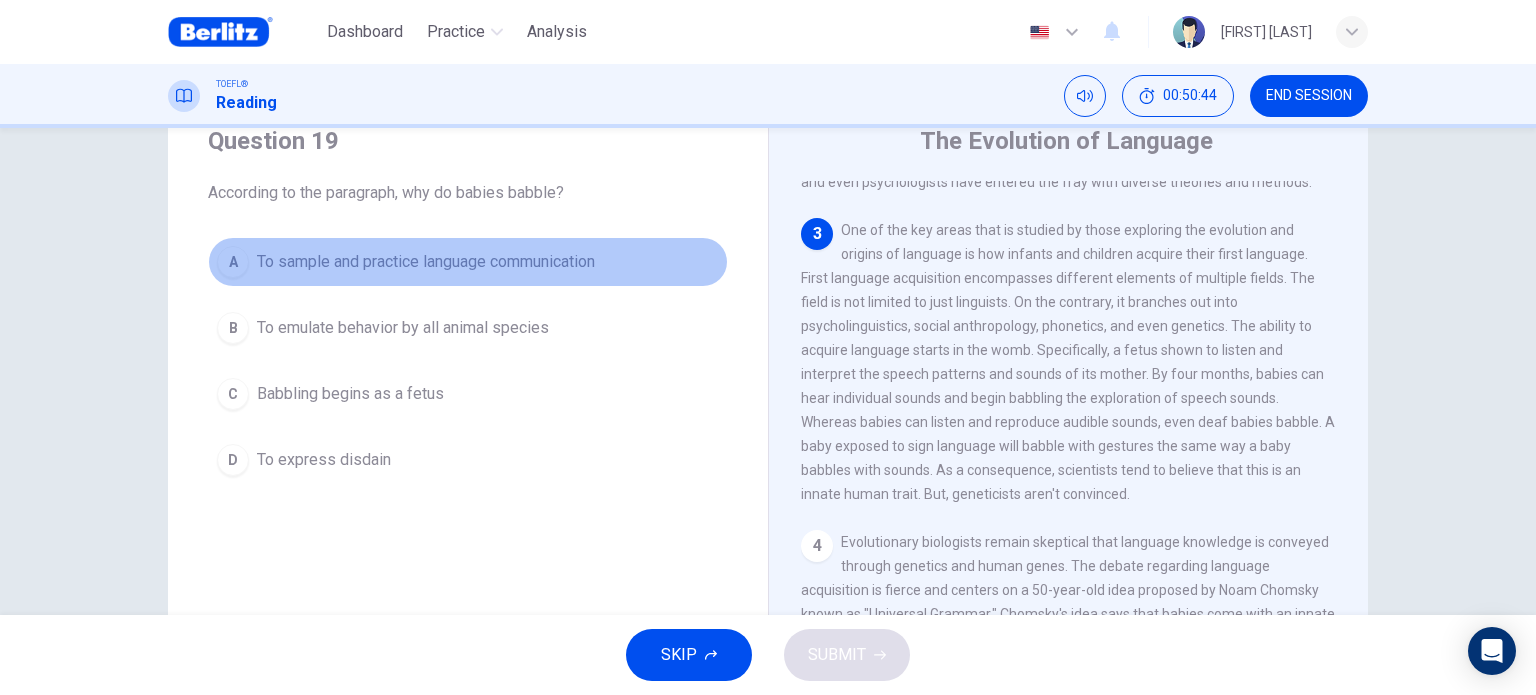 click on "A To sample and practice language communication" at bounding box center (468, 262) 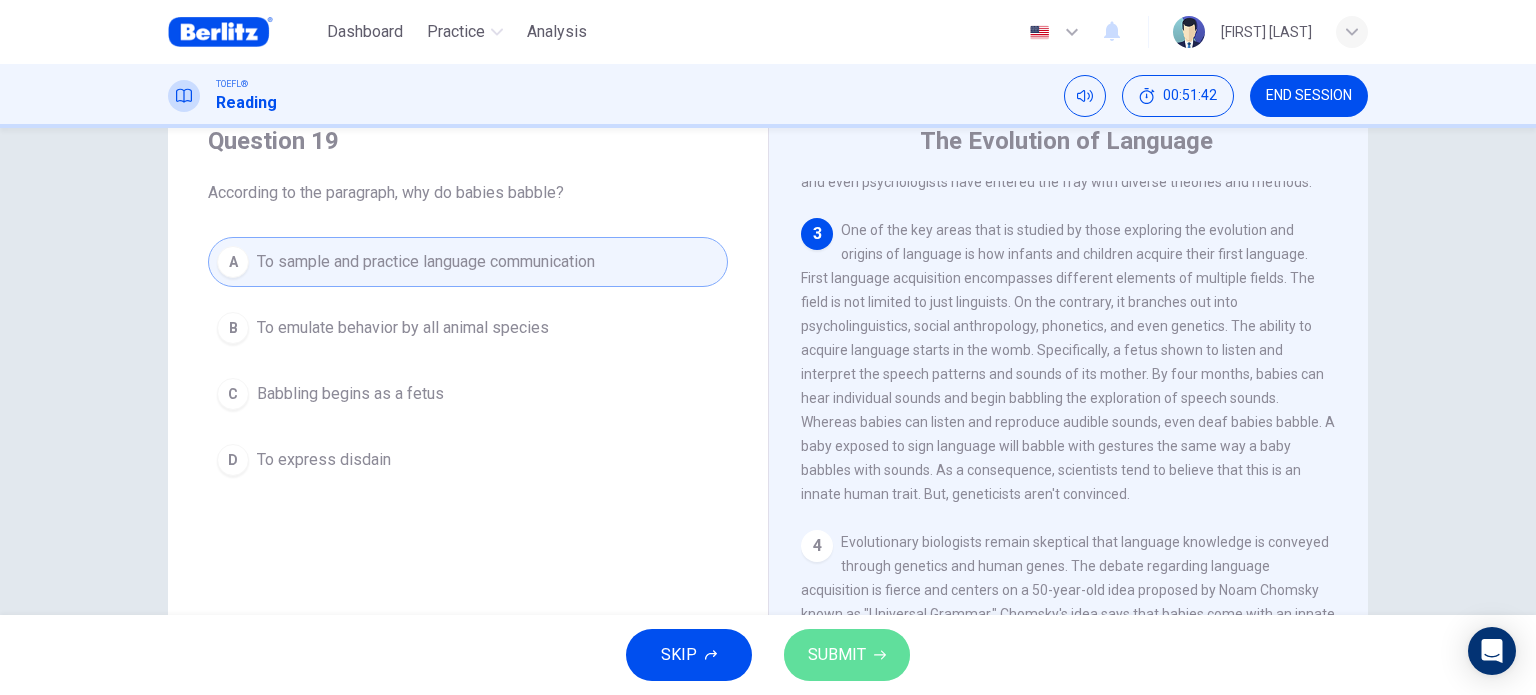 click on "SUBMIT" at bounding box center (837, 655) 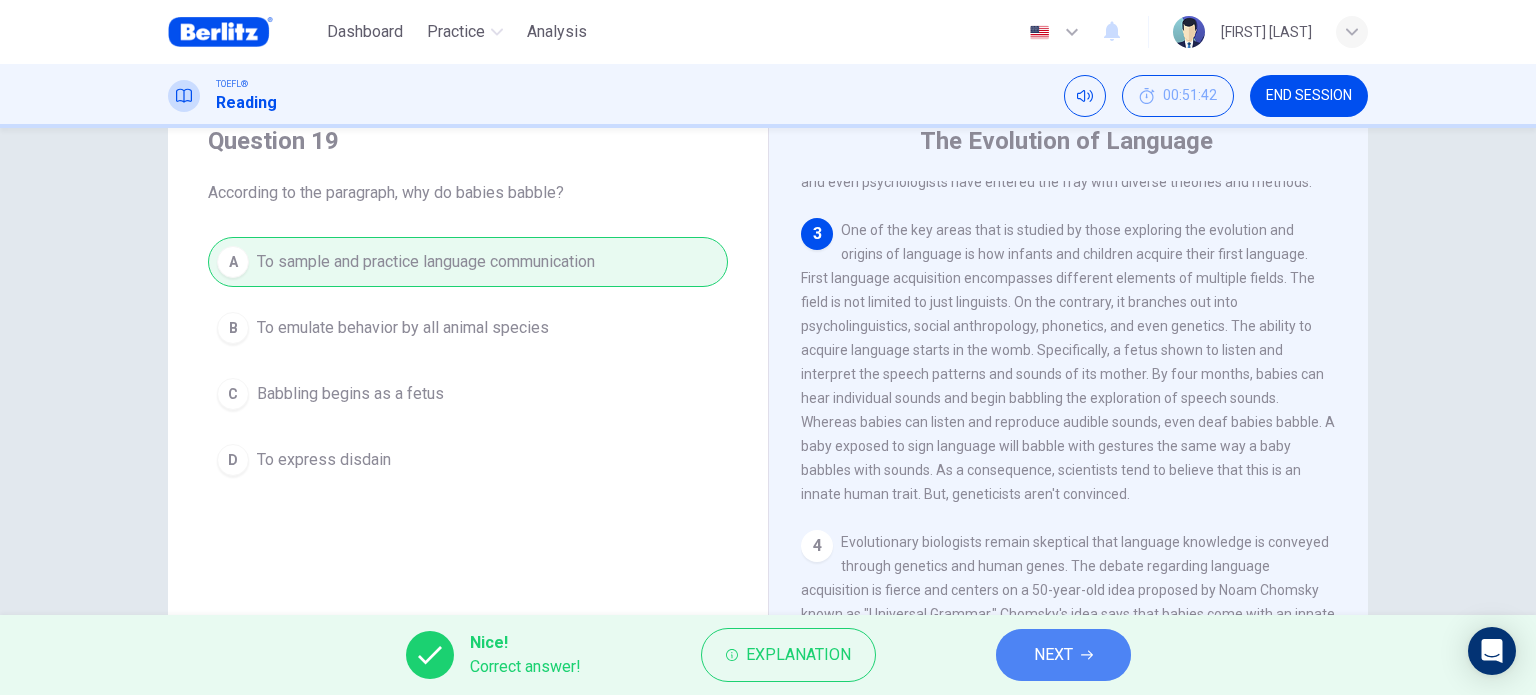 click on "NEXT" at bounding box center (1063, 655) 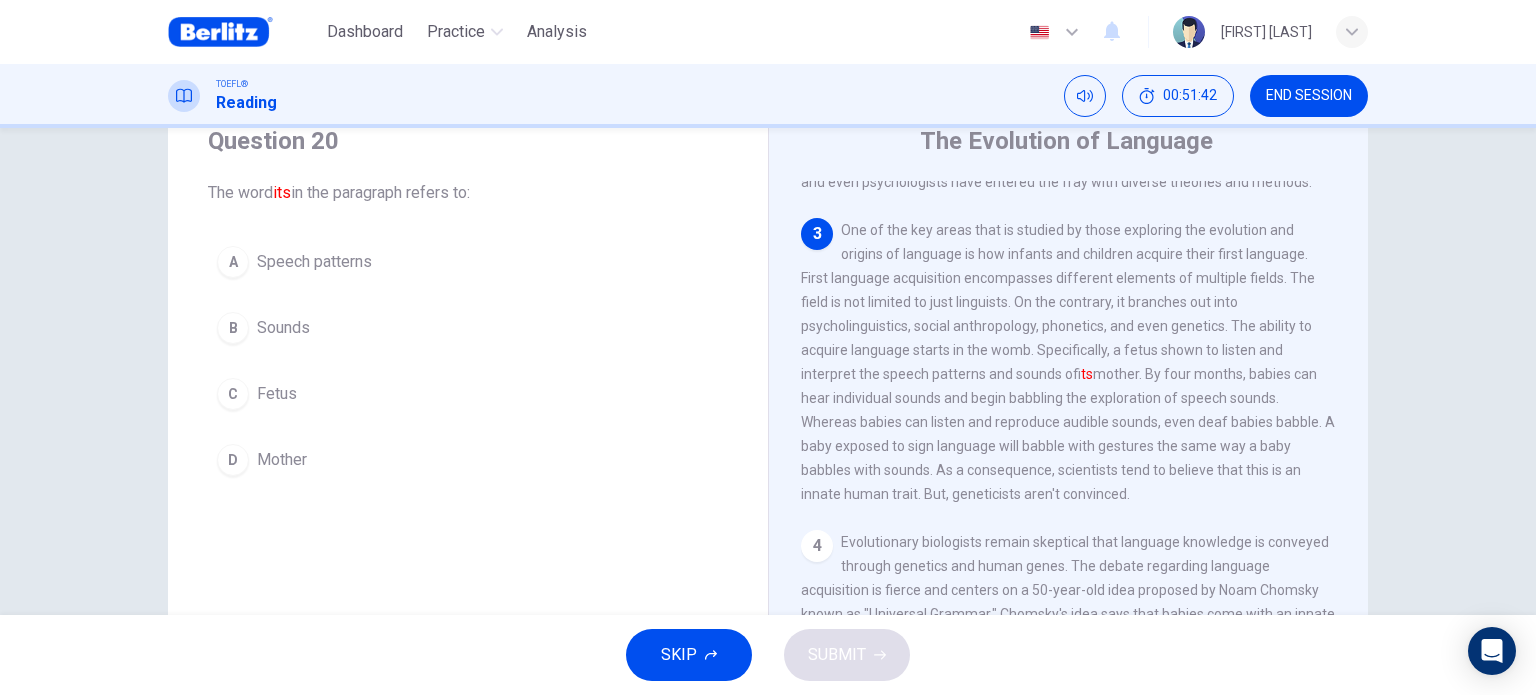 scroll, scrollTop: 568, scrollLeft: 0, axis: vertical 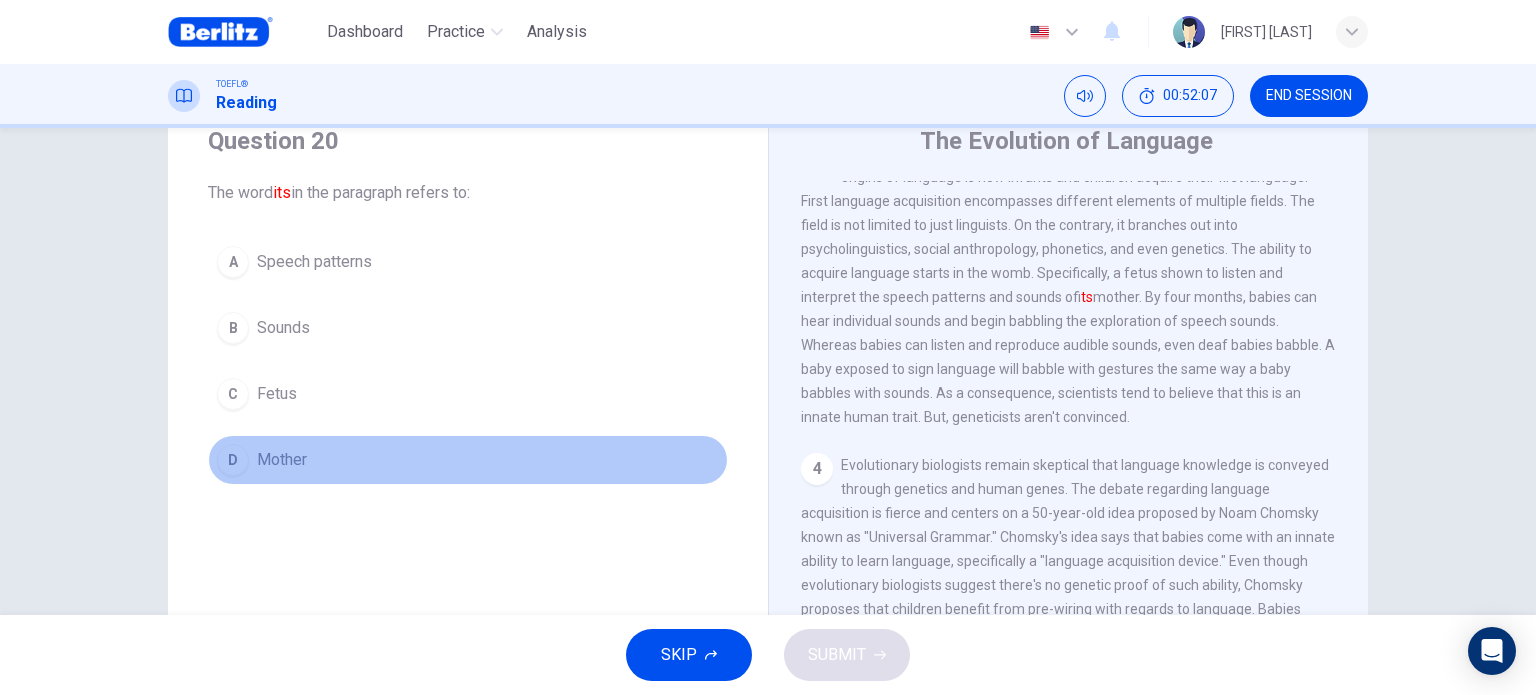 click on "Mother" at bounding box center [314, 262] 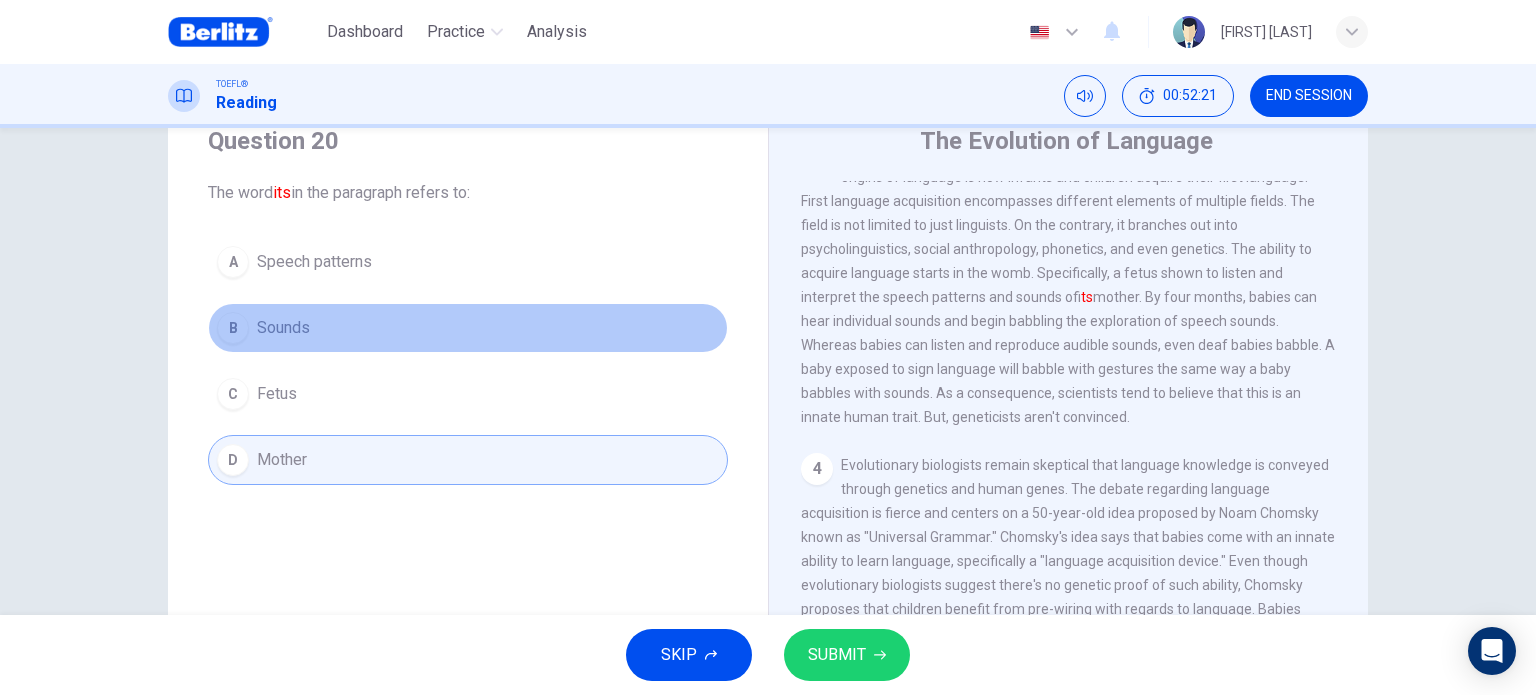 click on "B Sounds" at bounding box center (468, 328) 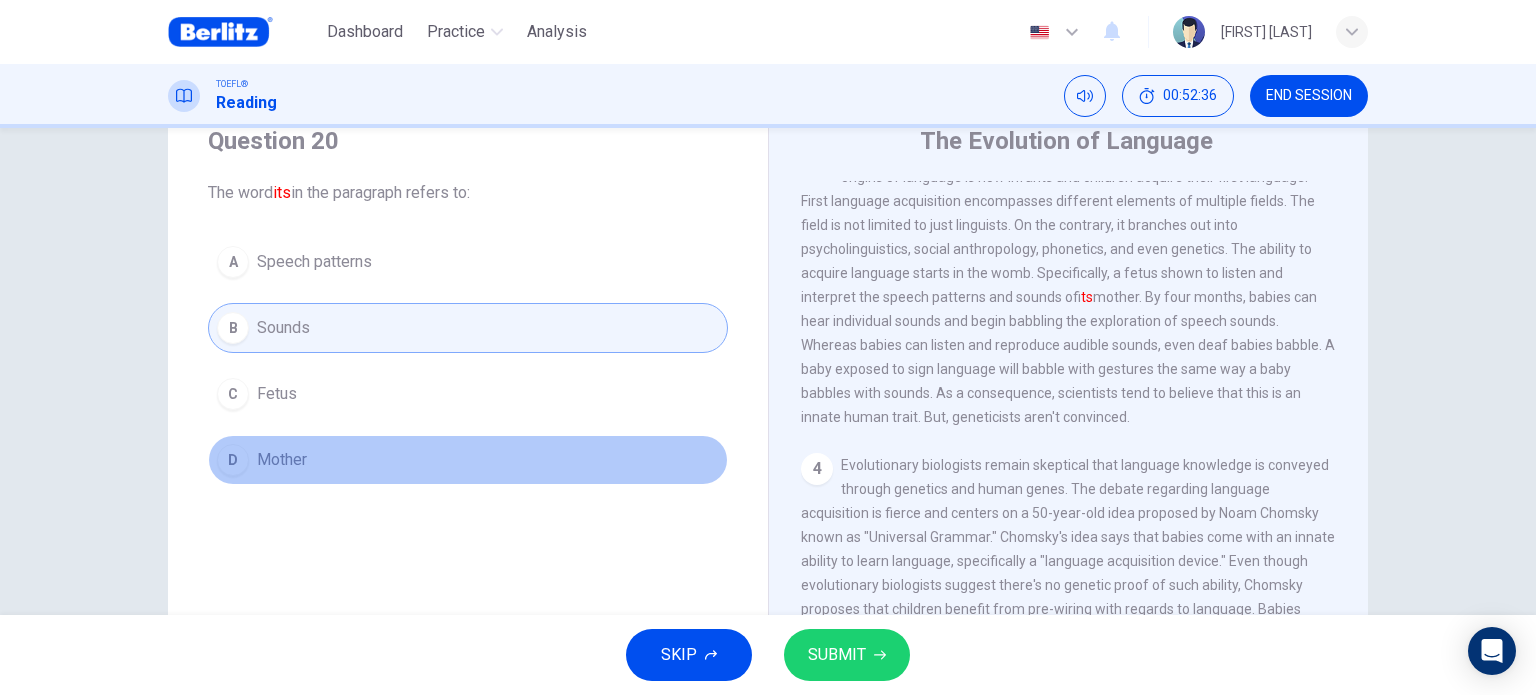 click on "D Mother" at bounding box center [468, 460] 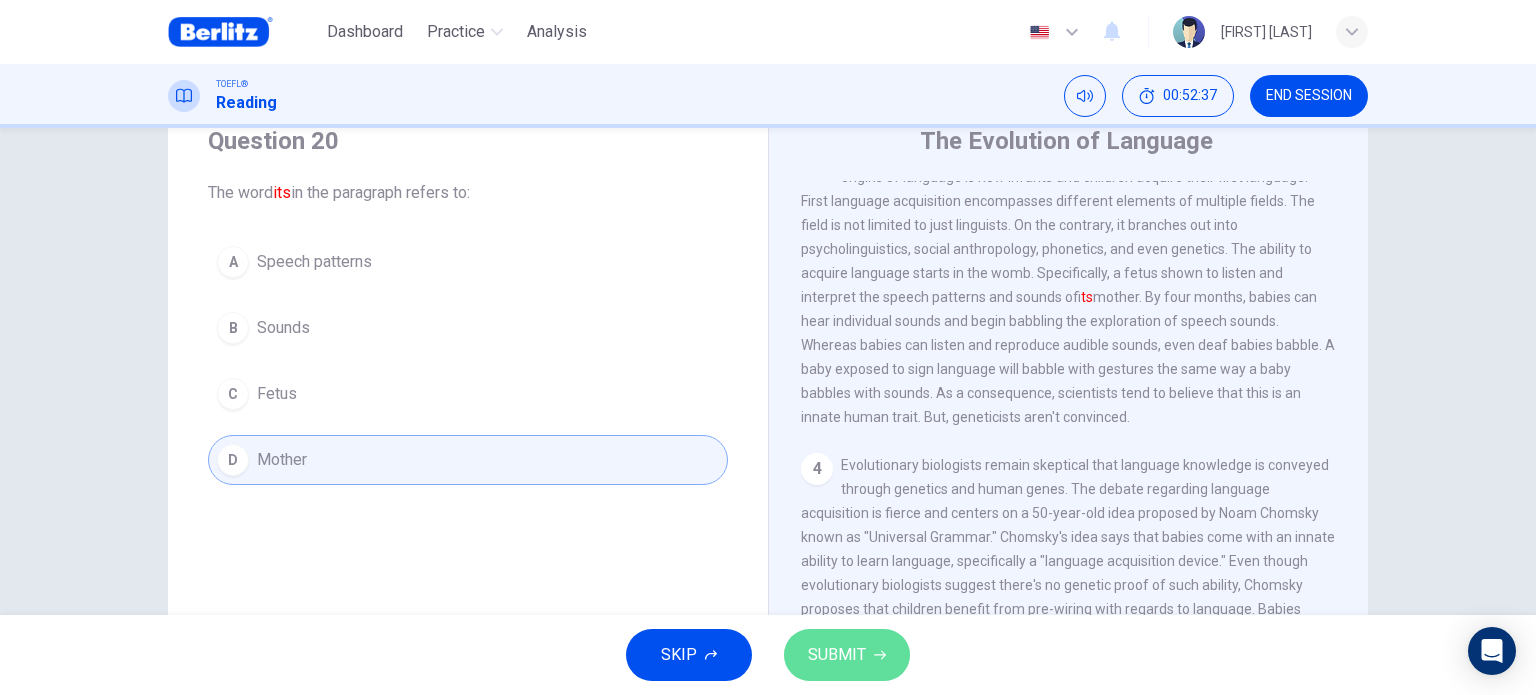 click on "SUBMIT" at bounding box center (837, 655) 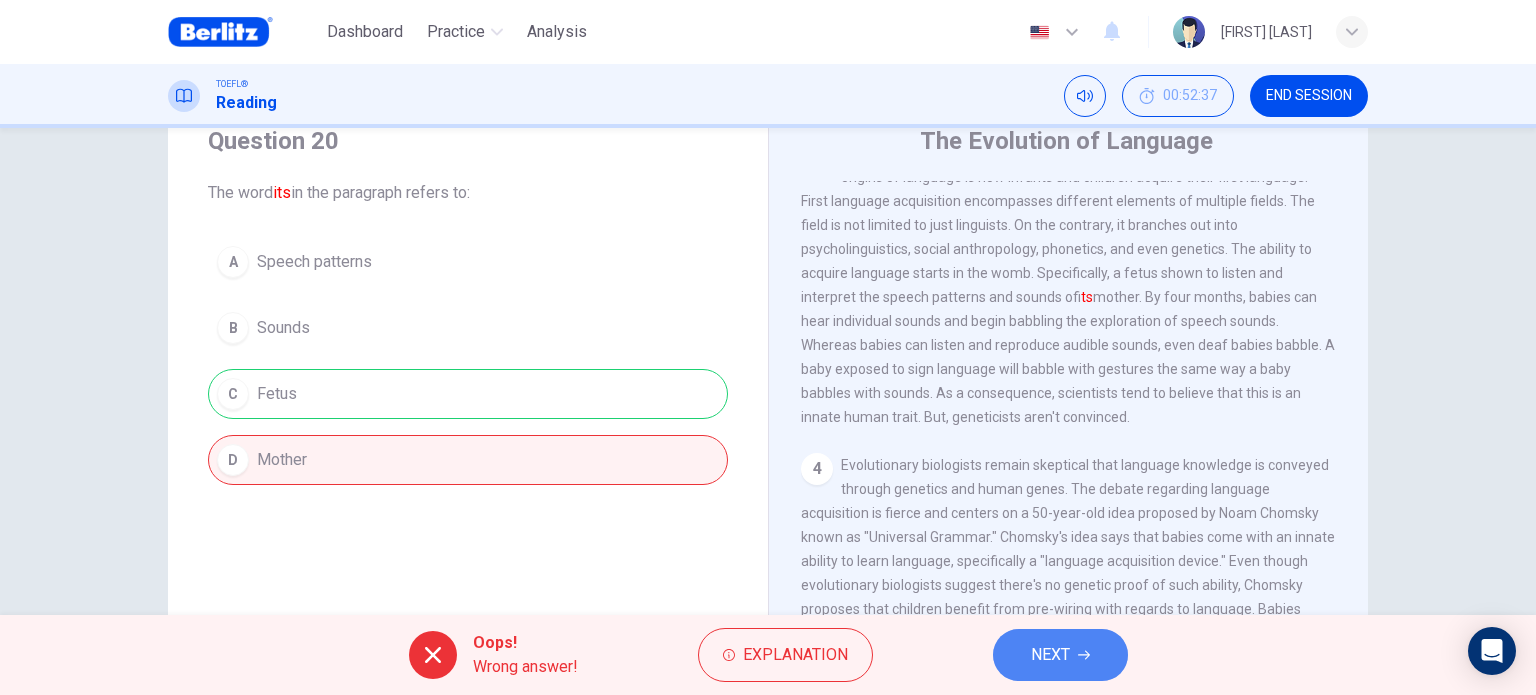 click at bounding box center [1084, 655] 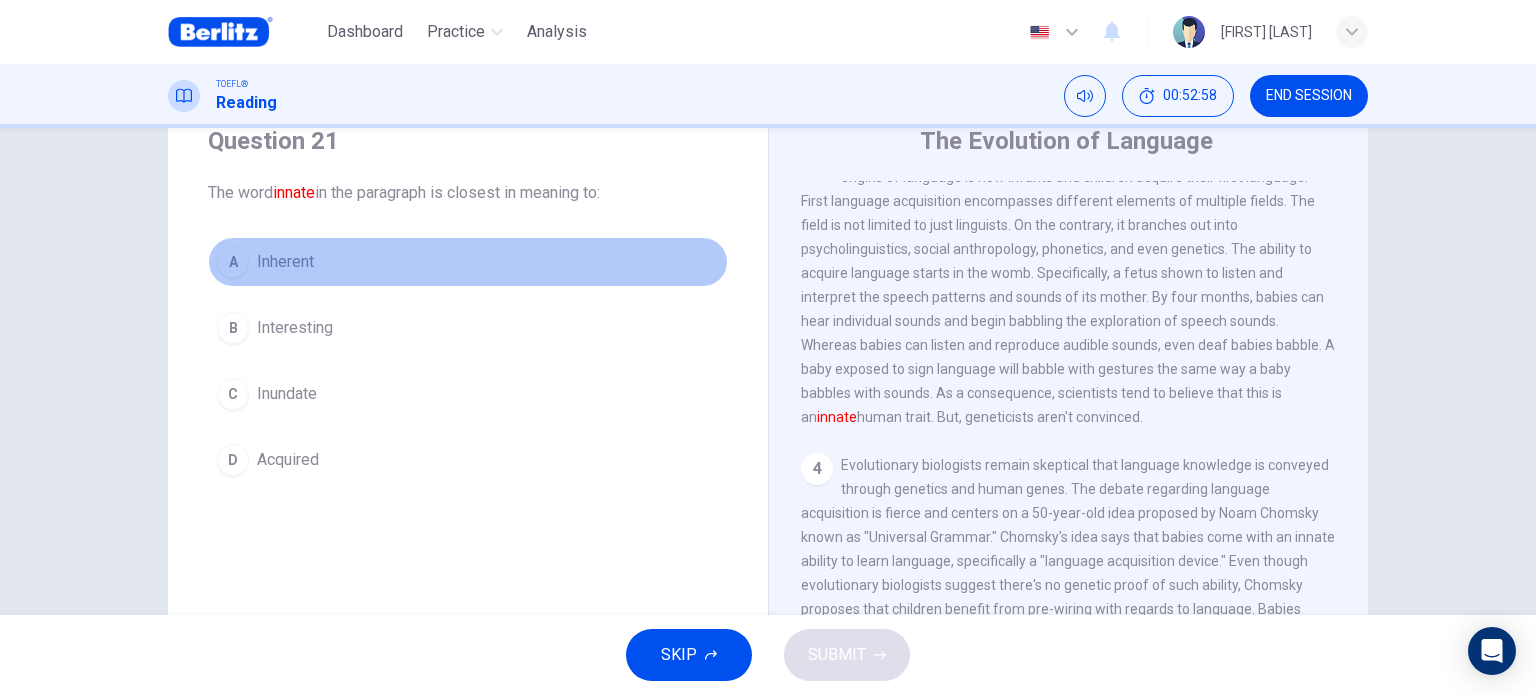 click on "A Inherent" at bounding box center [468, 262] 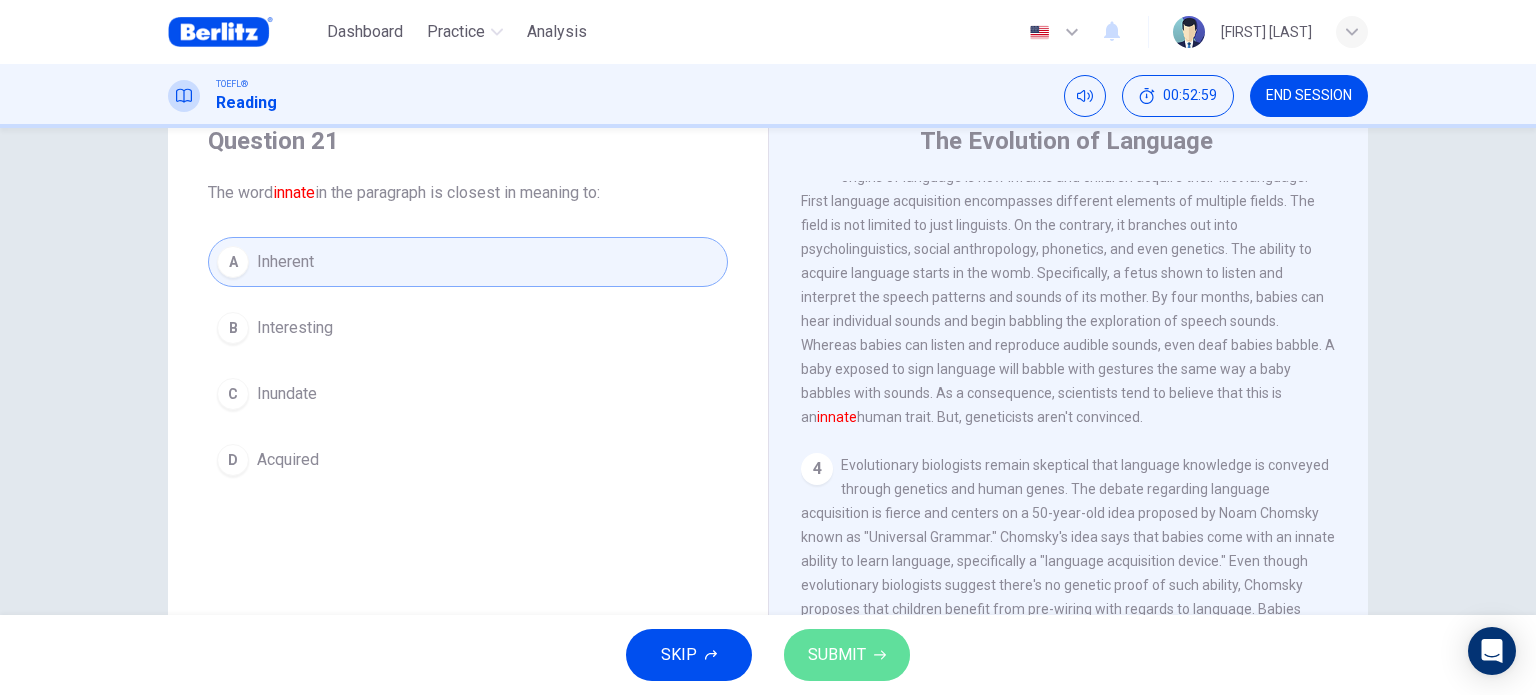 click on "SUBMIT" at bounding box center [847, 655] 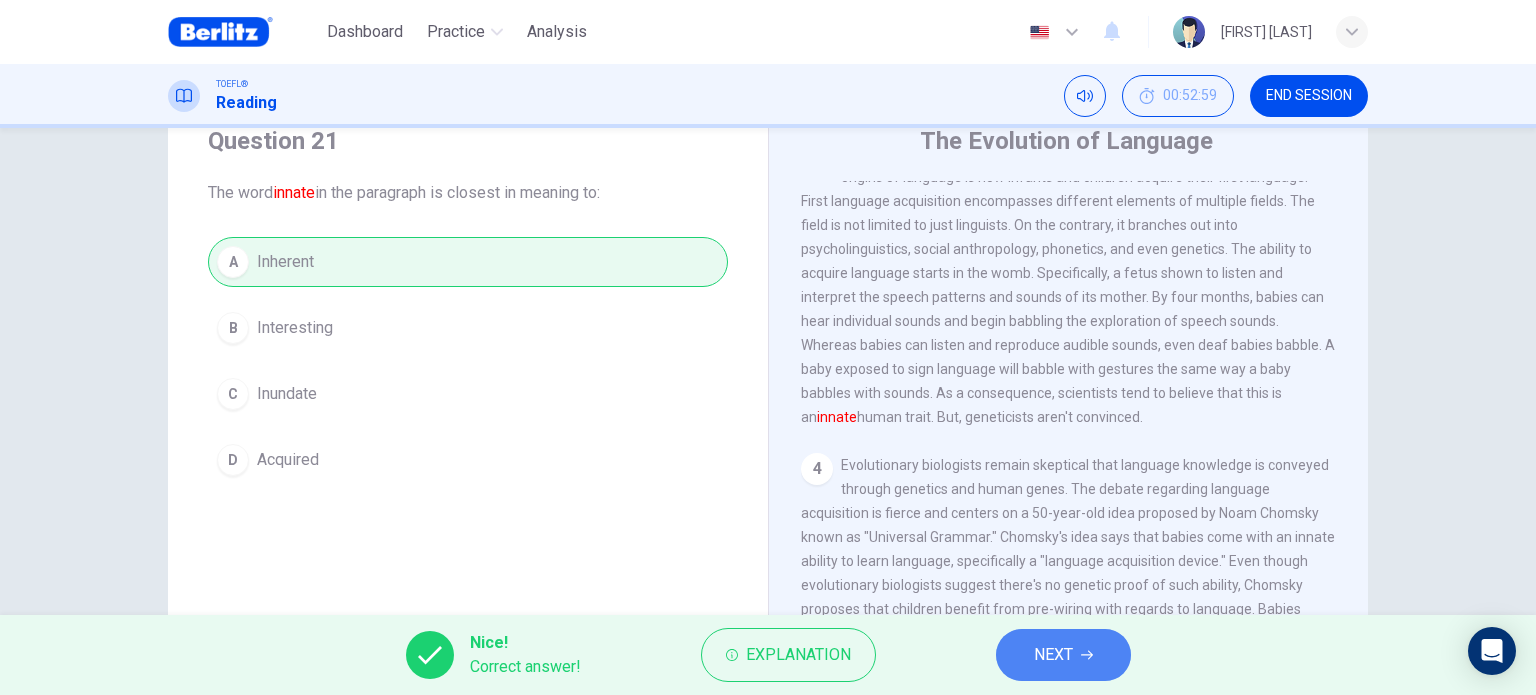 click on "NEXT" at bounding box center (1063, 655) 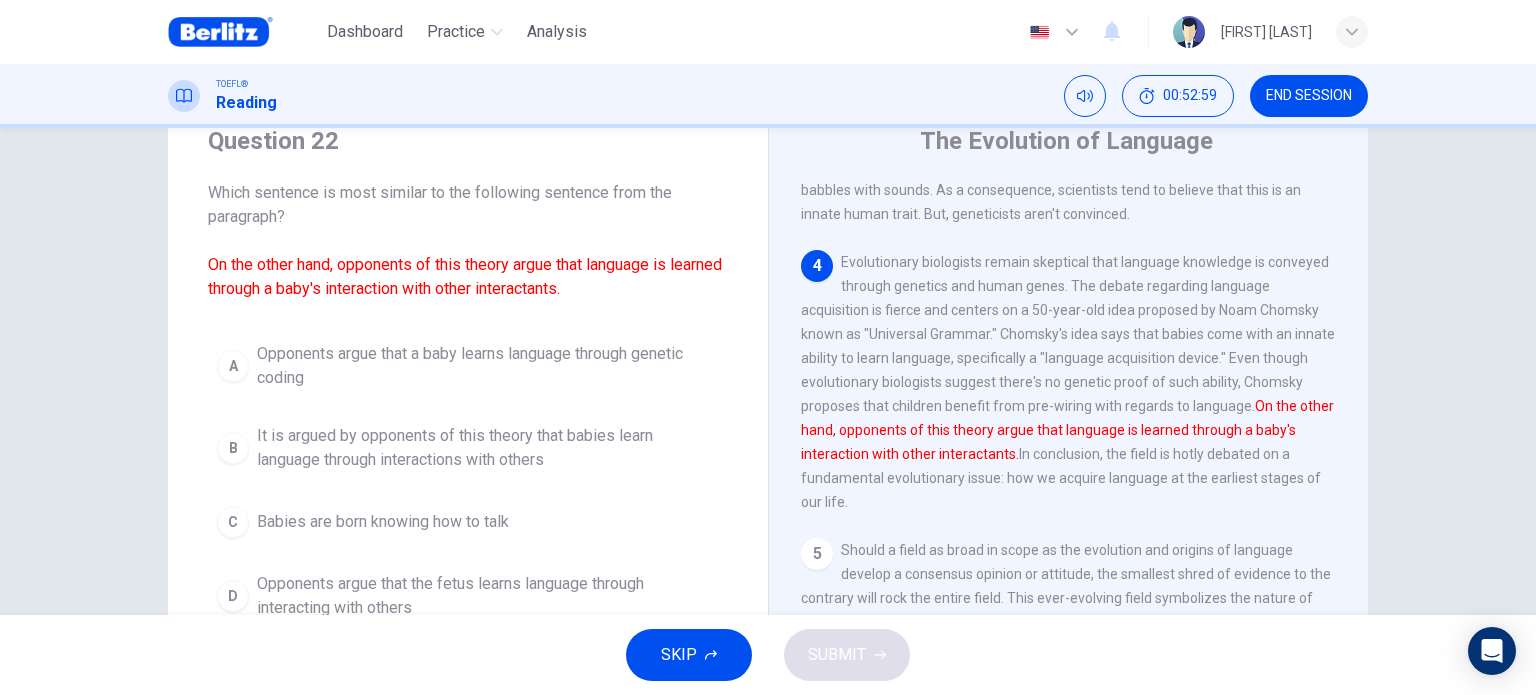 scroll, scrollTop: 837, scrollLeft: 0, axis: vertical 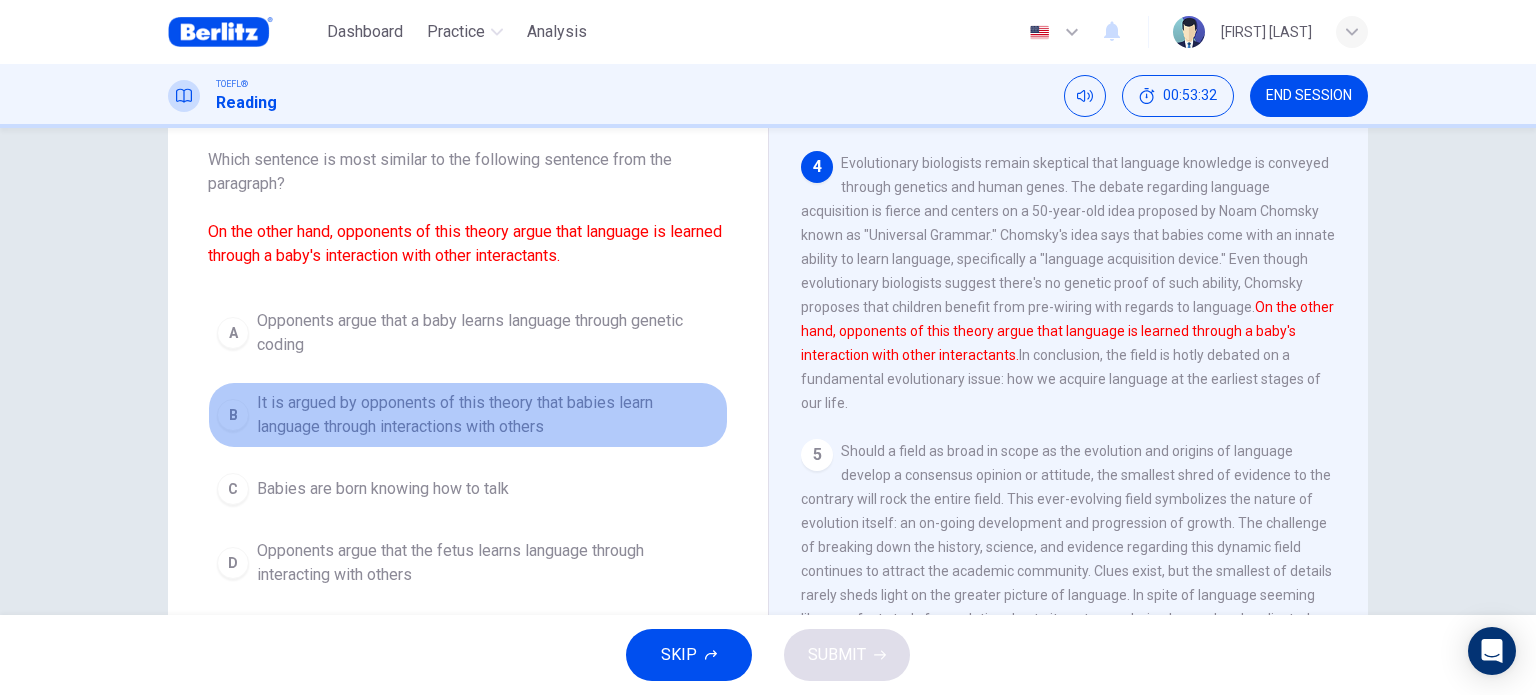 click on "B It is argued by opponents of this theory that babies learn language through interactions with others" at bounding box center [468, 415] 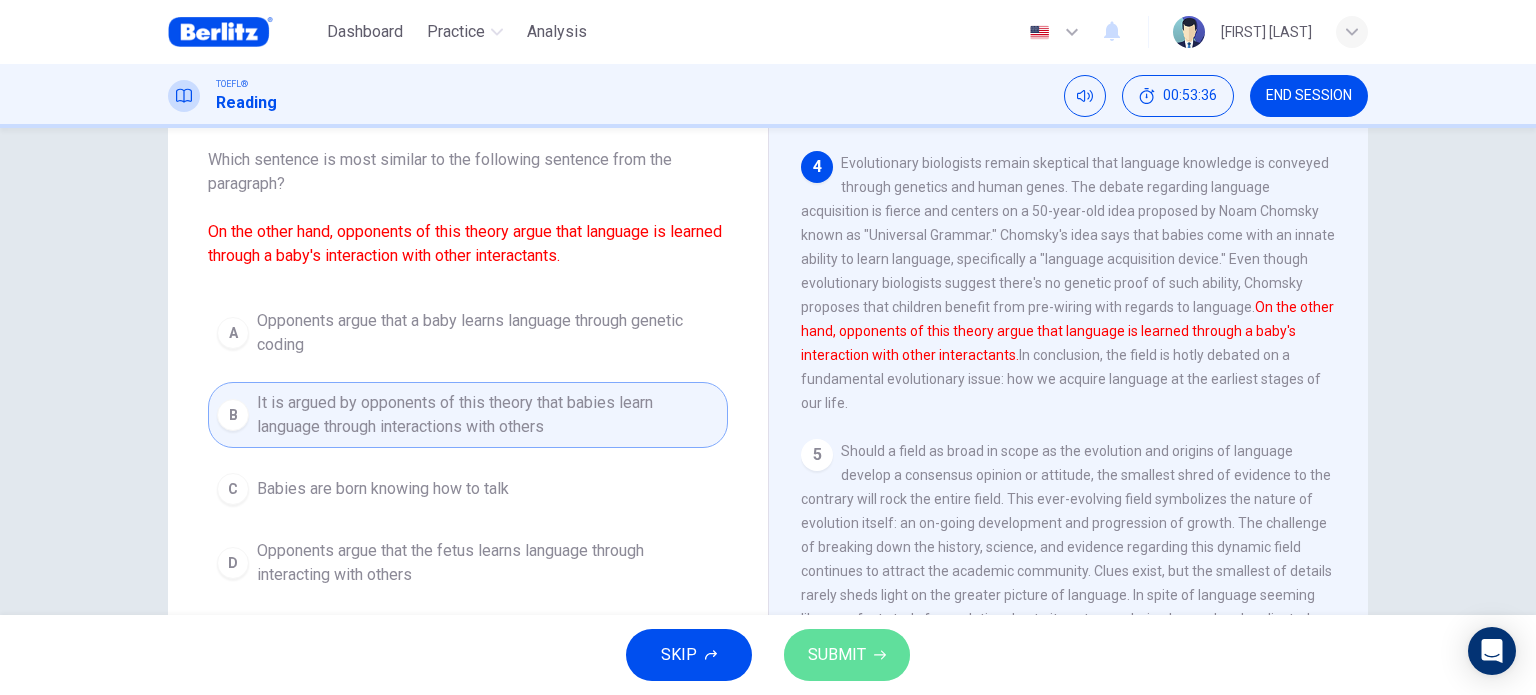 click on "SUBMIT" at bounding box center [837, 655] 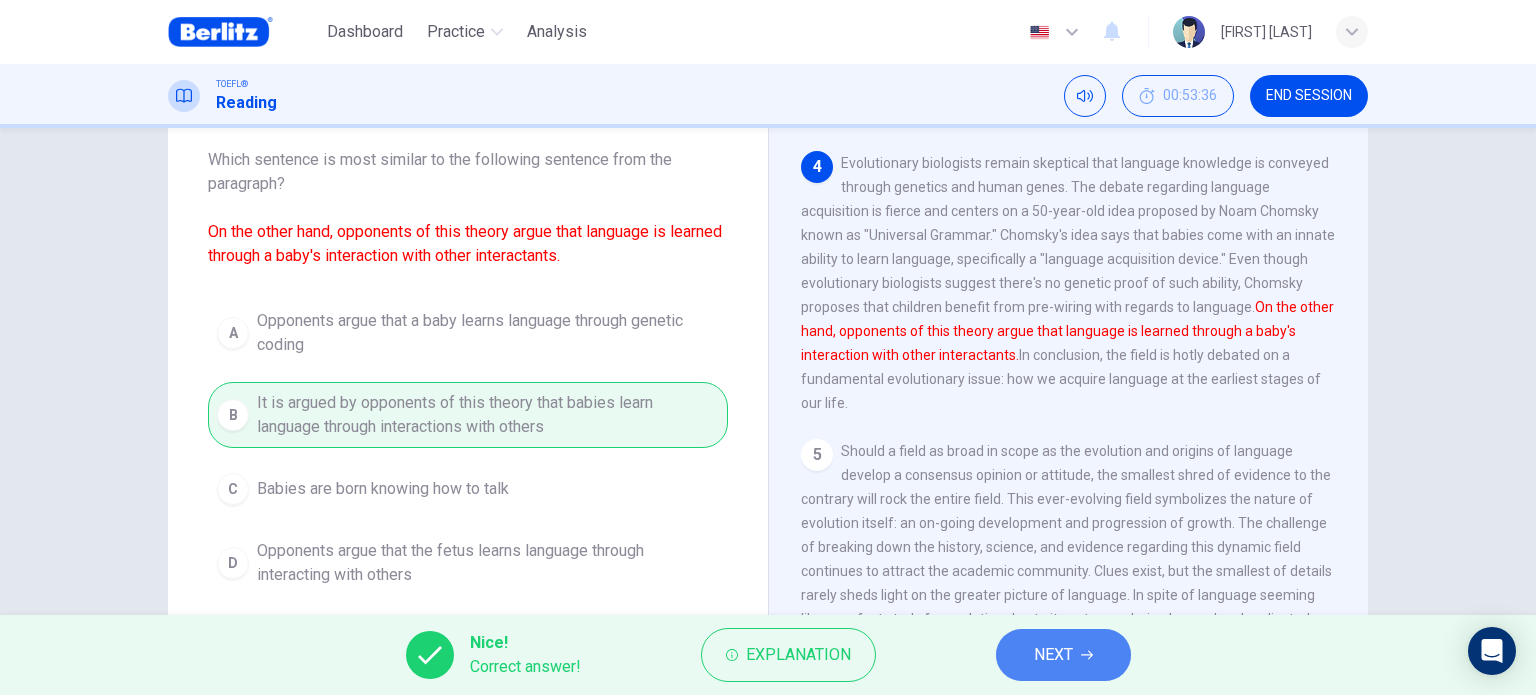 click on "NEXT" at bounding box center [1063, 655] 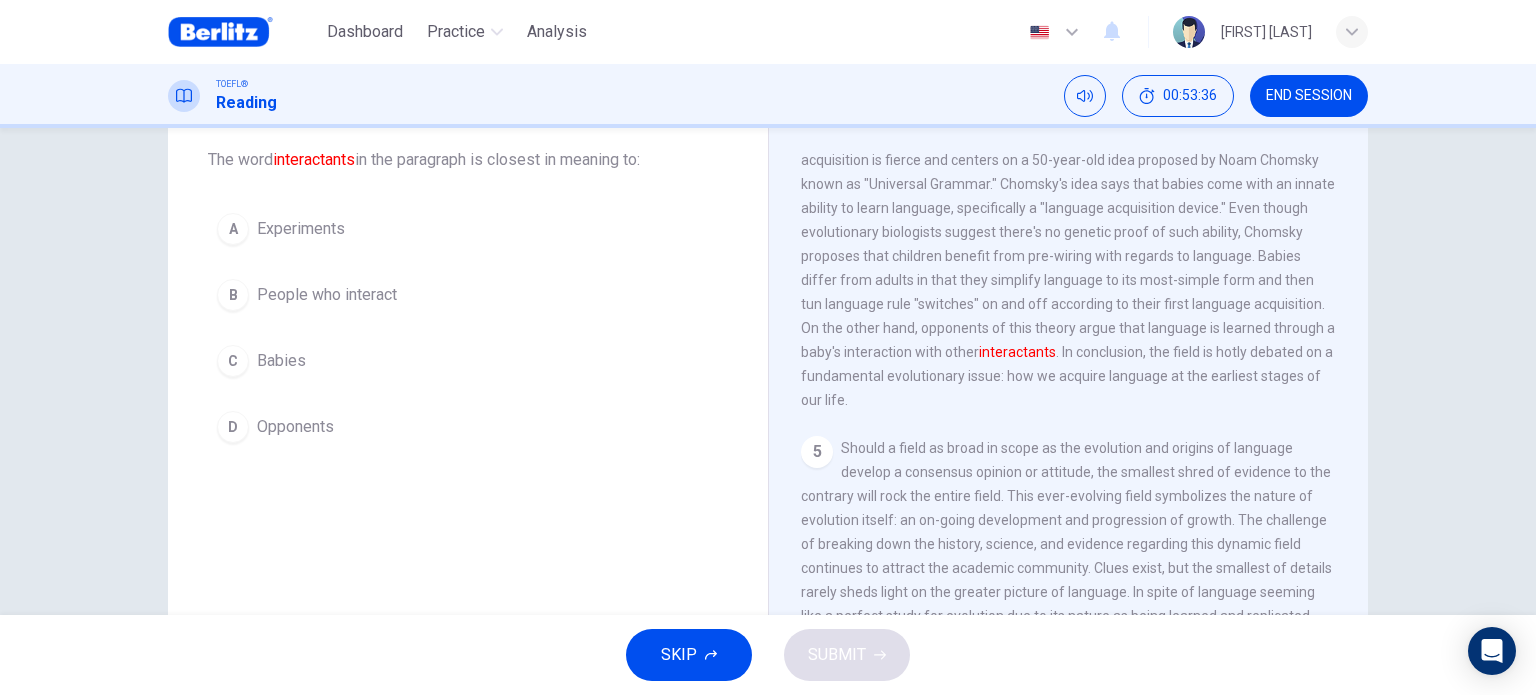 scroll, scrollTop: 890, scrollLeft: 0, axis: vertical 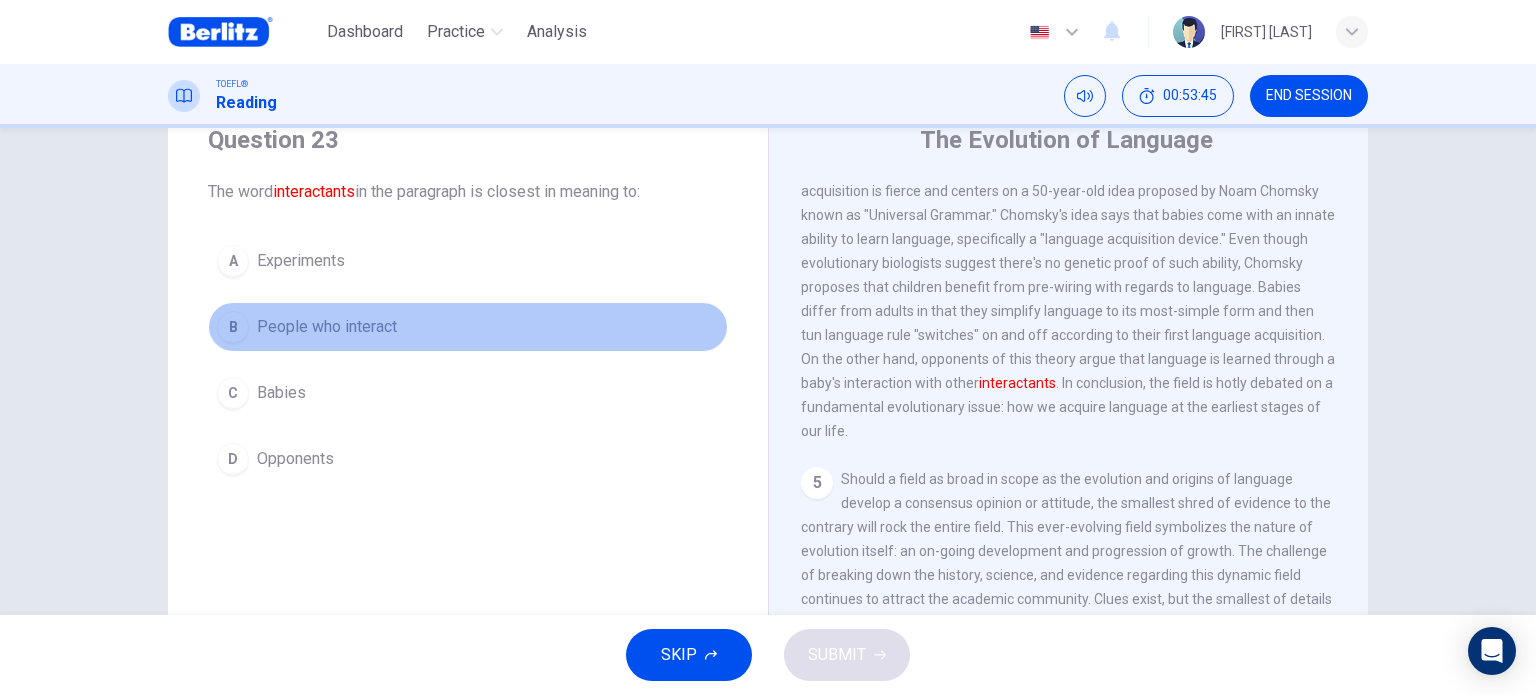 click on "People who interact" at bounding box center [301, 261] 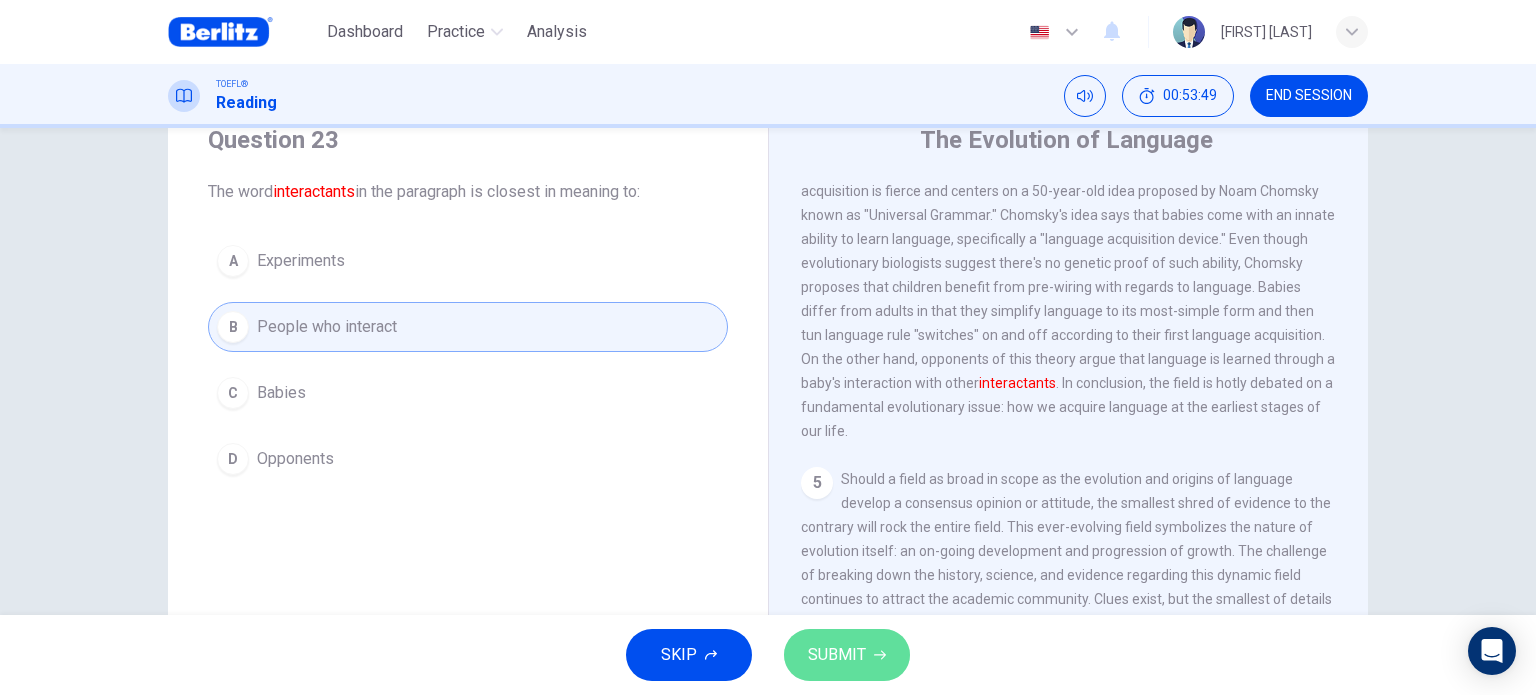 click on "SUBMIT" at bounding box center [837, 655] 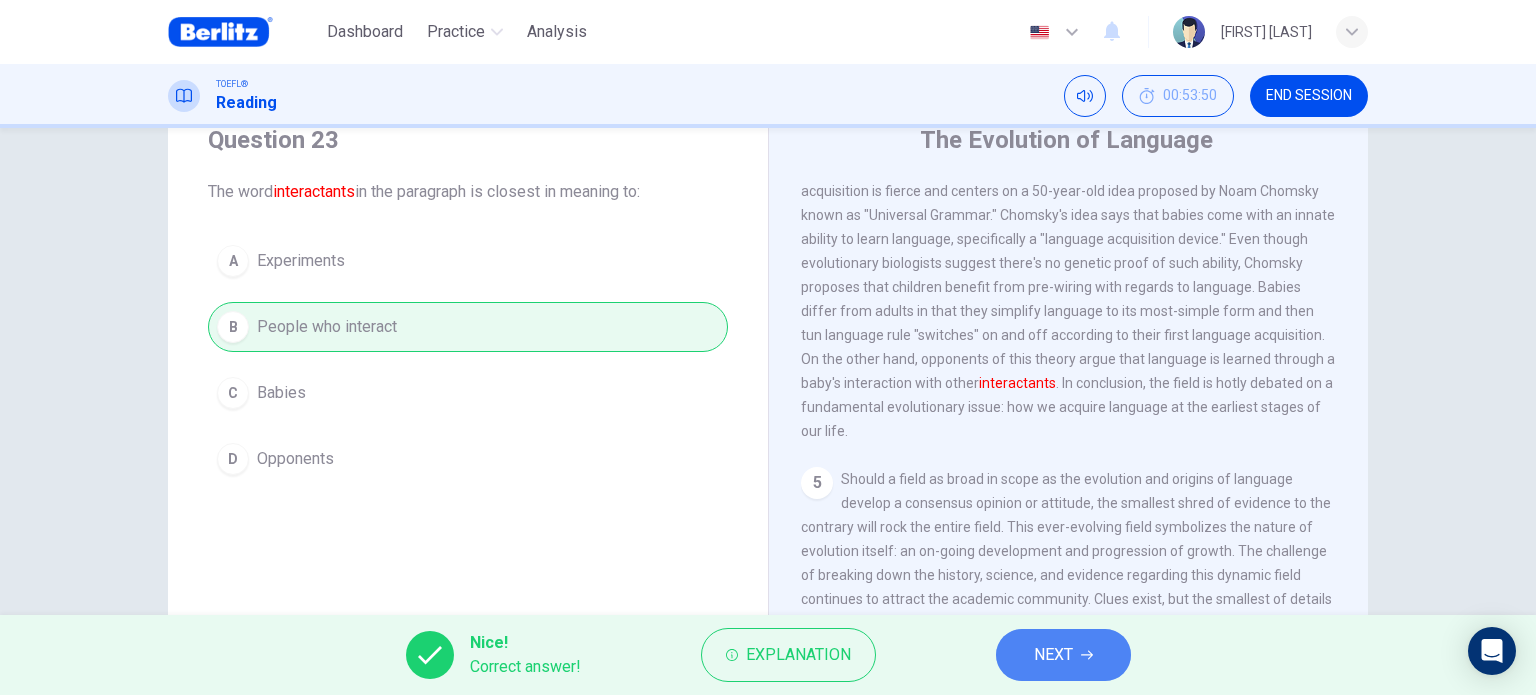 click on "NEXT" at bounding box center [1063, 655] 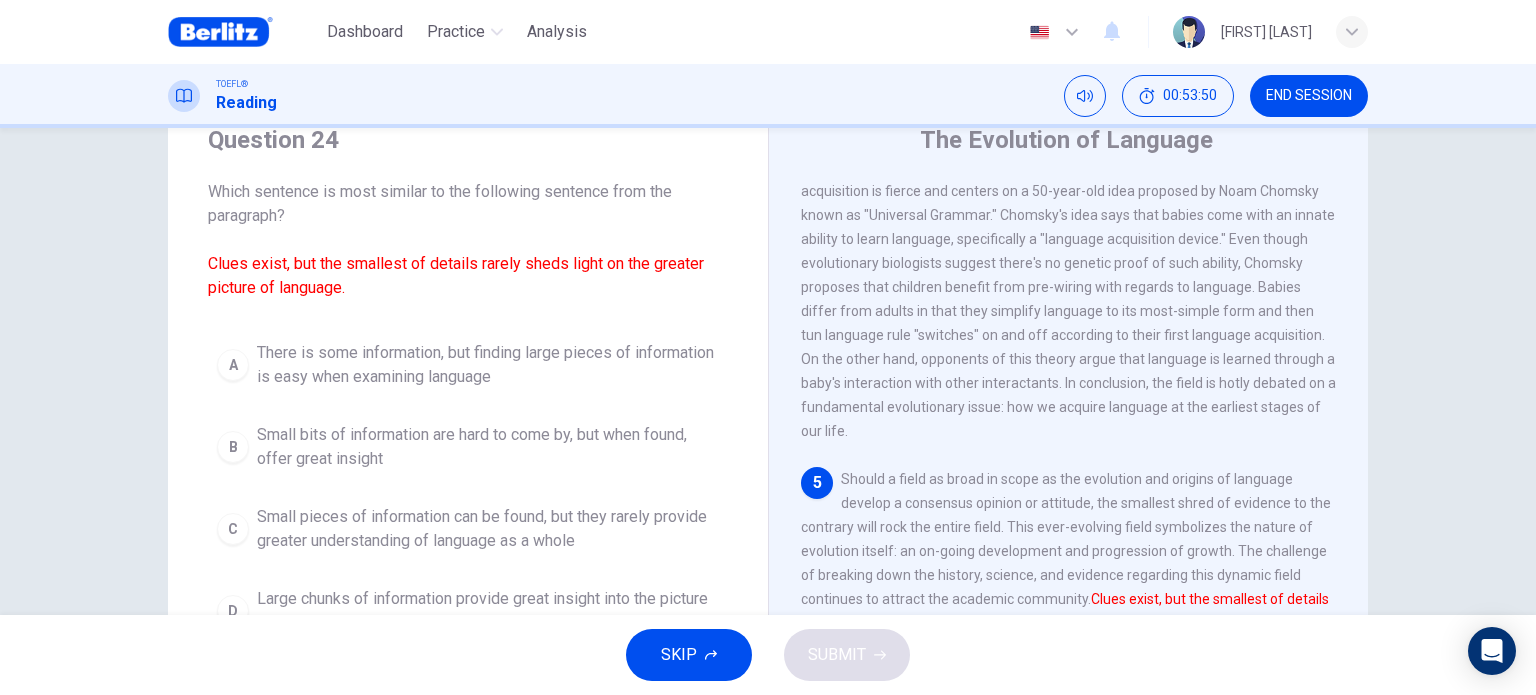 scroll, scrollTop: 958, scrollLeft: 0, axis: vertical 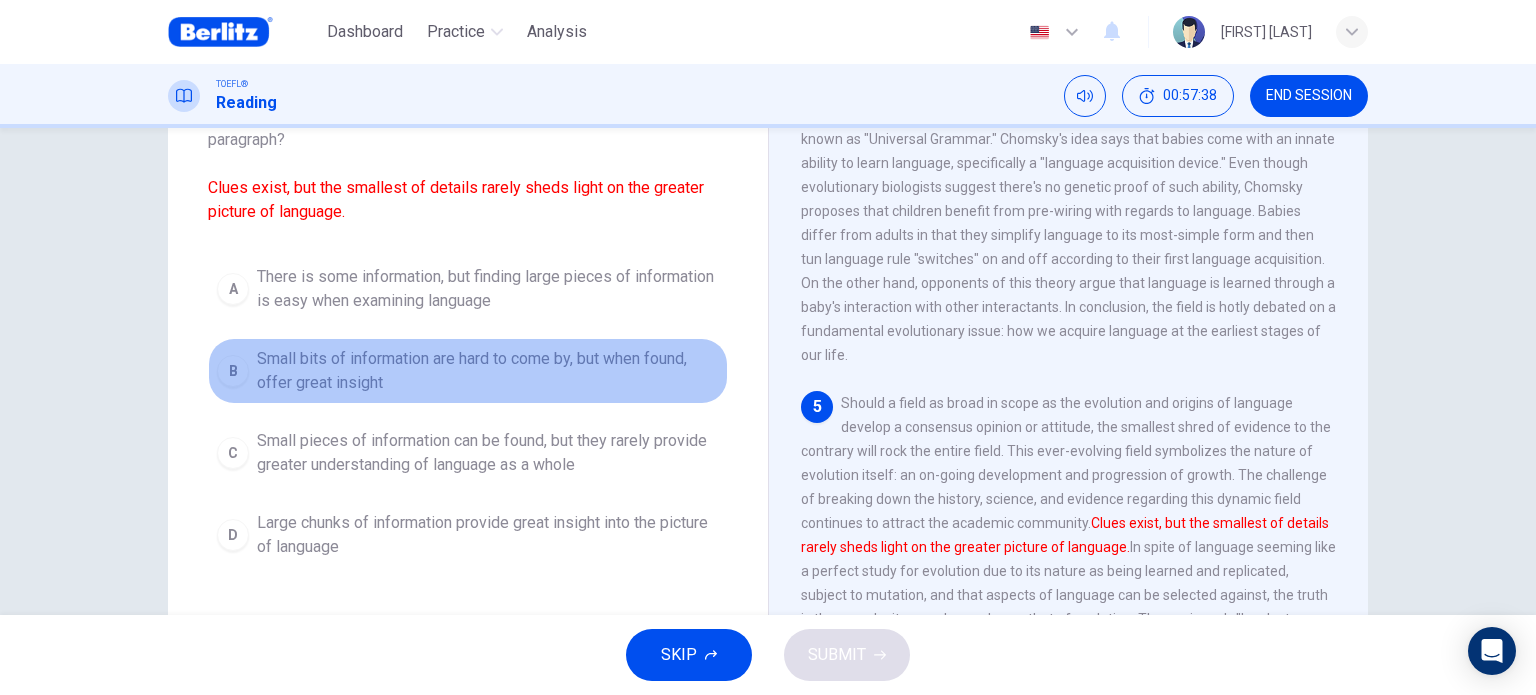 click on "Small bits of information are hard to come by, but when found, offer great insight" at bounding box center [488, 289] 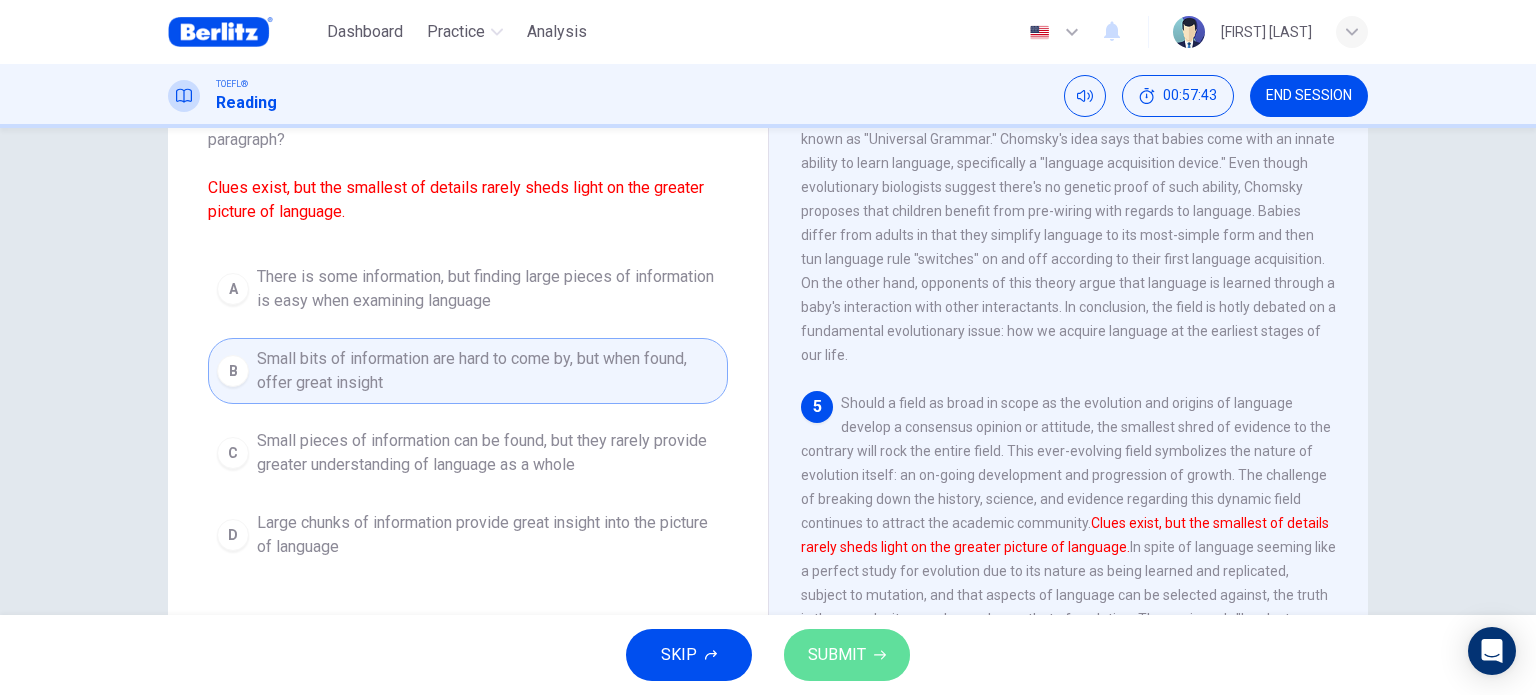 click on "SUBMIT" at bounding box center (847, 655) 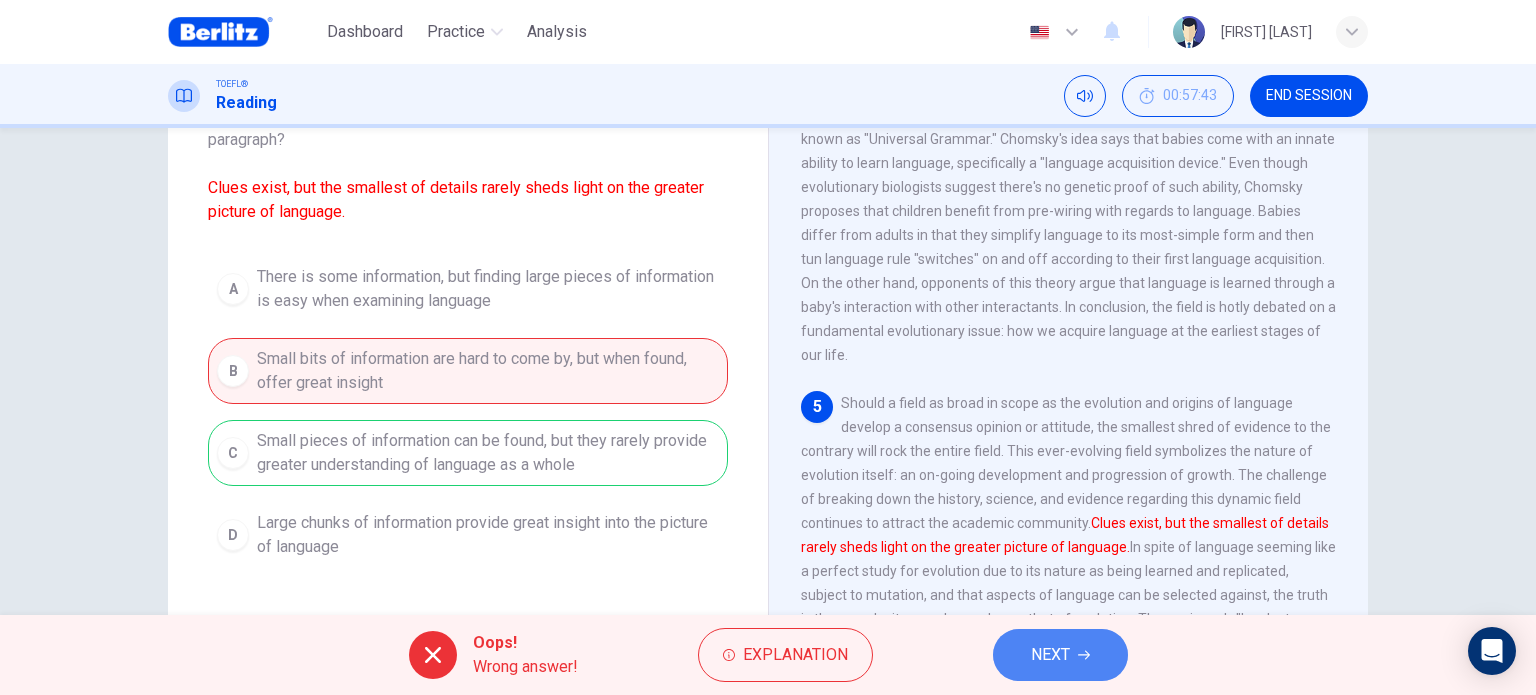click on "NEXT" at bounding box center (1050, 655) 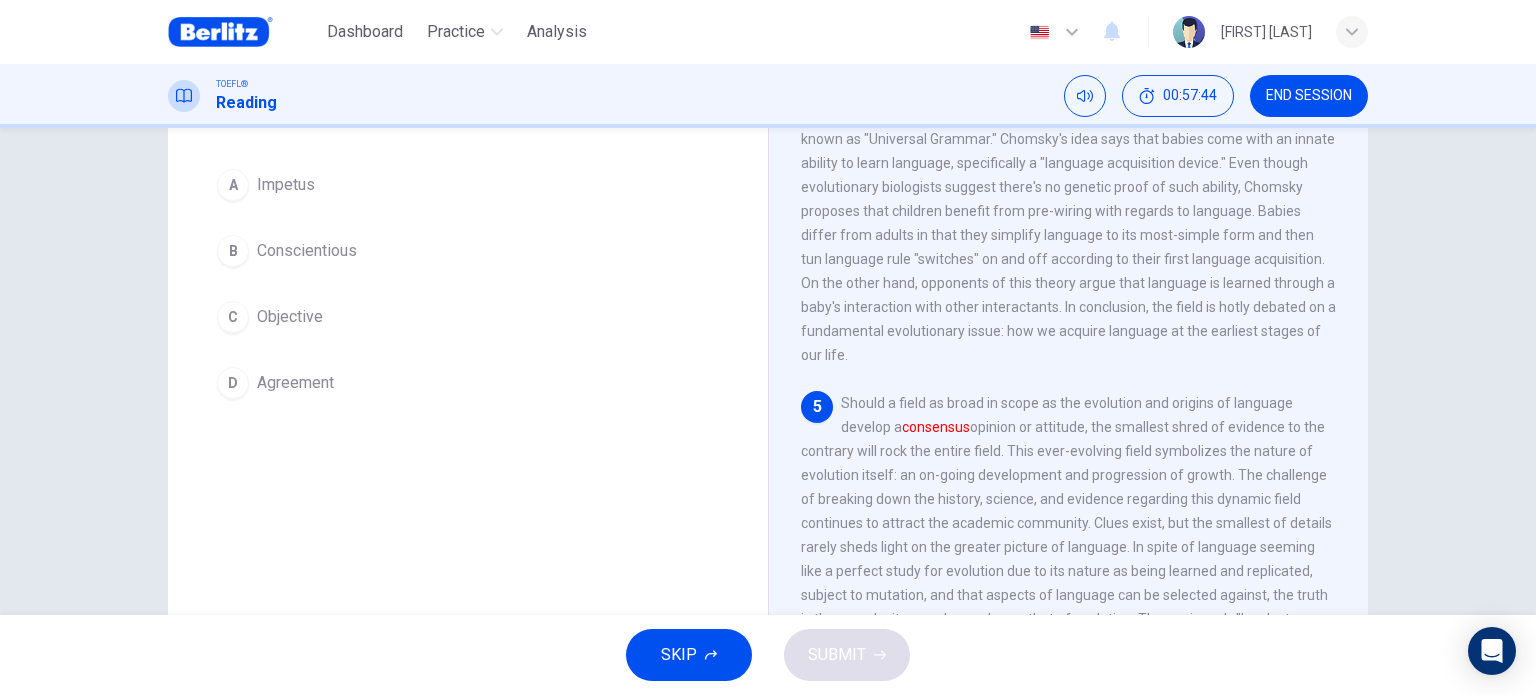 scroll, scrollTop: 0, scrollLeft: 0, axis: both 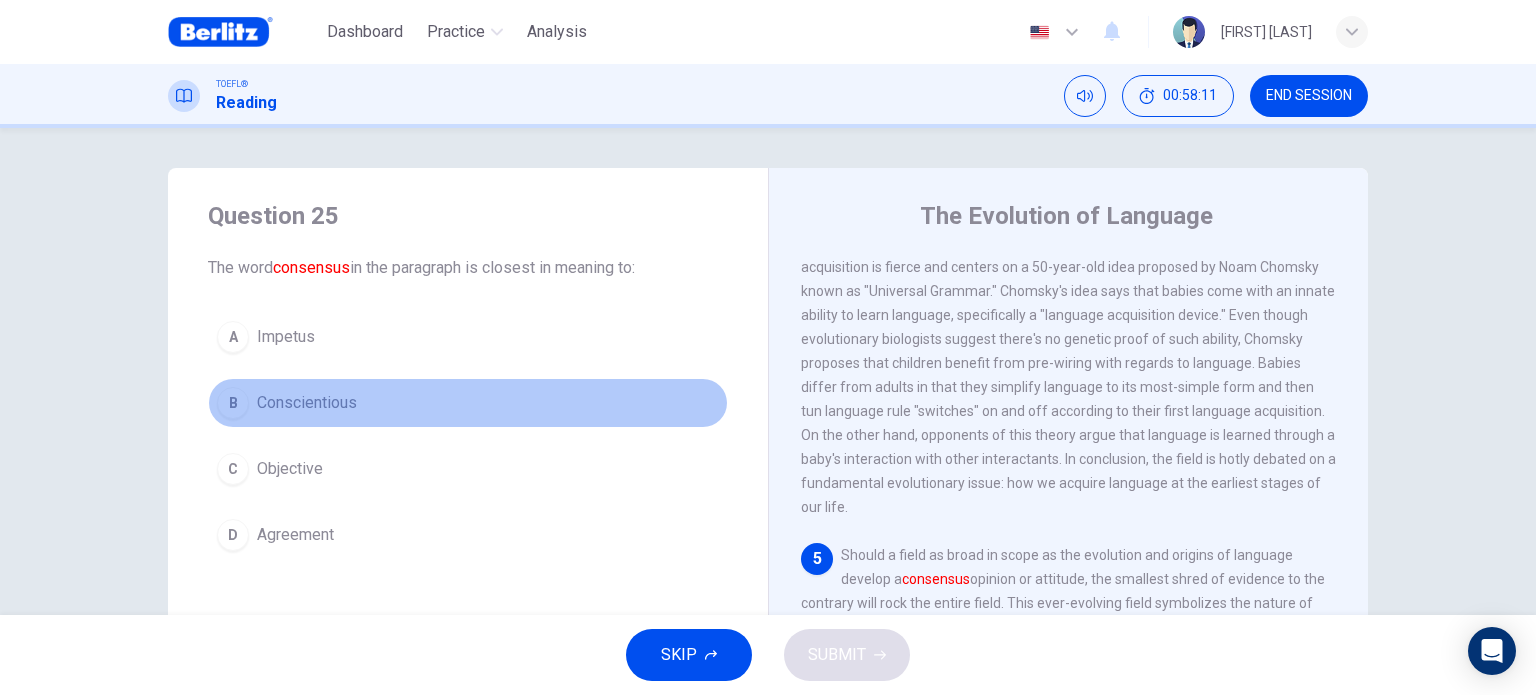 click on "B Conscientious" at bounding box center [468, 403] 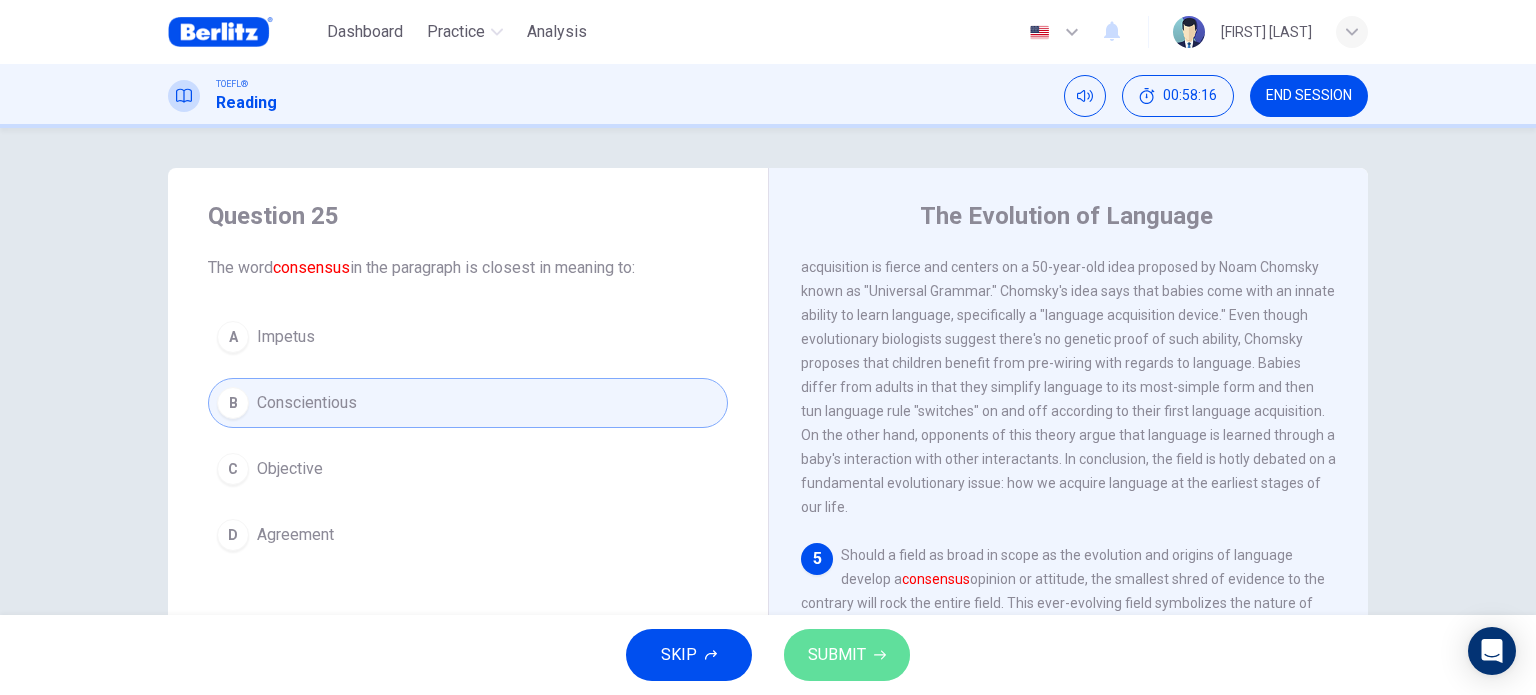 click on "SUBMIT" at bounding box center (837, 655) 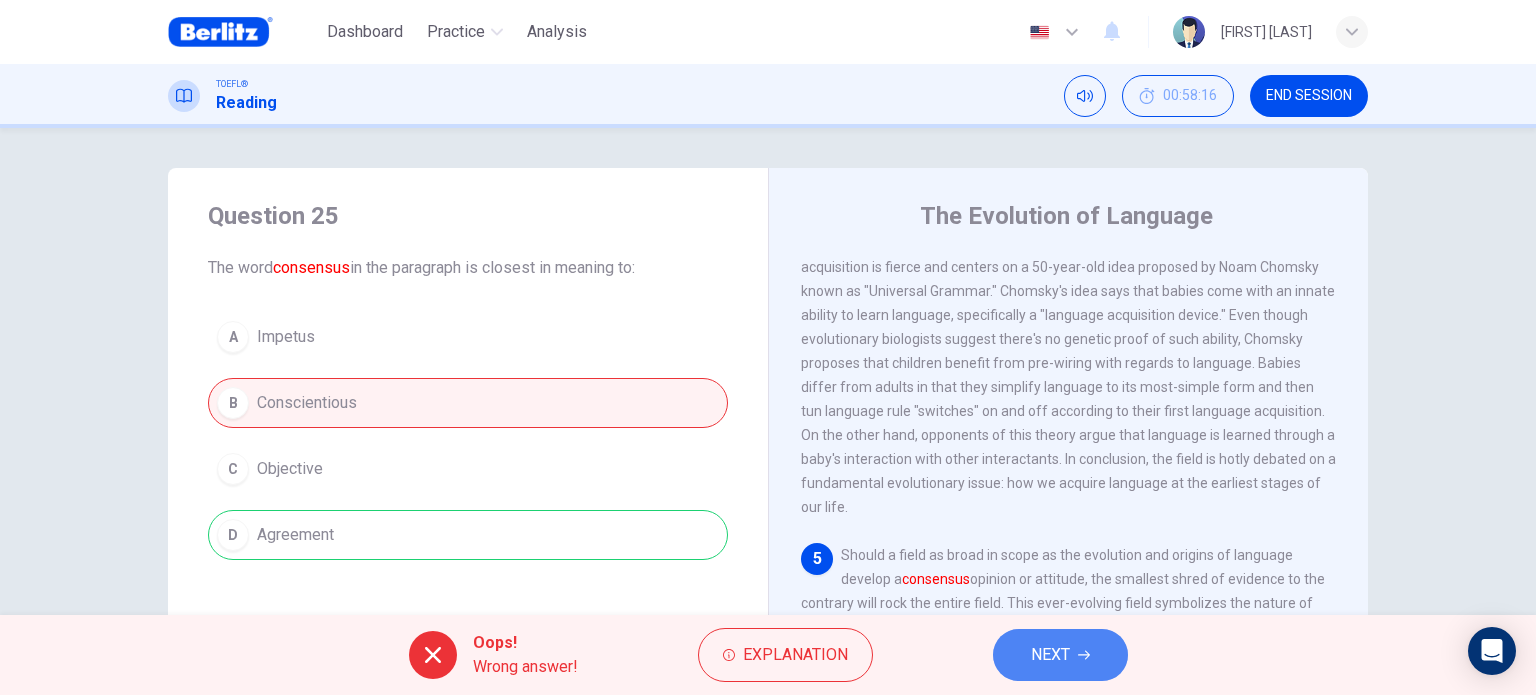 click on "NEXT" at bounding box center (1060, 655) 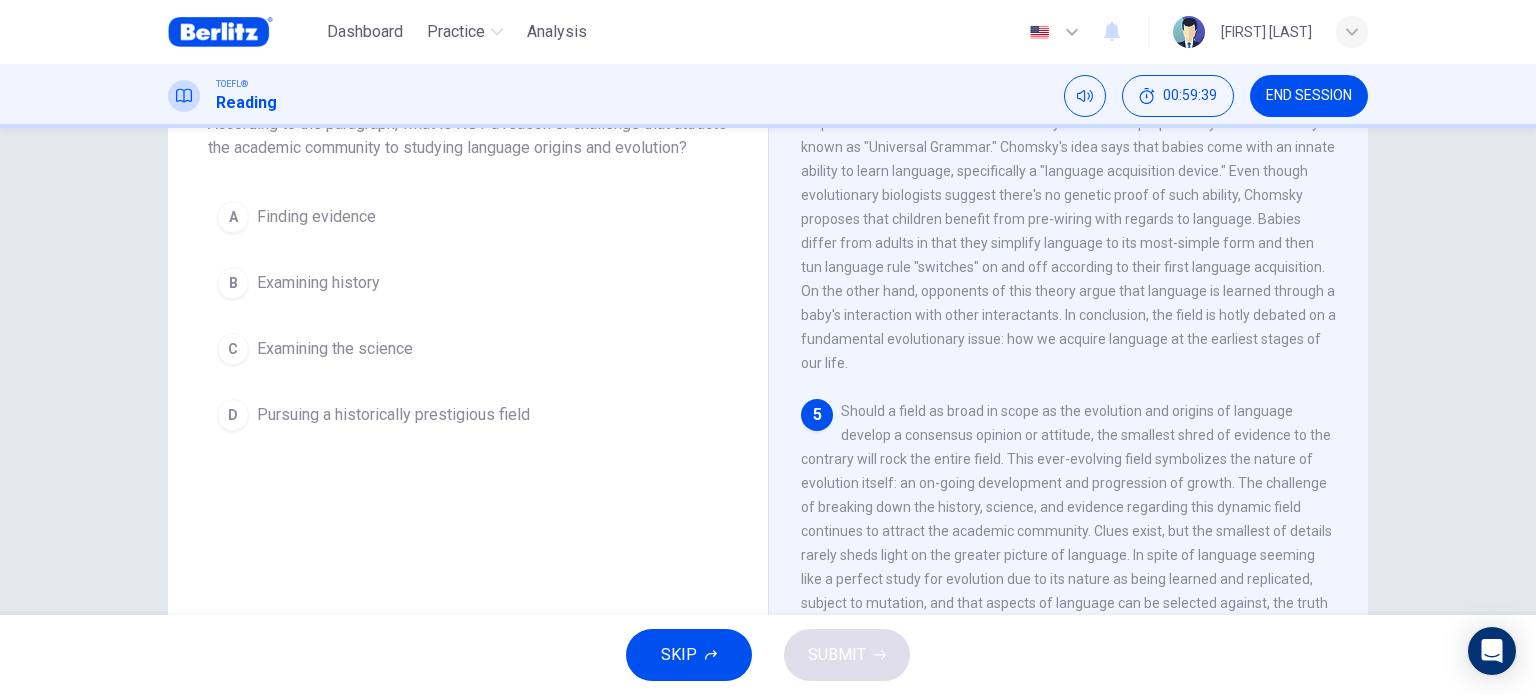 scroll, scrollTop: 156, scrollLeft: 0, axis: vertical 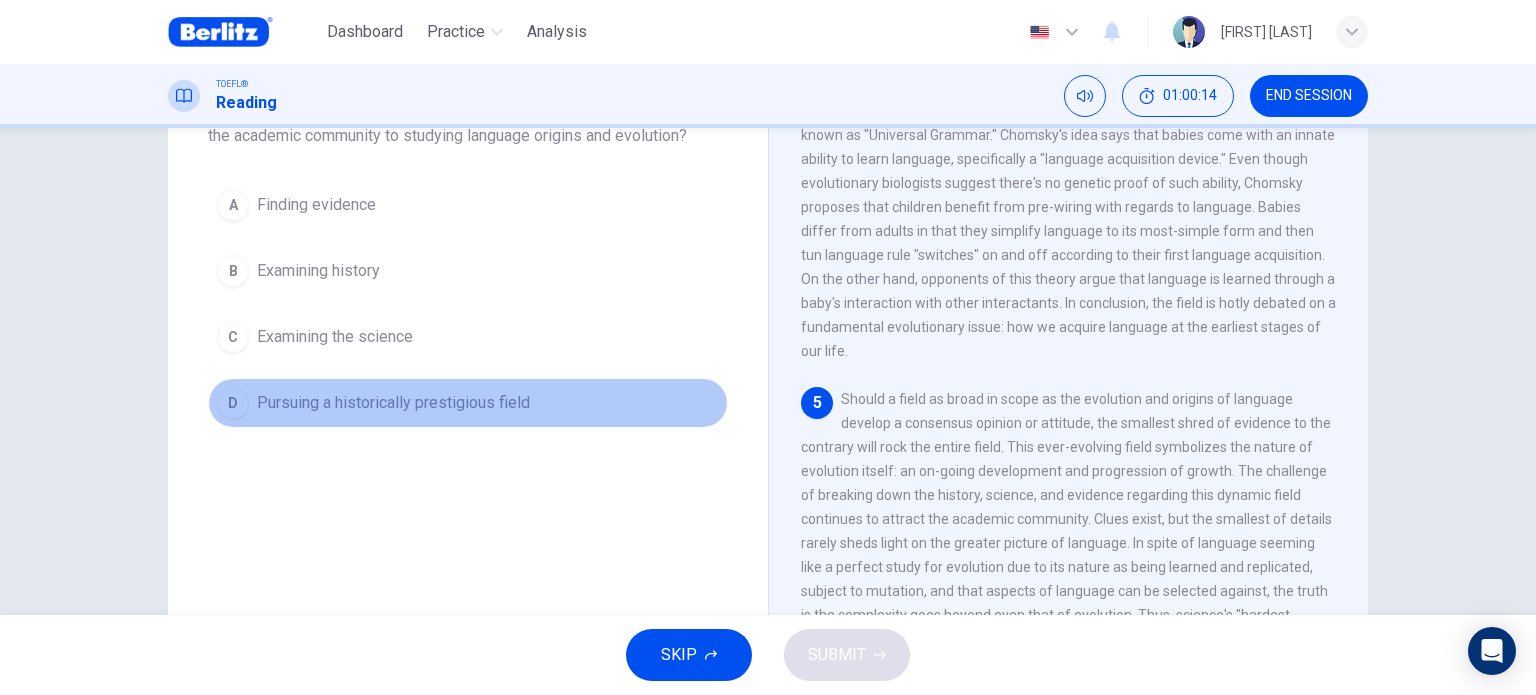 click on "Pursuing a historically prestigious field" at bounding box center [316, 205] 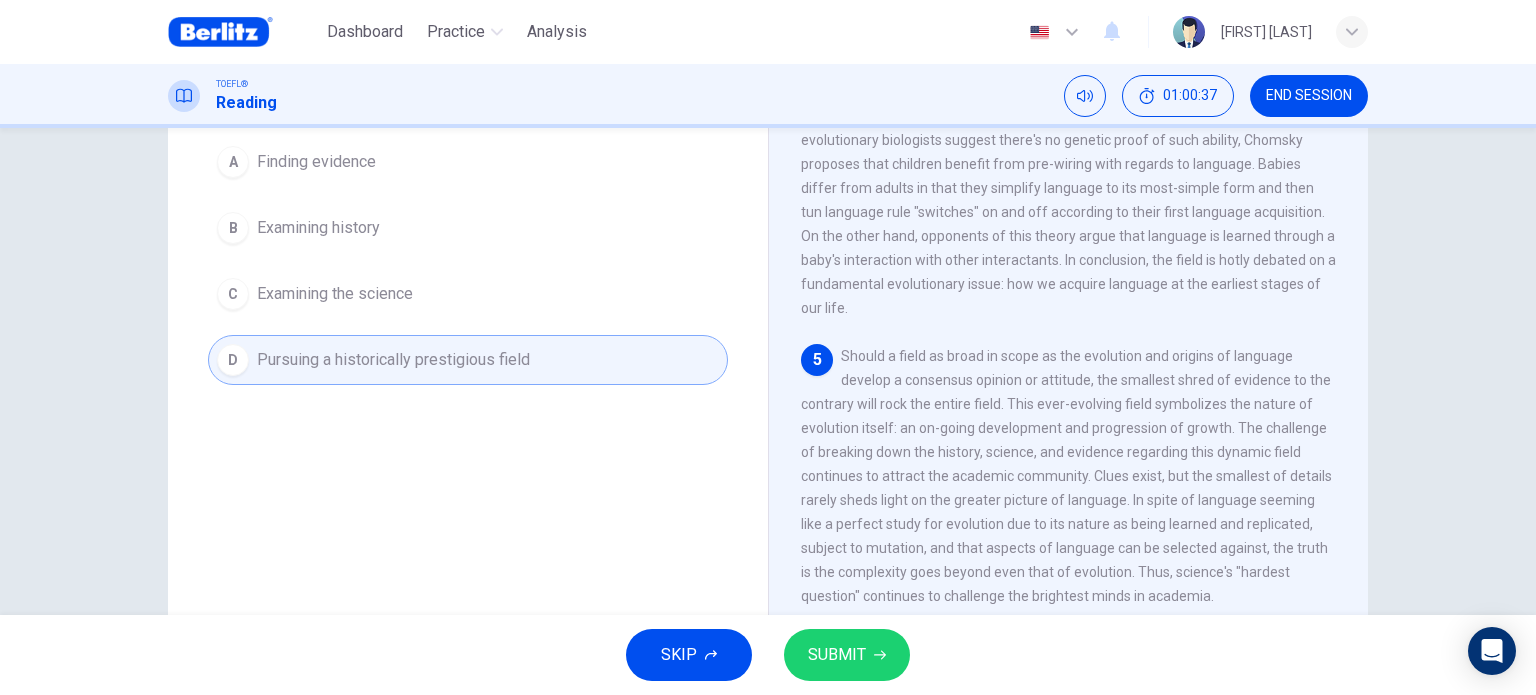 scroll, scrollTop: 200, scrollLeft: 0, axis: vertical 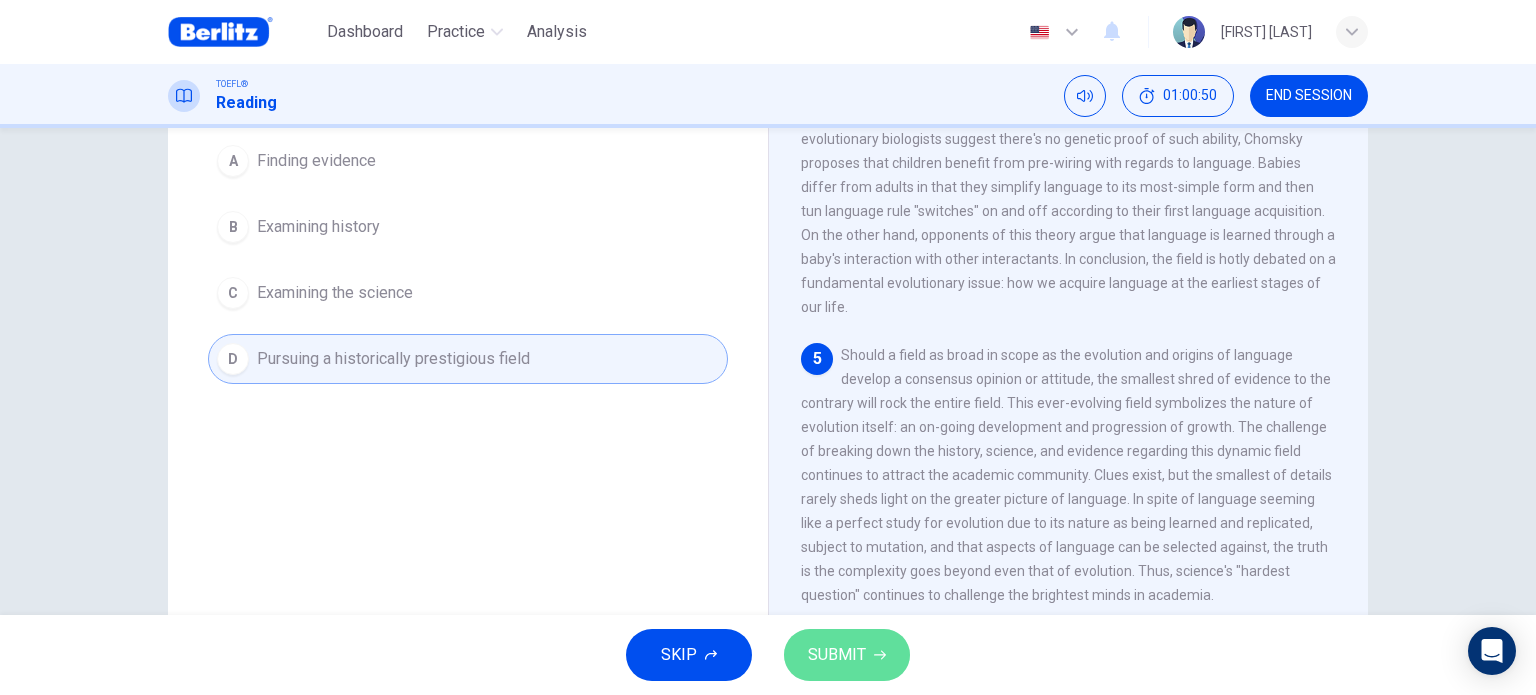 click on "SUBMIT" at bounding box center (837, 655) 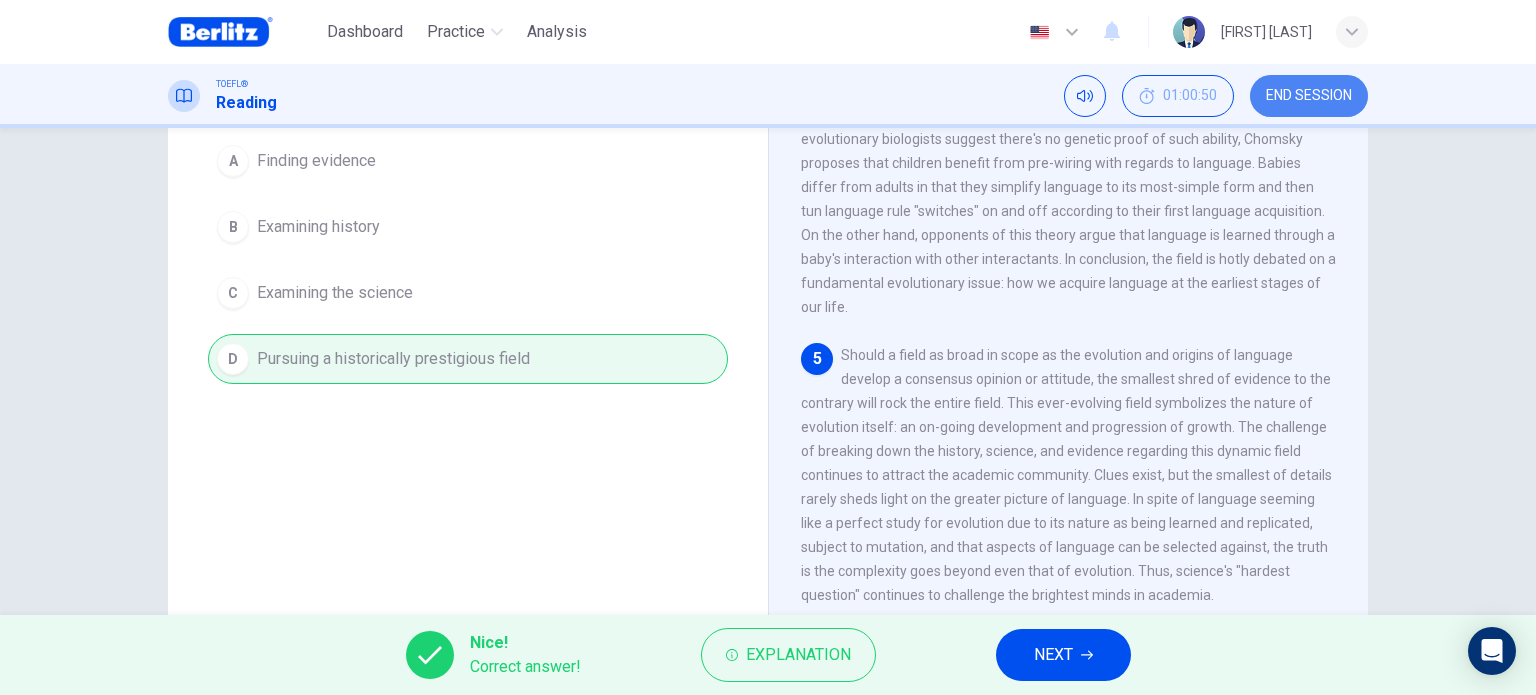 click on "END SESSION" at bounding box center [1309, 96] 